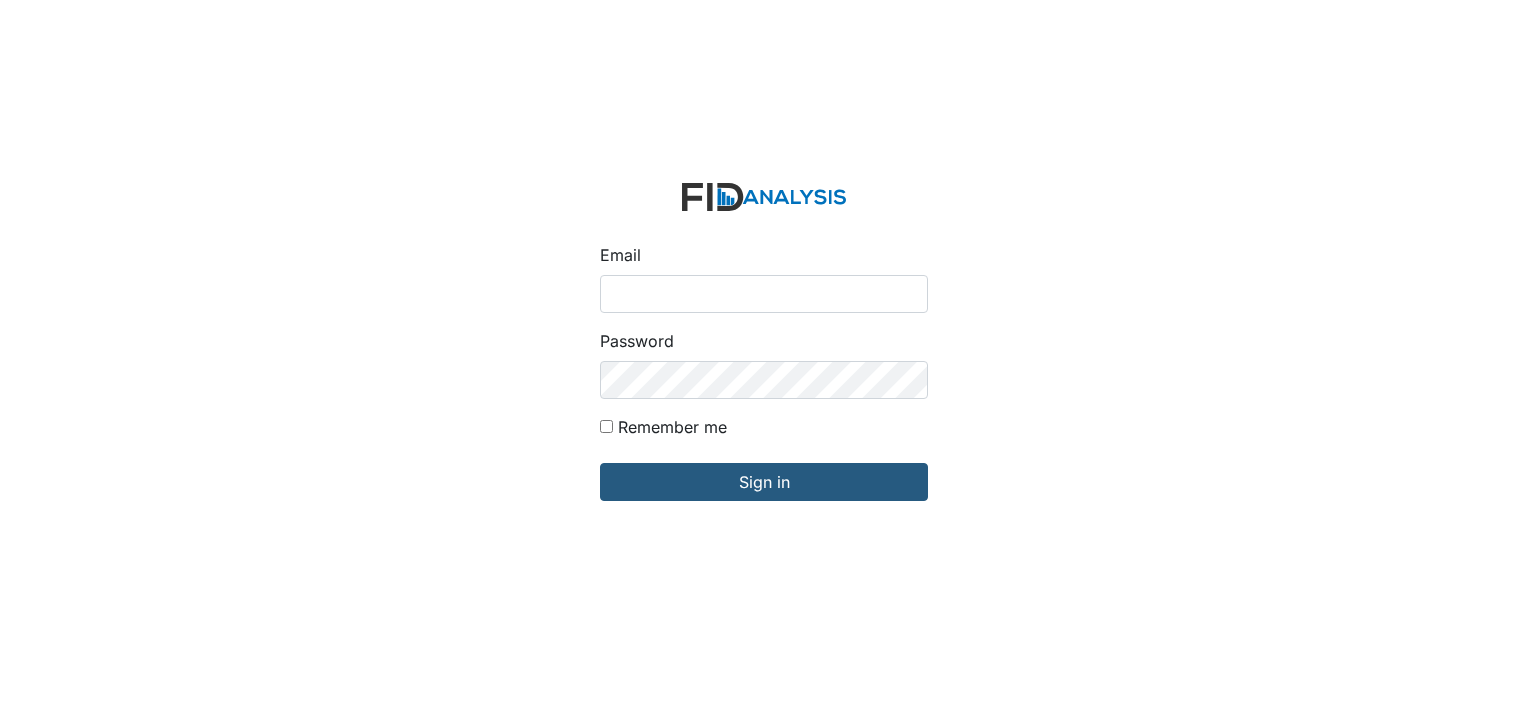 scroll, scrollTop: 0, scrollLeft: 0, axis: both 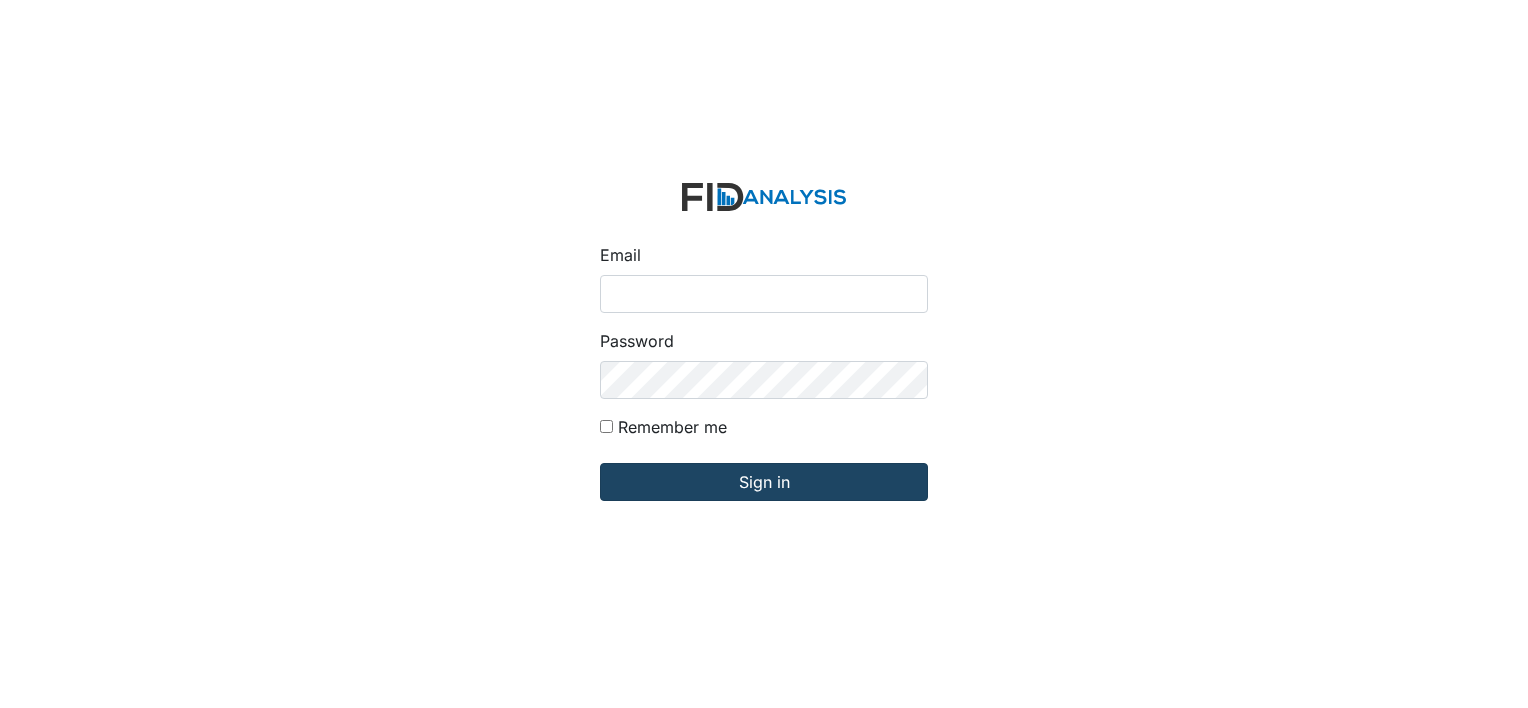 type on "[USERNAME]@example.com" 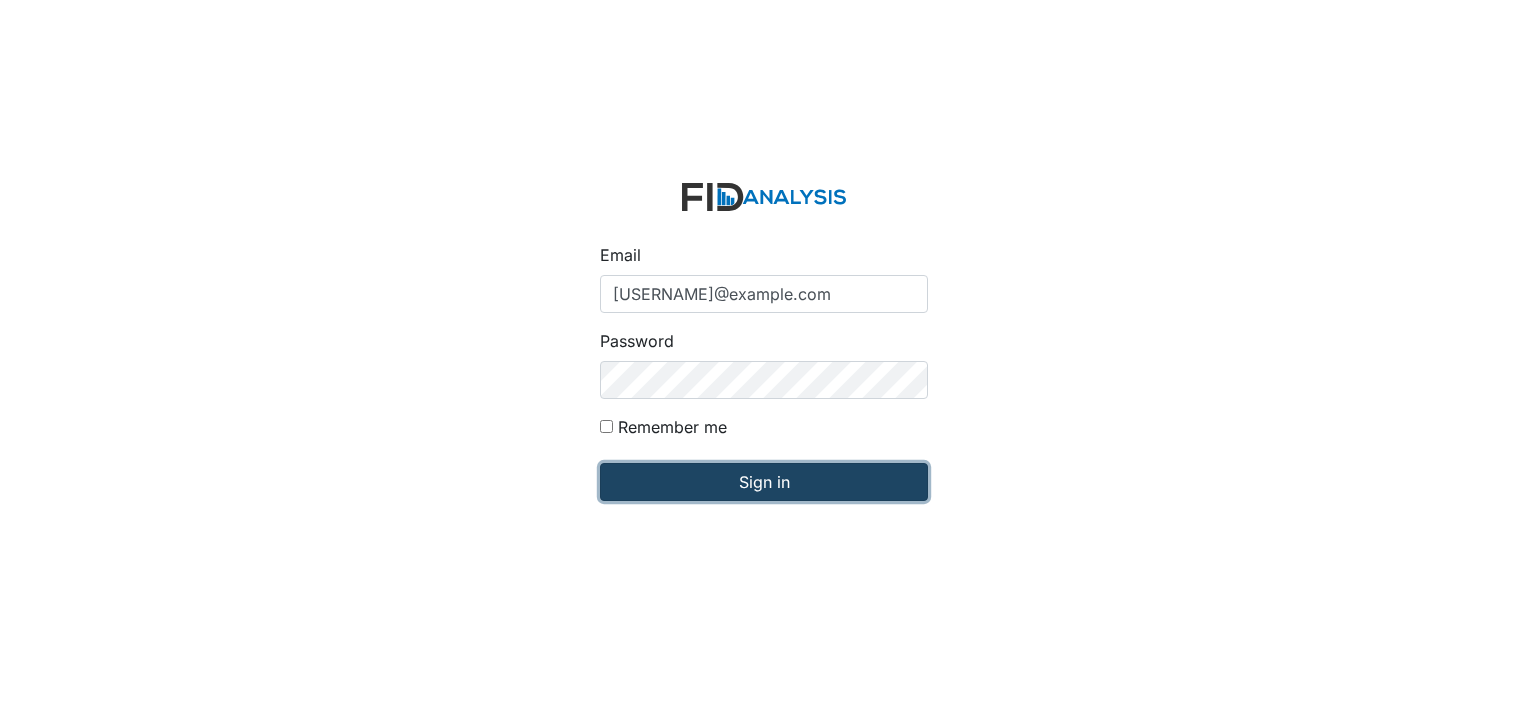 click on "Sign in" at bounding box center [764, 482] 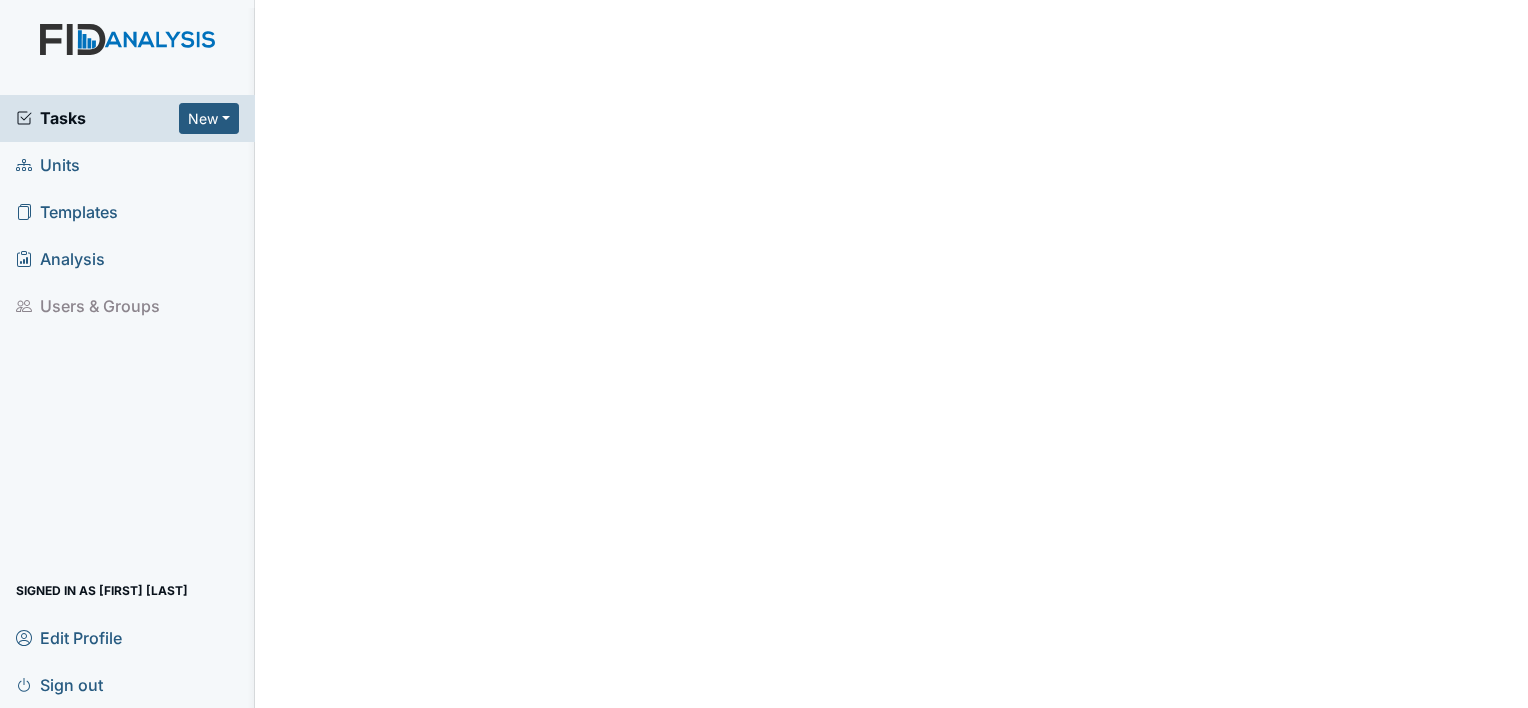 scroll, scrollTop: 0, scrollLeft: 0, axis: both 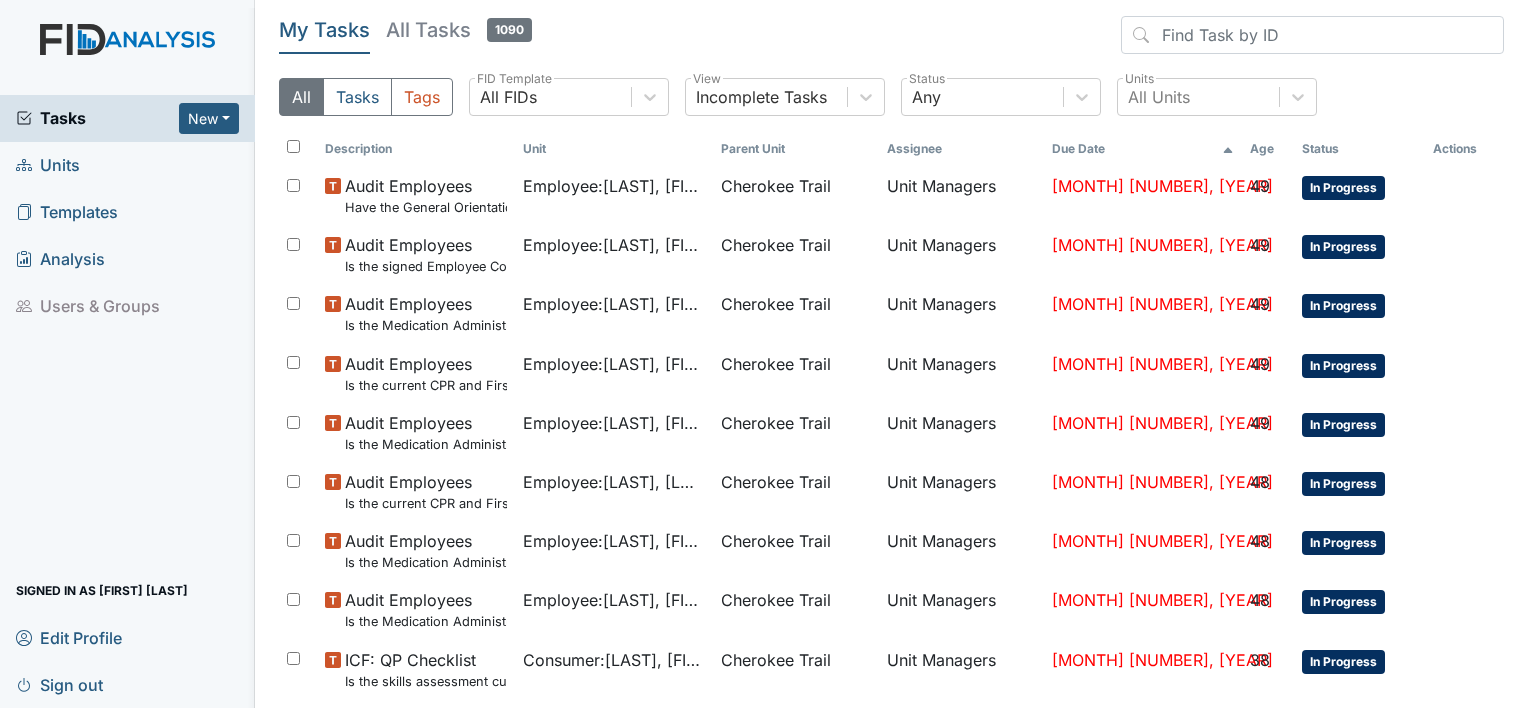 click on "Units" at bounding box center [48, 165] 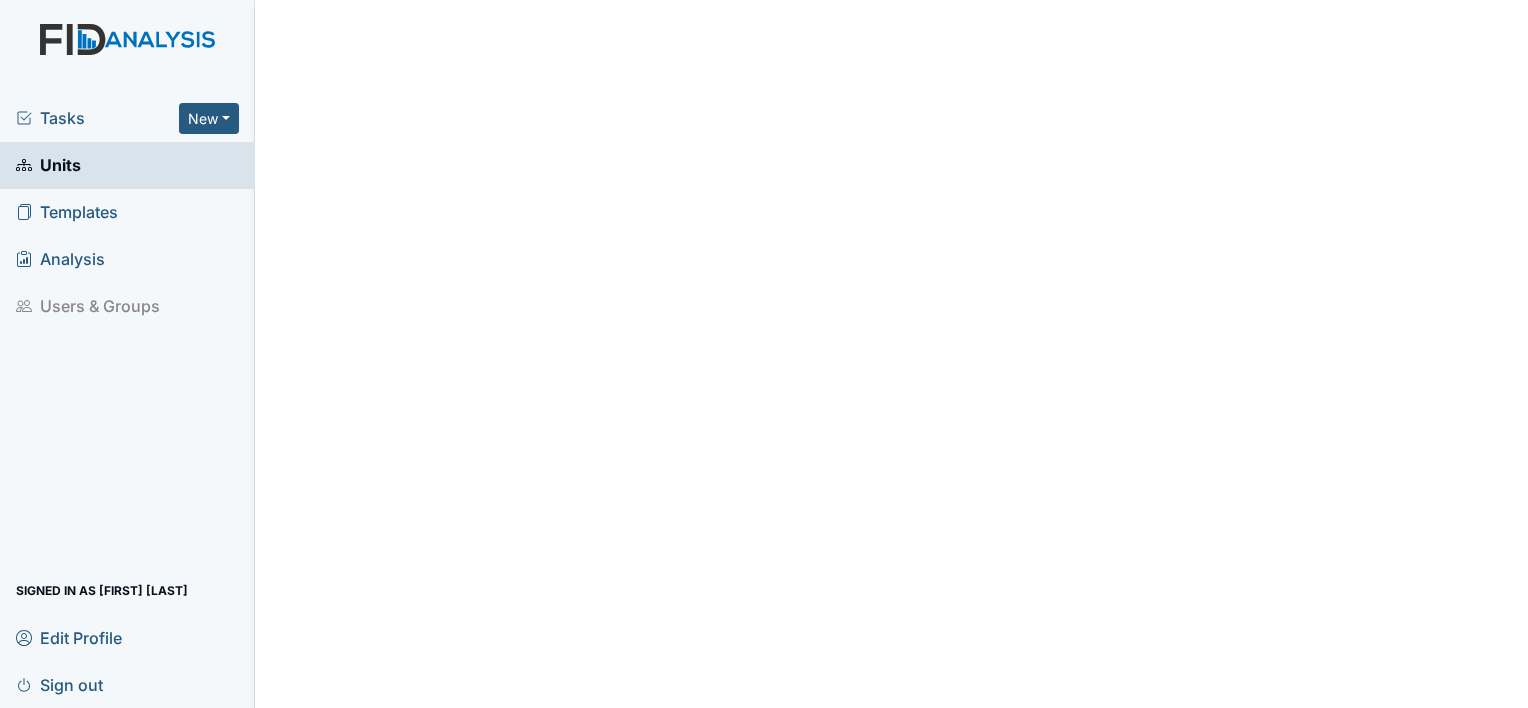 scroll, scrollTop: 0, scrollLeft: 0, axis: both 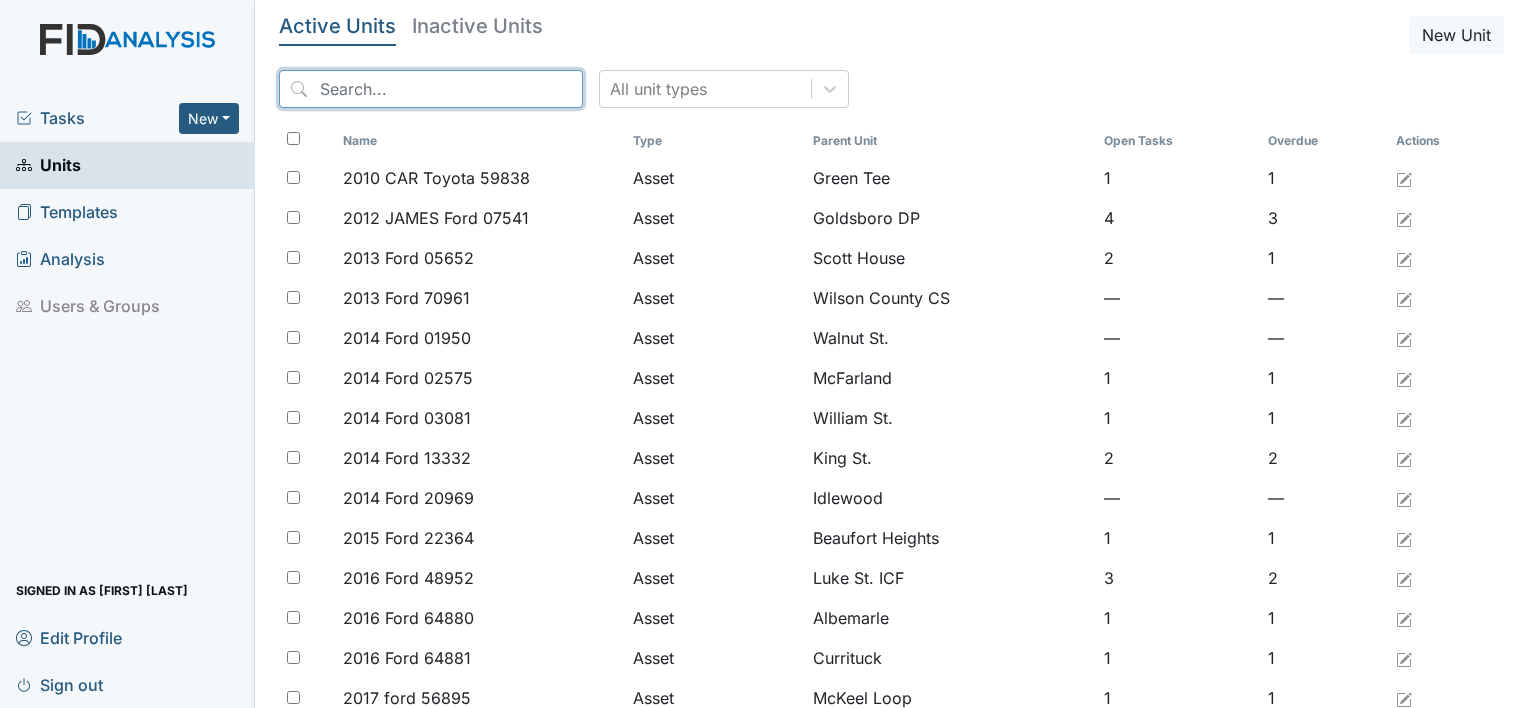 click at bounding box center (431, 89) 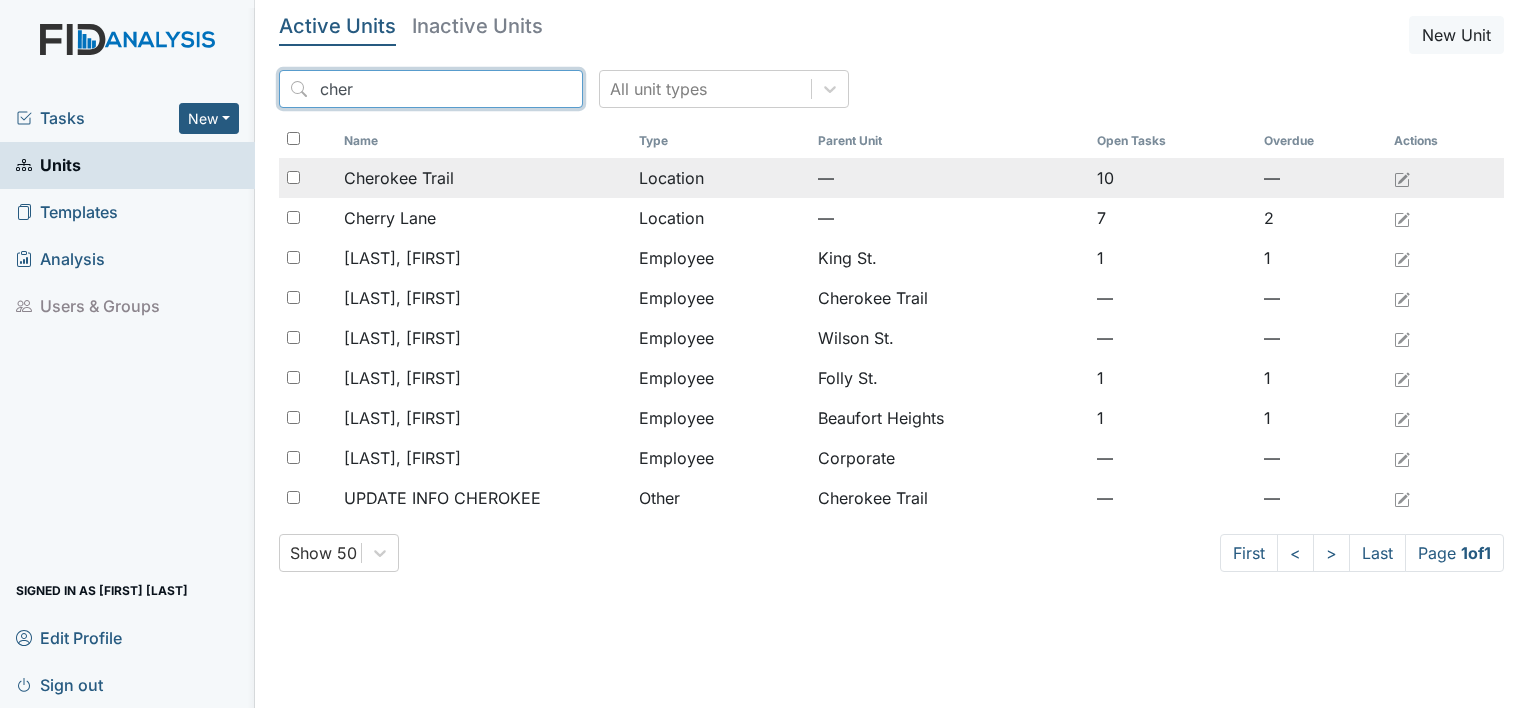type on "cher" 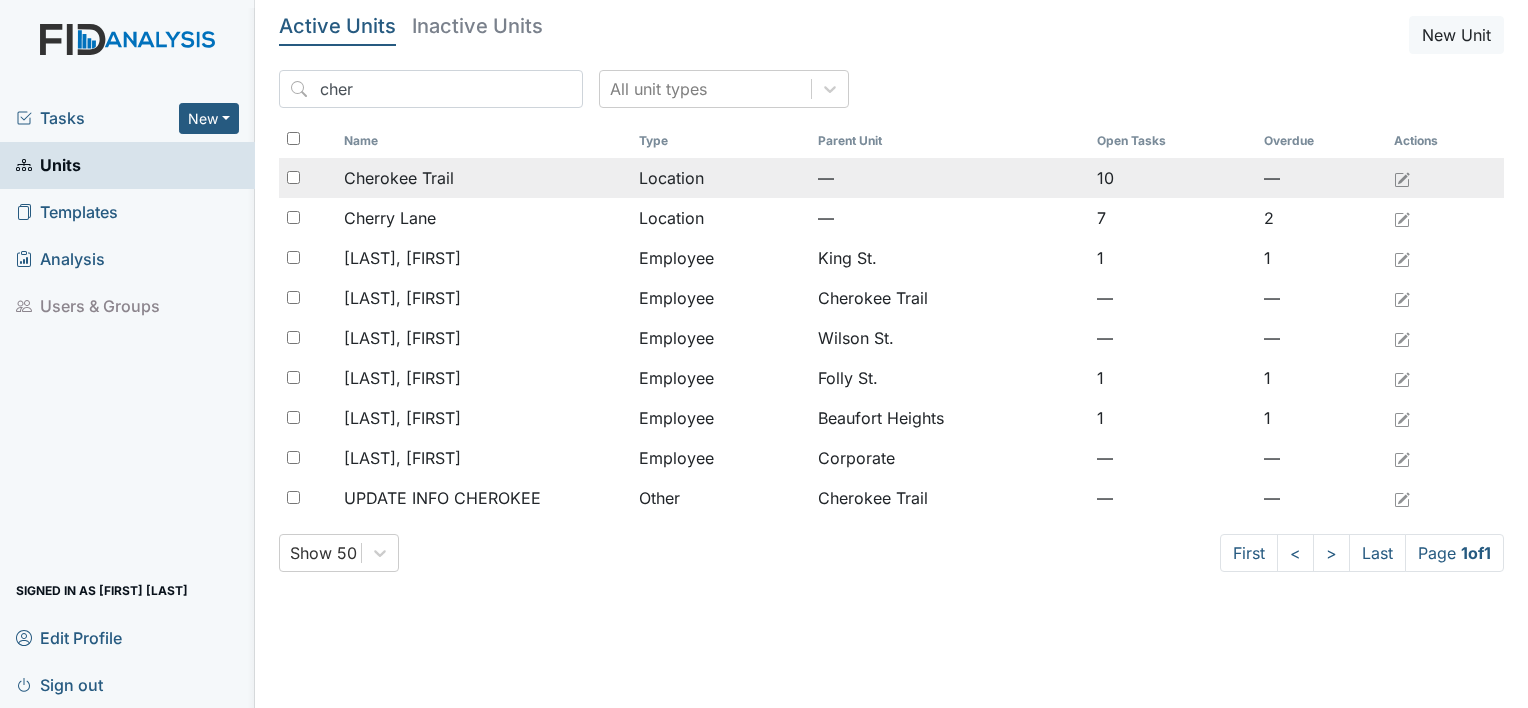 click on "Cherokee Trail" at bounding box center (483, 178) 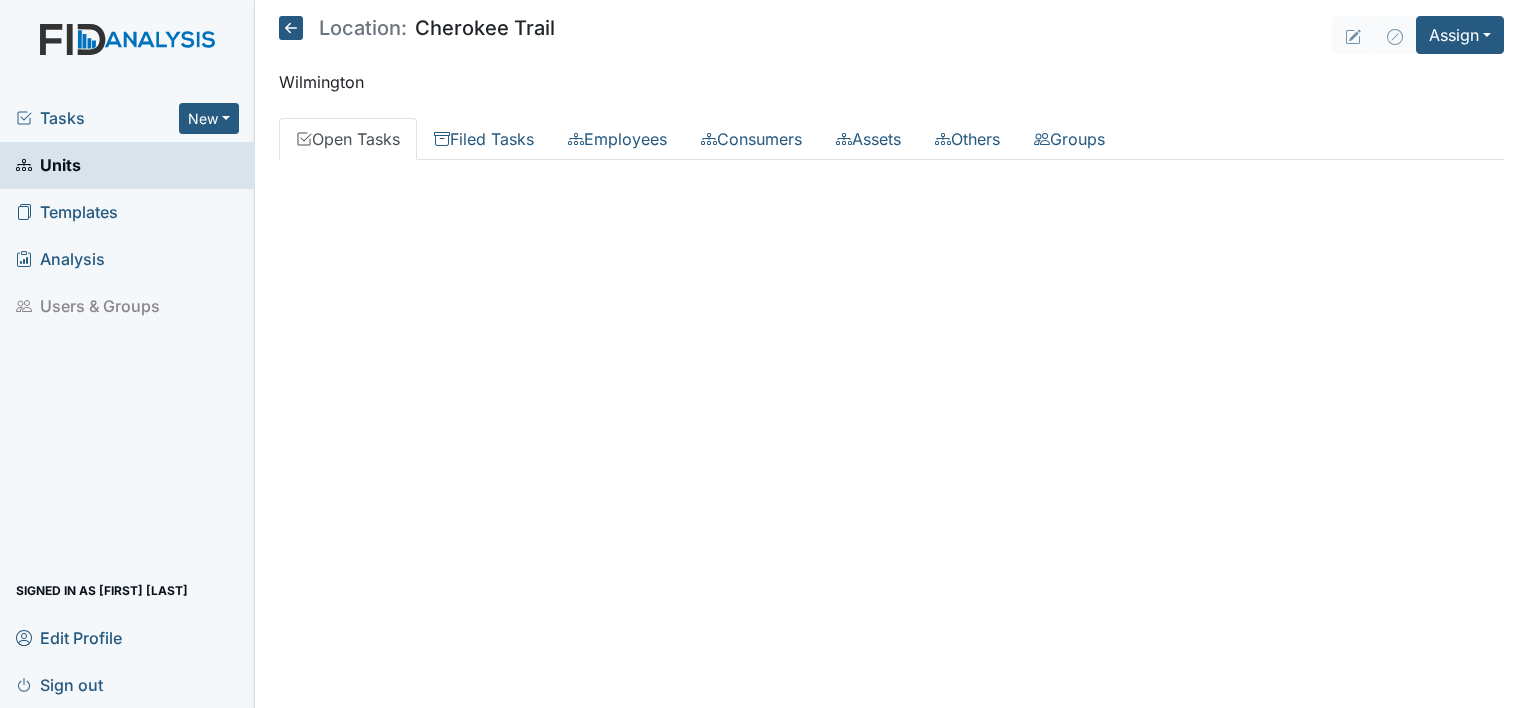scroll, scrollTop: 0, scrollLeft: 0, axis: both 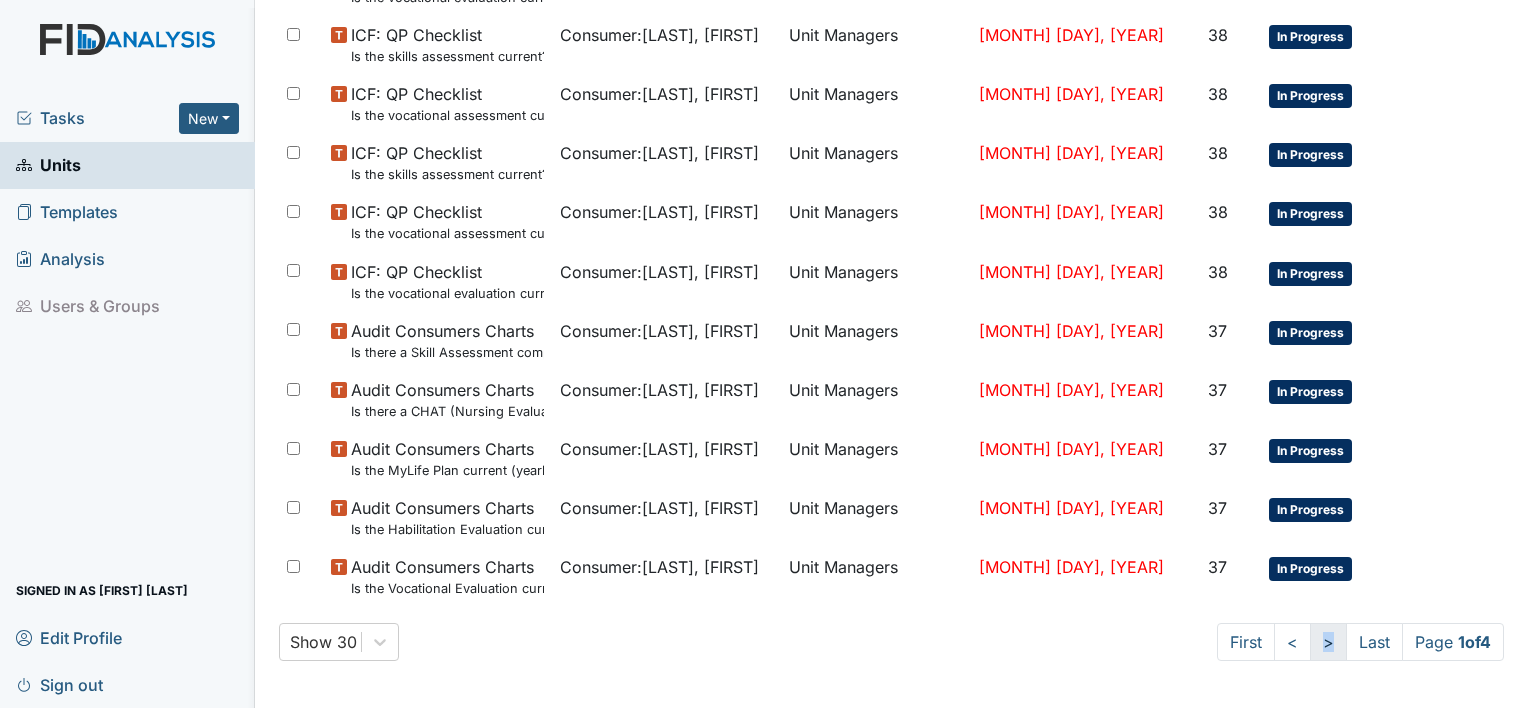 click on ">" at bounding box center (1328, 642) 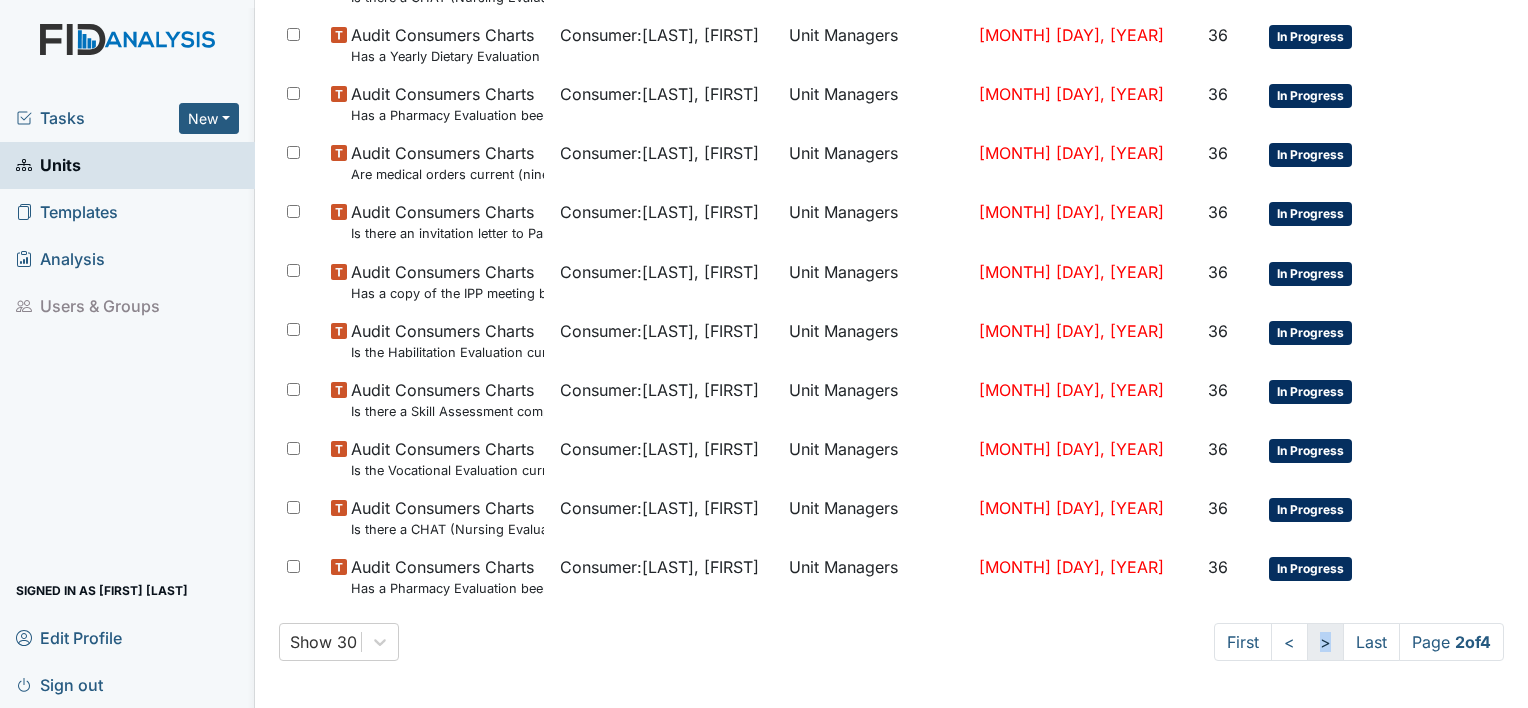 drag, startPoint x: 1304, startPoint y: 649, endPoint x: 1294, endPoint y: 648, distance: 10.049875 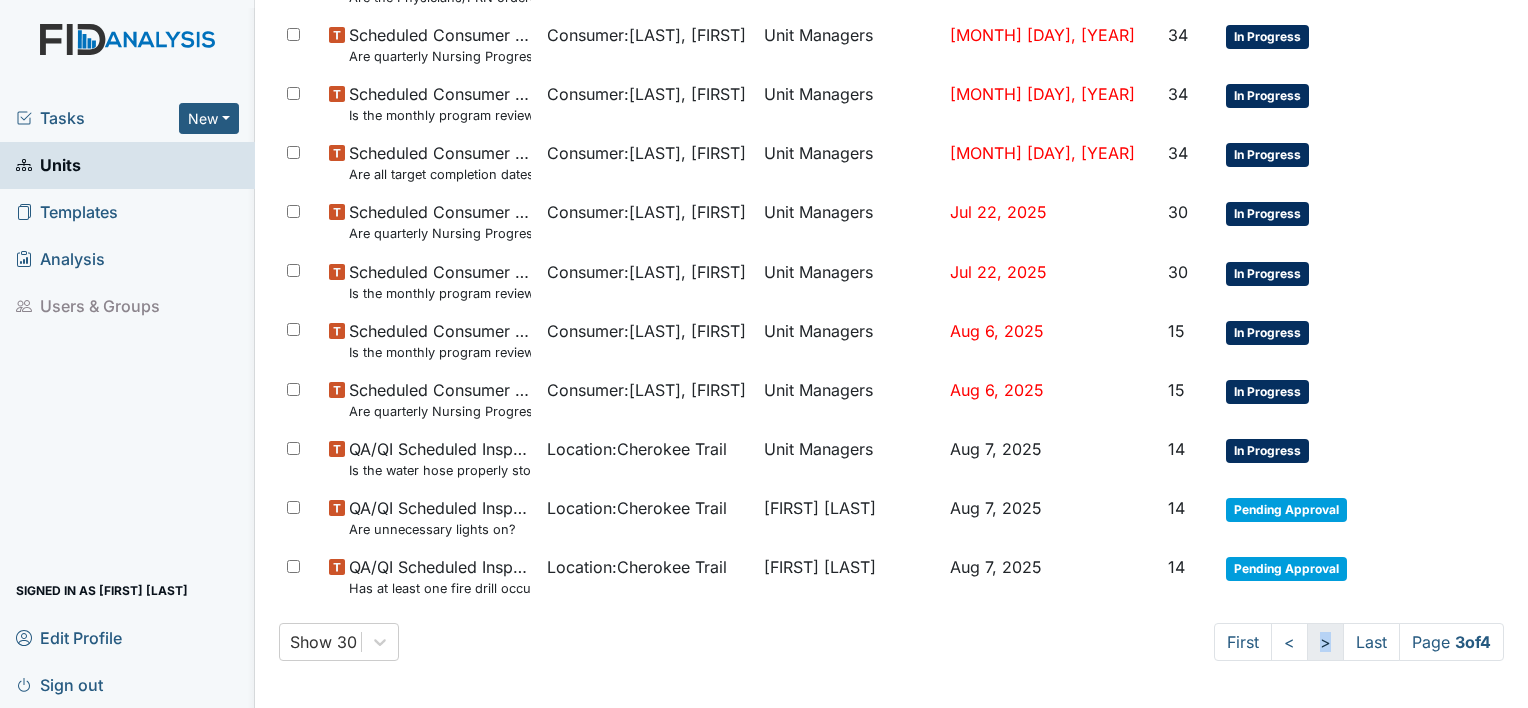 click on ">" at bounding box center (1325, 642) 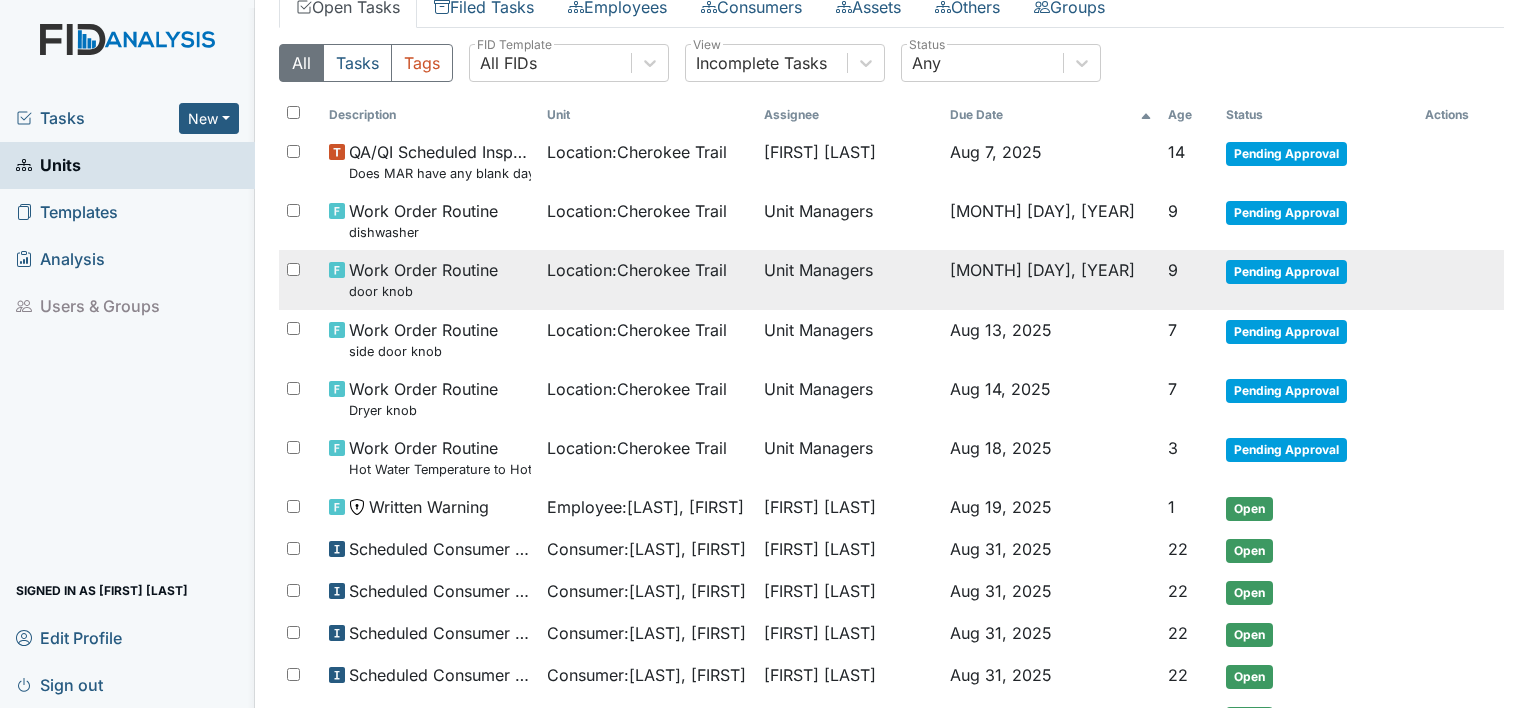 scroll, scrollTop: 100, scrollLeft: 0, axis: vertical 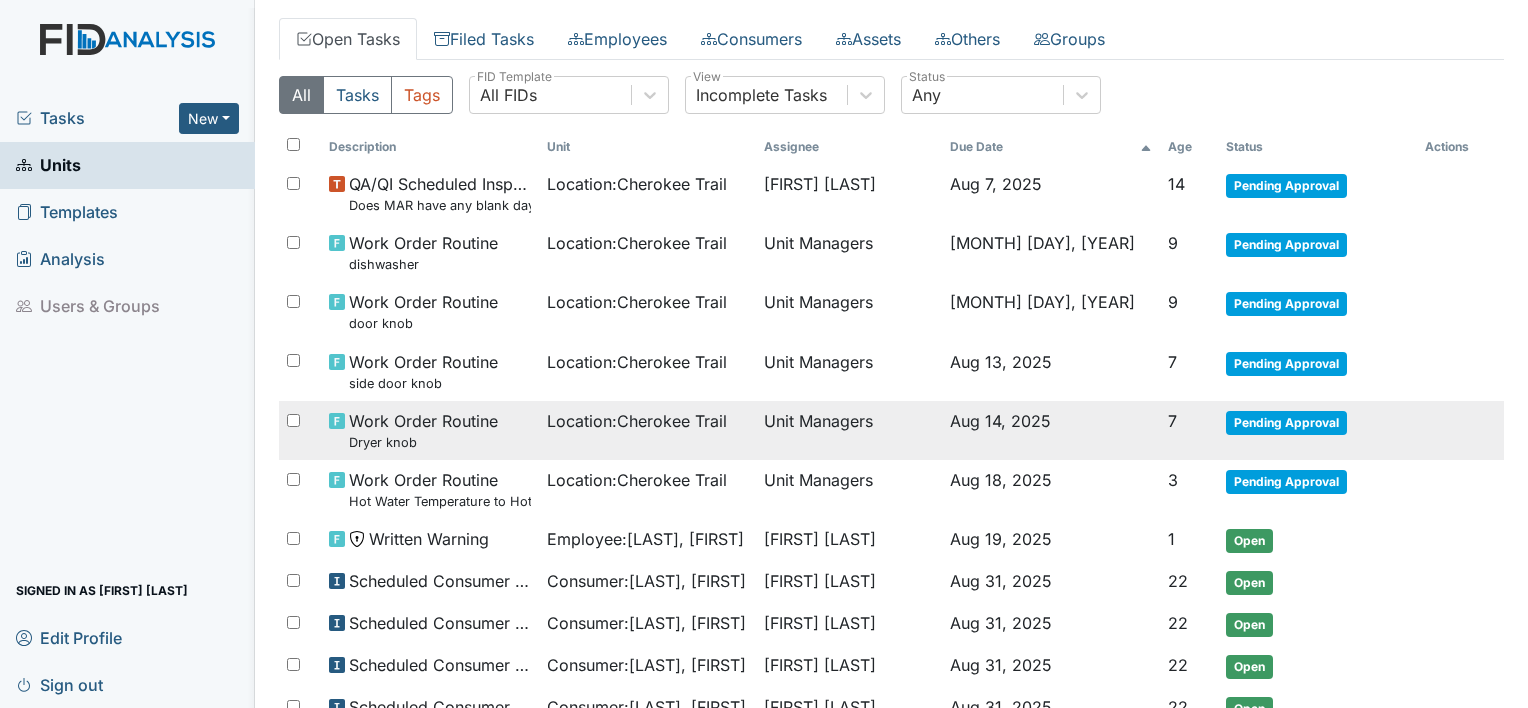 click on "Pending Approval" at bounding box center (1286, 423) 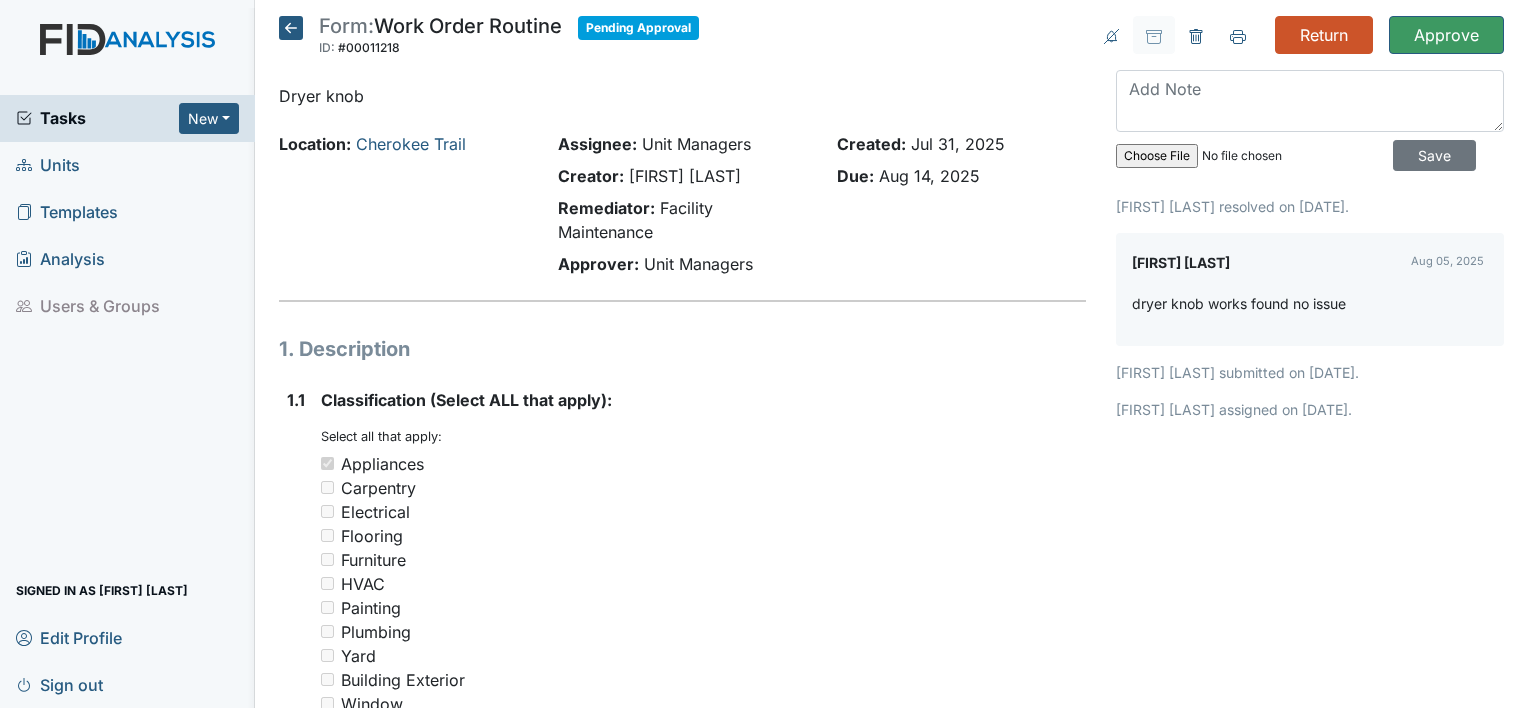 scroll, scrollTop: 0, scrollLeft: 0, axis: both 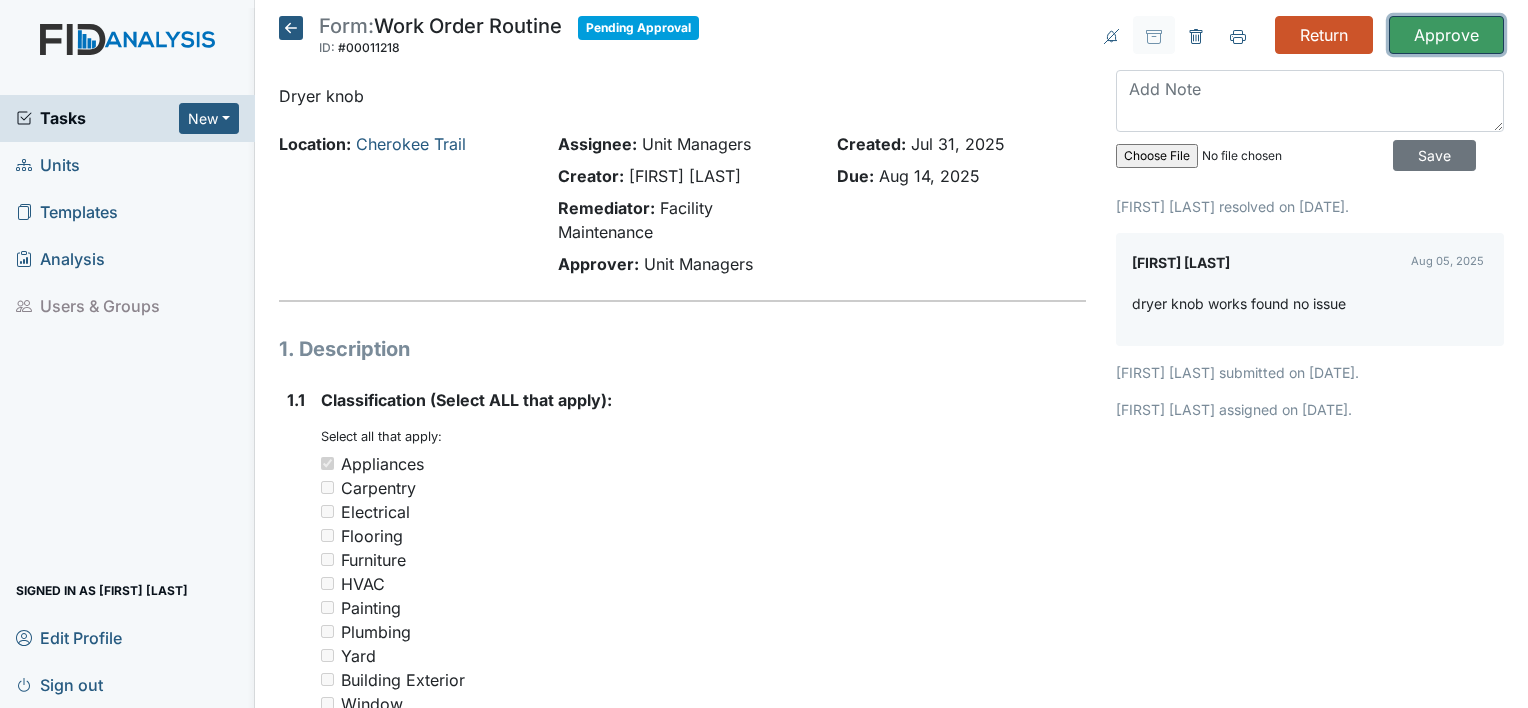 click on "Approve" at bounding box center [1446, 35] 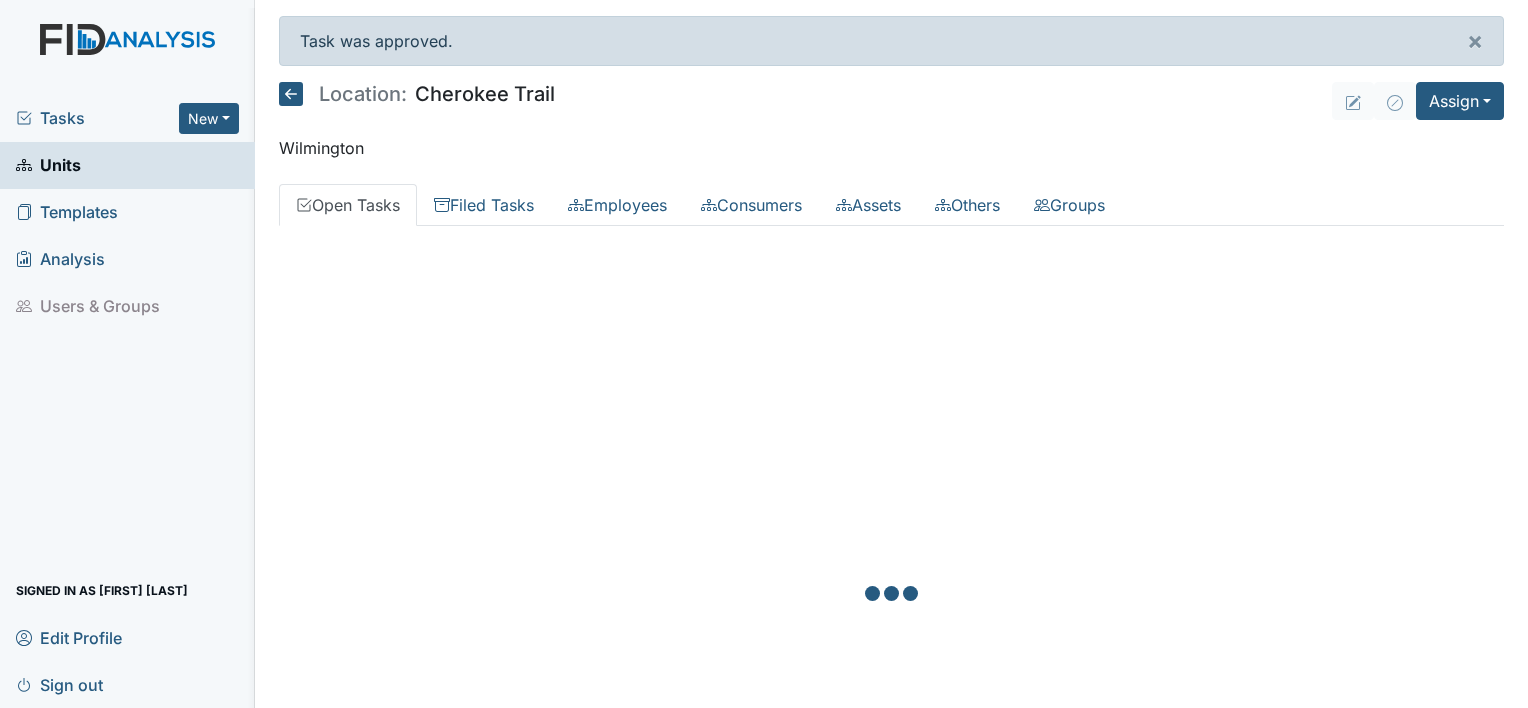 scroll, scrollTop: 0, scrollLeft: 0, axis: both 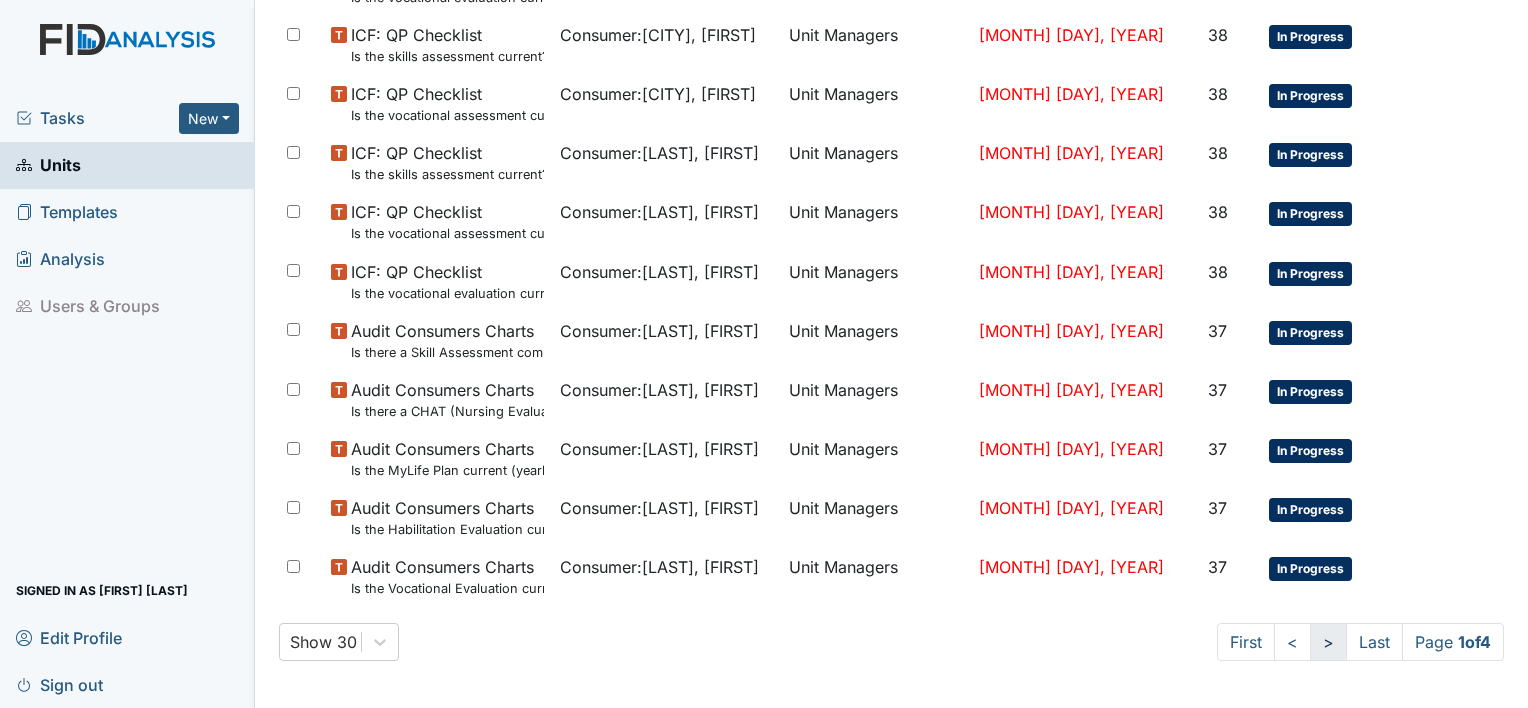 click on ">" at bounding box center [1328, 642] 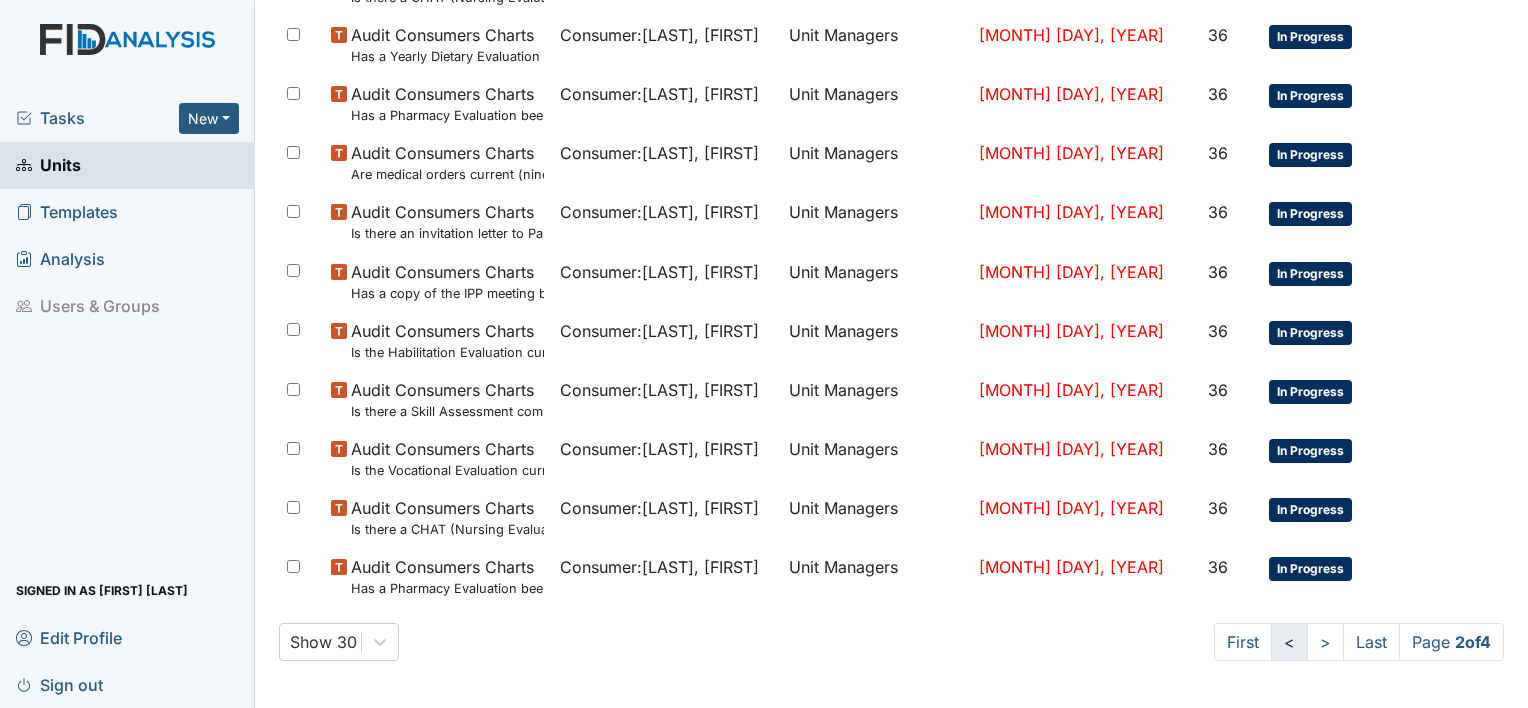 drag, startPoint x: 1292, startPoint y: 640, endPoint x: 1274, endPoint y: 630, distance: 20.59126 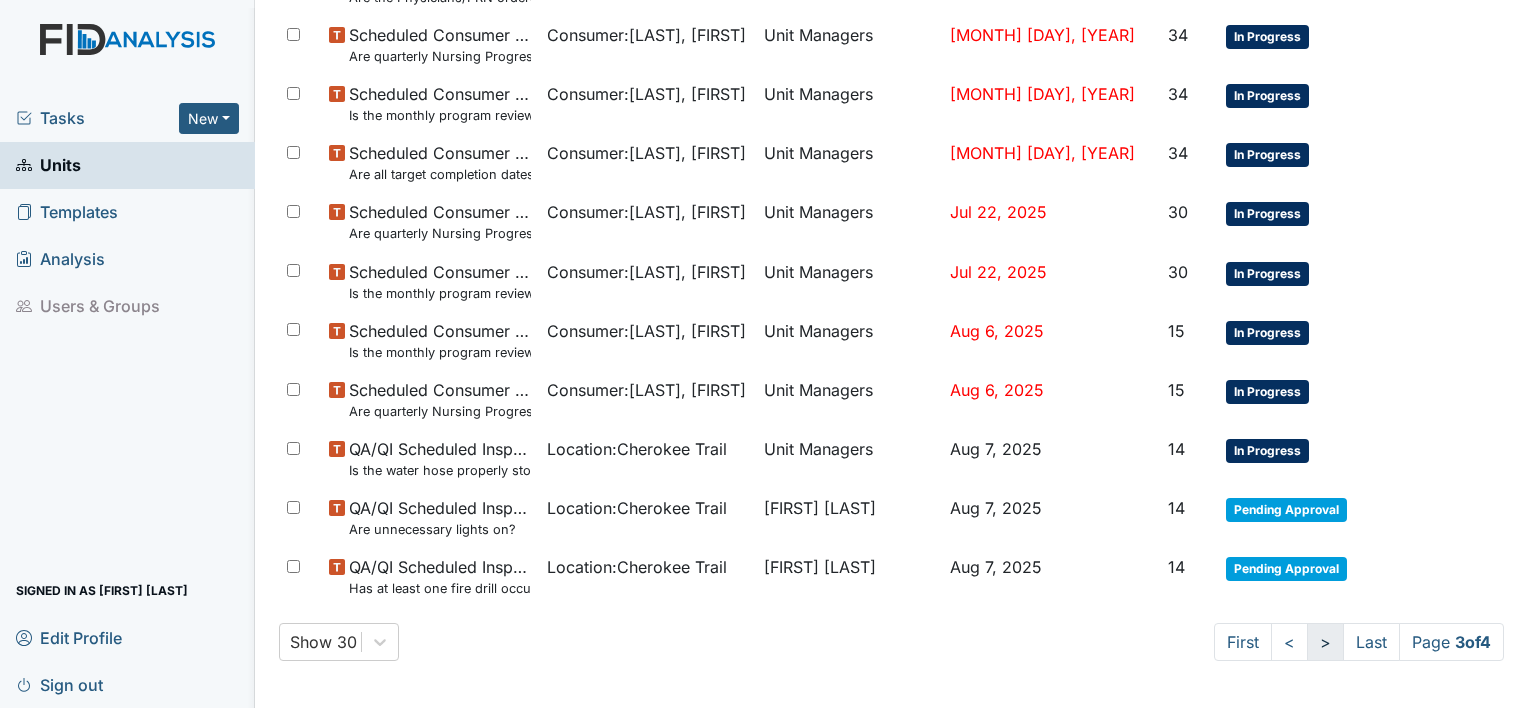 click on ">" at bounding box center [1325, 642] 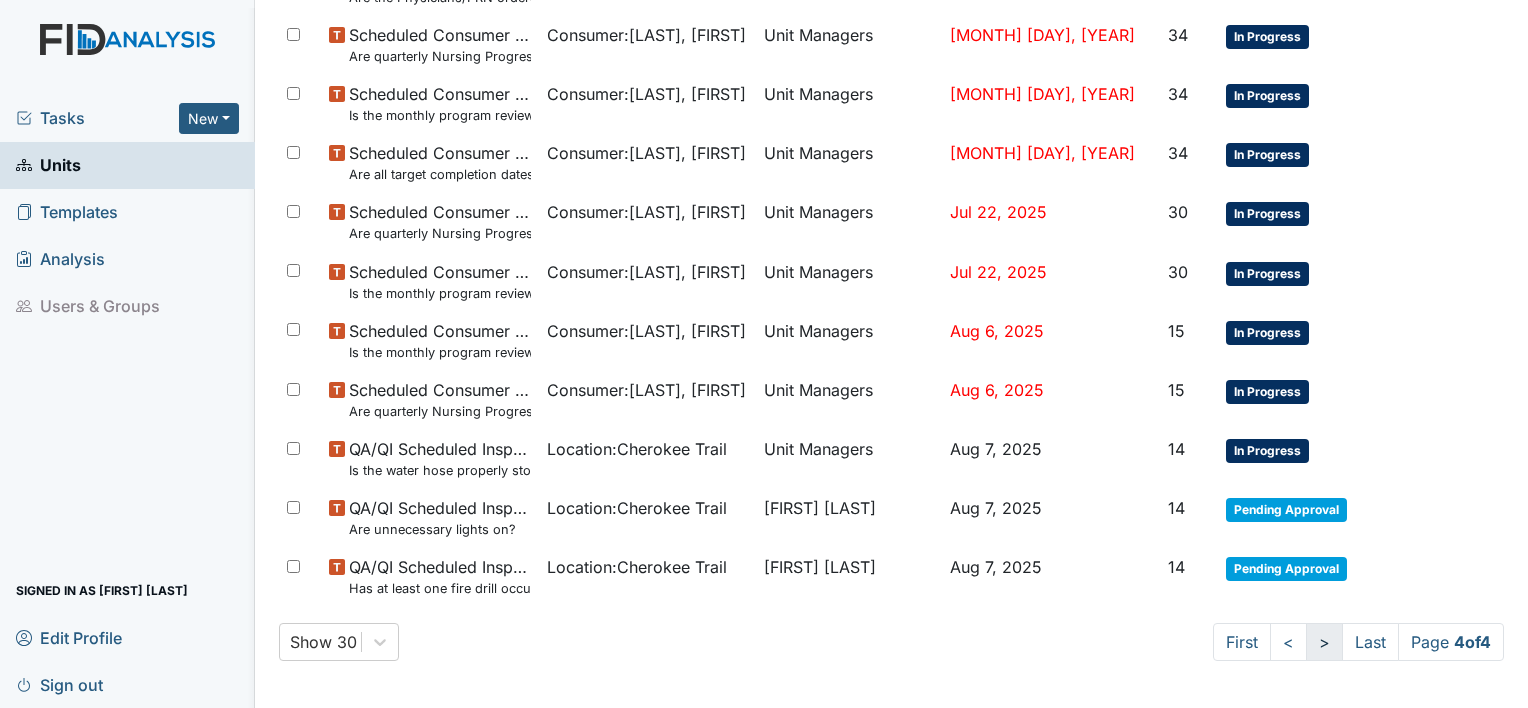 scroll, scrollTop: 307, scrollLeft: 0, axis: vertical 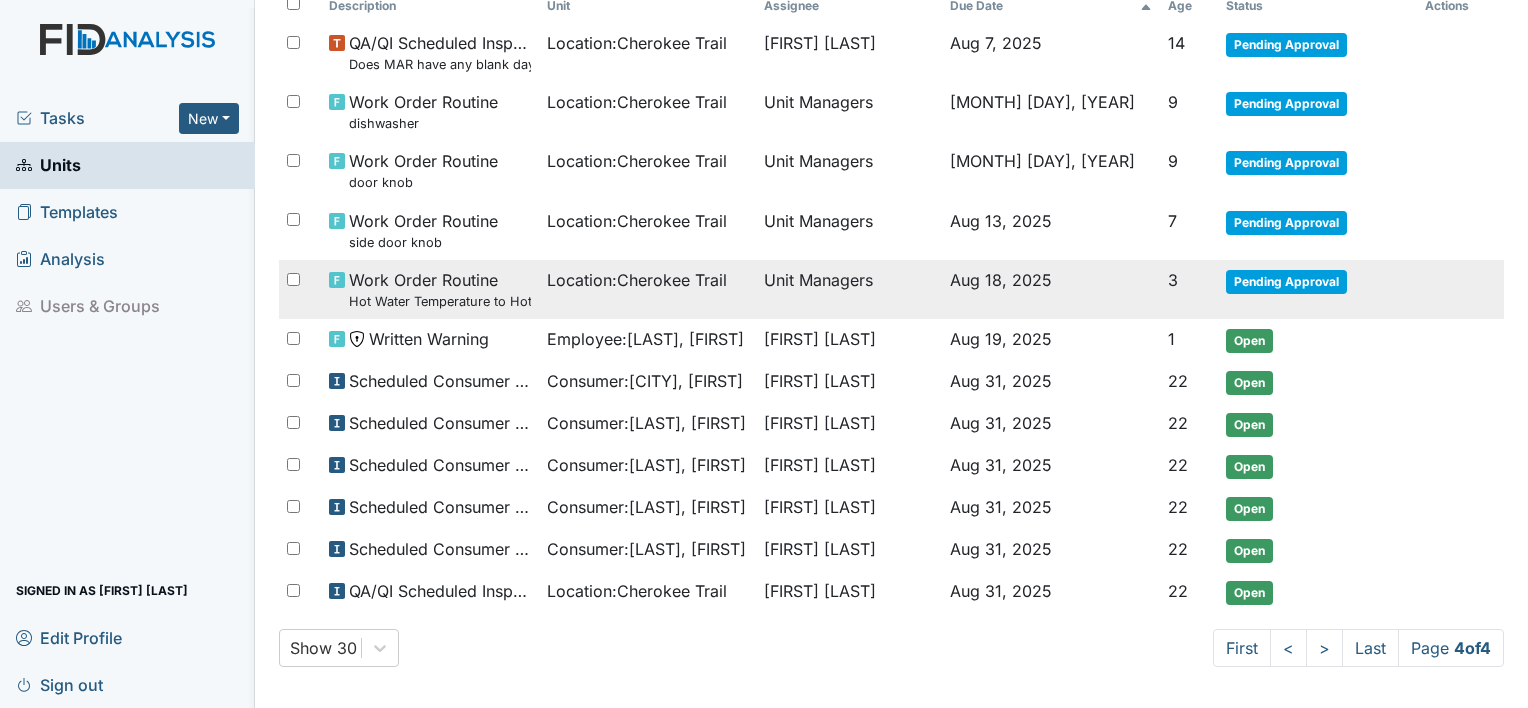 click on "Pending Approval" at bounding box center (1286, 282) 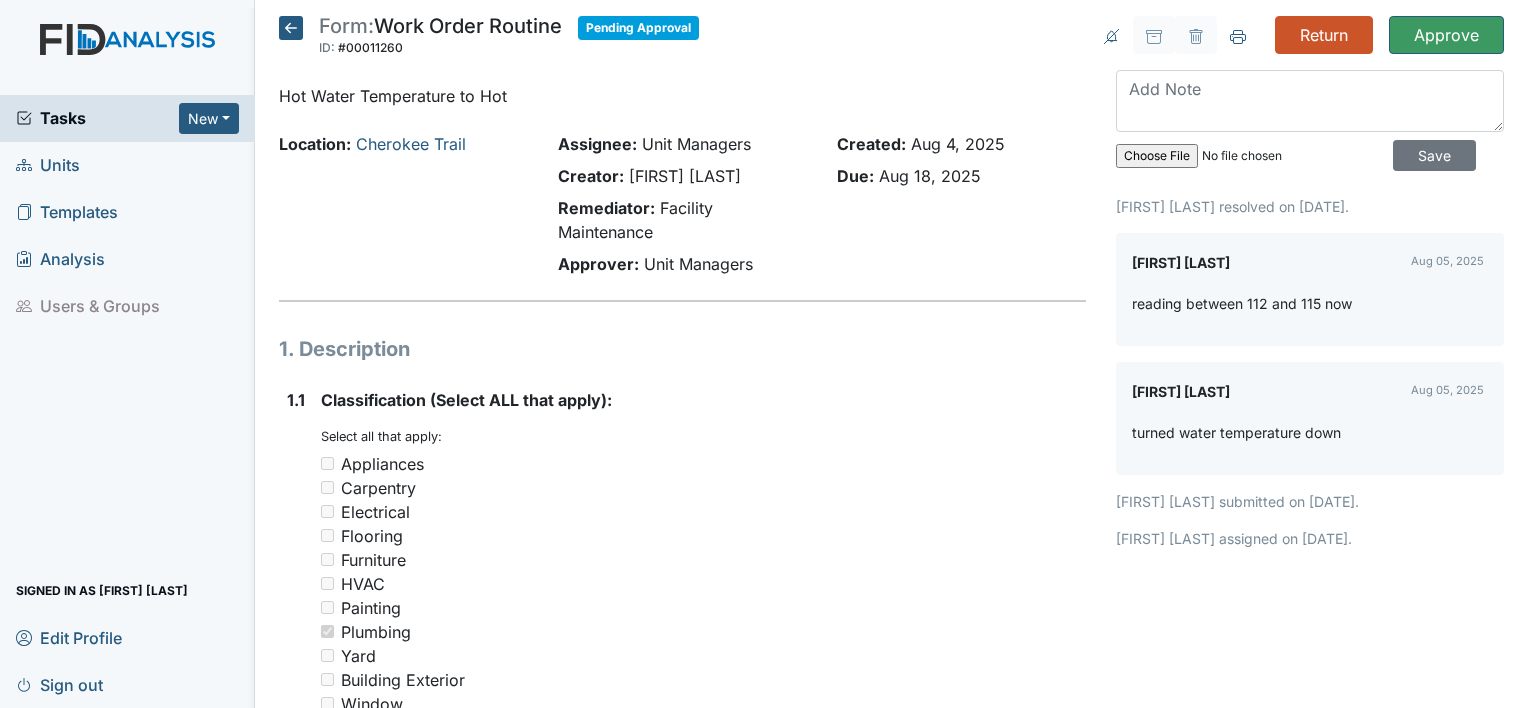 scroll, scrollTop: 0, scrollLeft: 0, axis: both 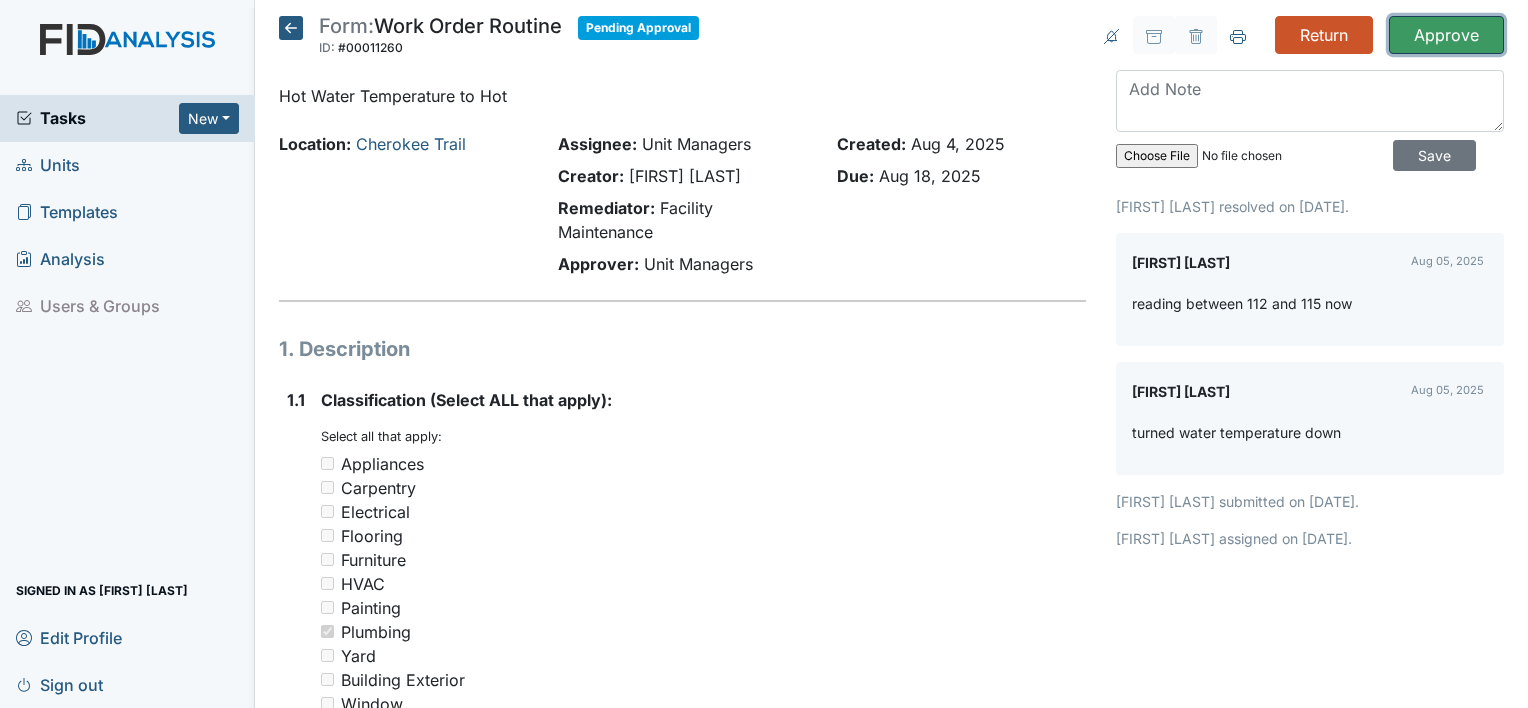 click on "Approve" at bounding box center (1446, 35) 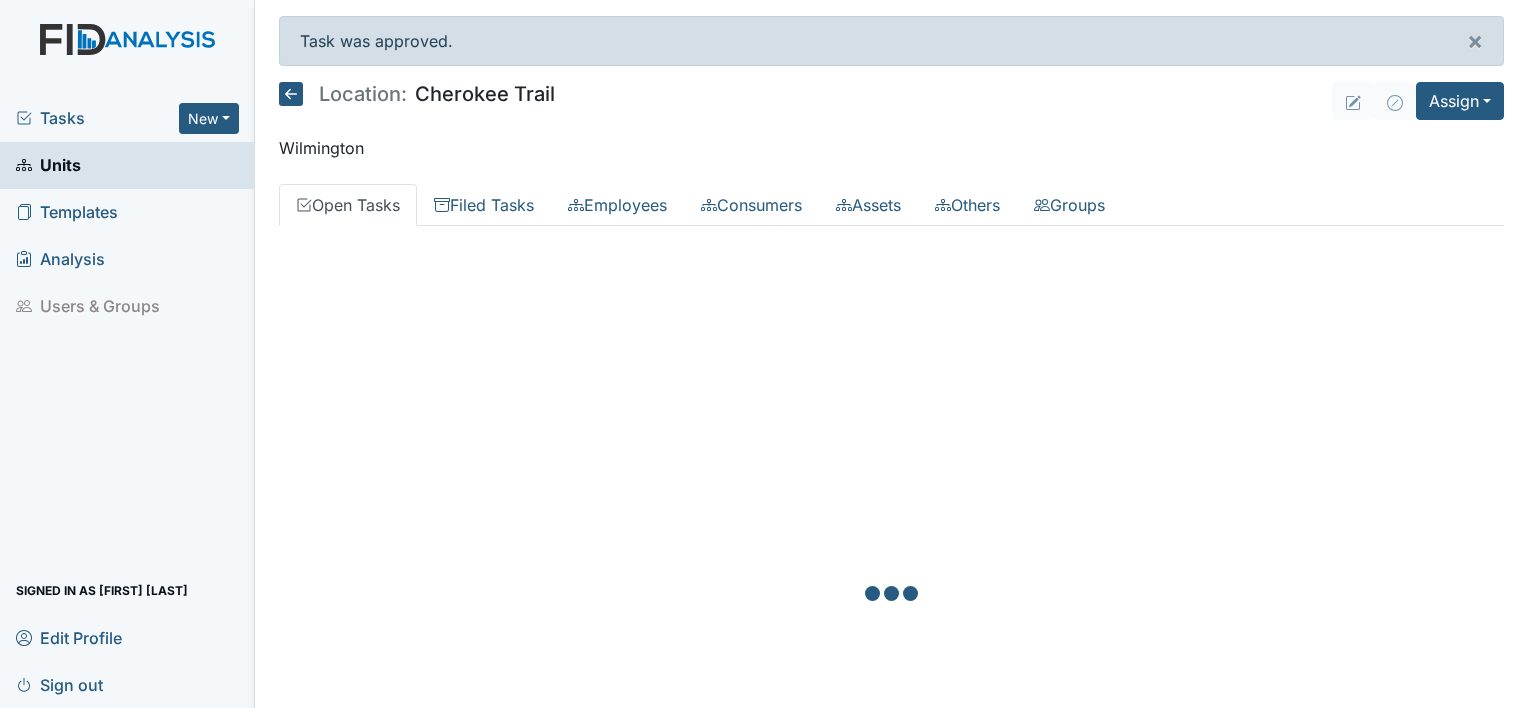 scroll, scrollTop: 0, scrollLeft: 0, axis: both 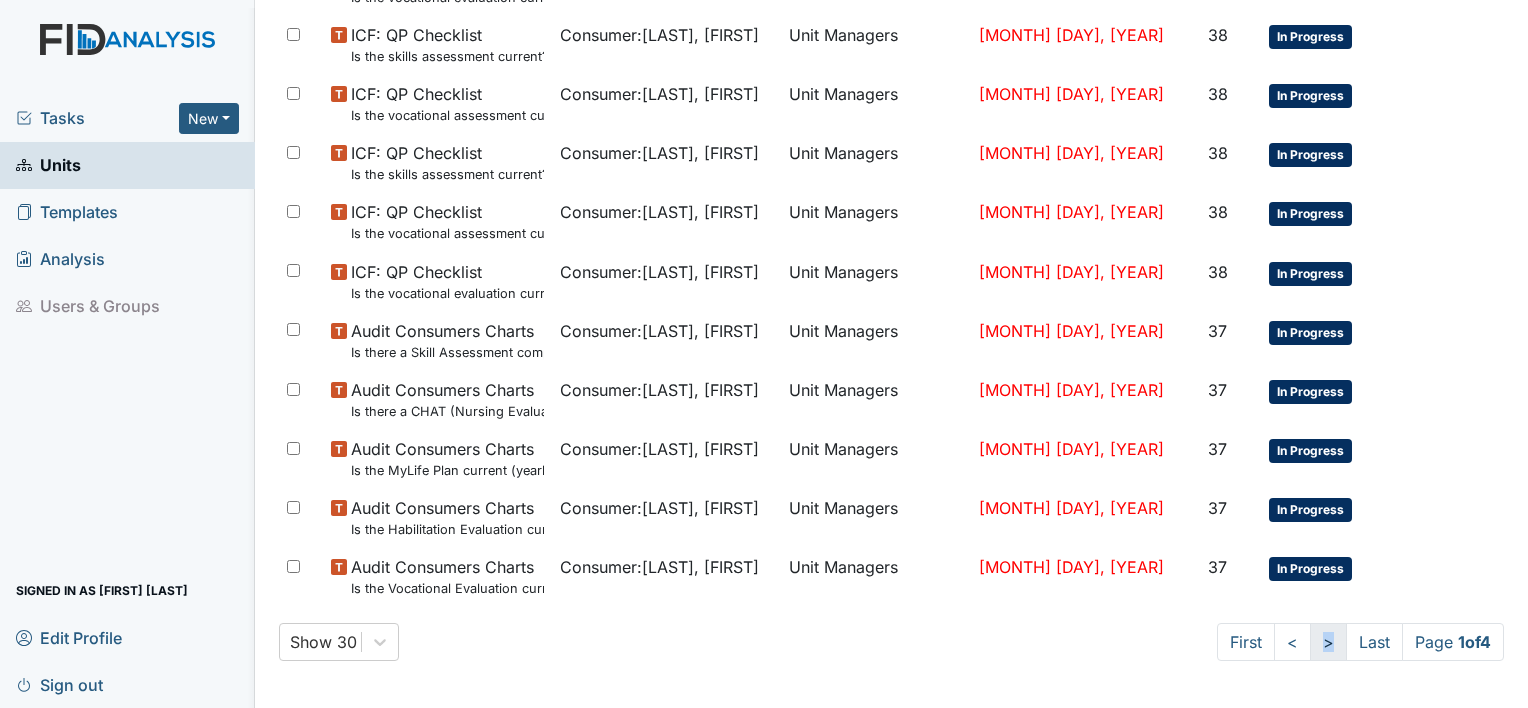 click on ">" at bounding box center (1328, 642) 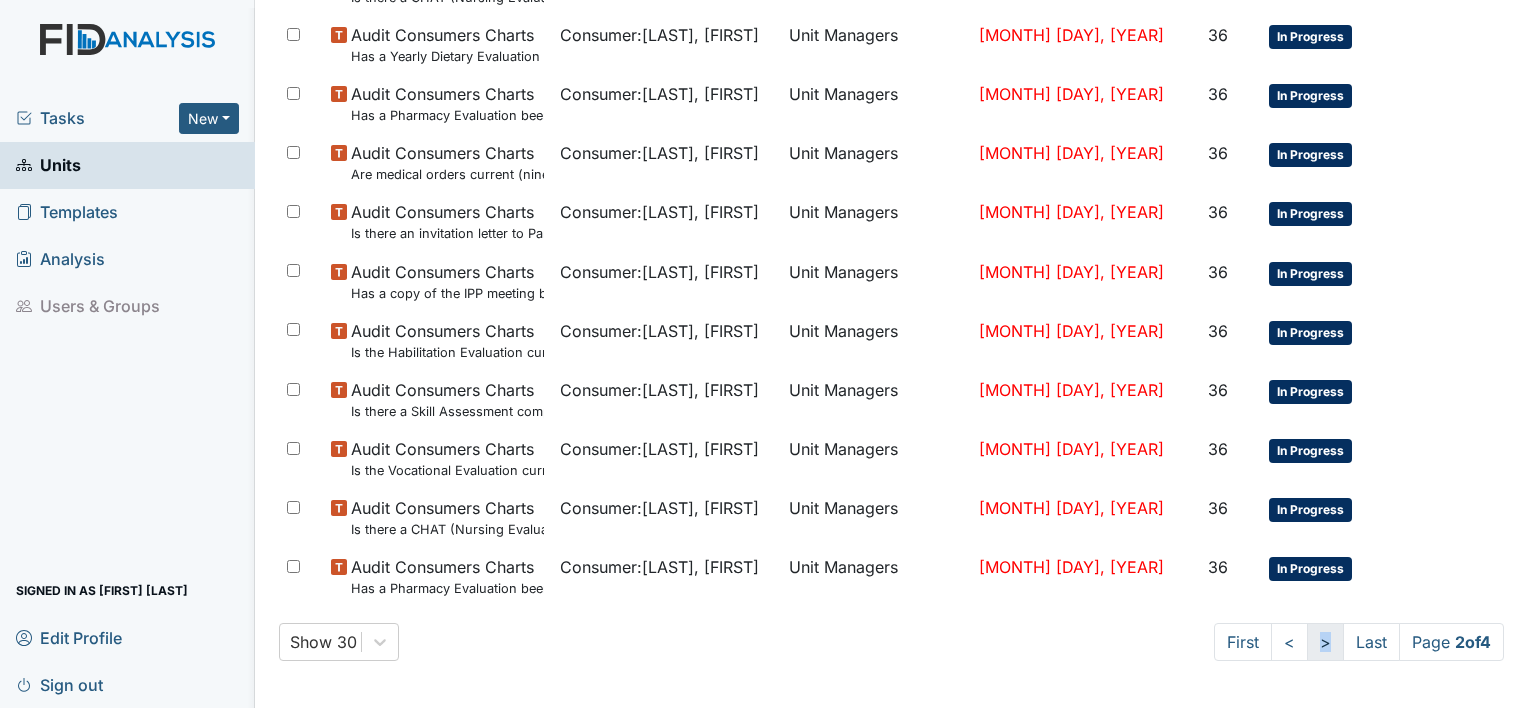 click on ">" at bounding box center [1325, 642] 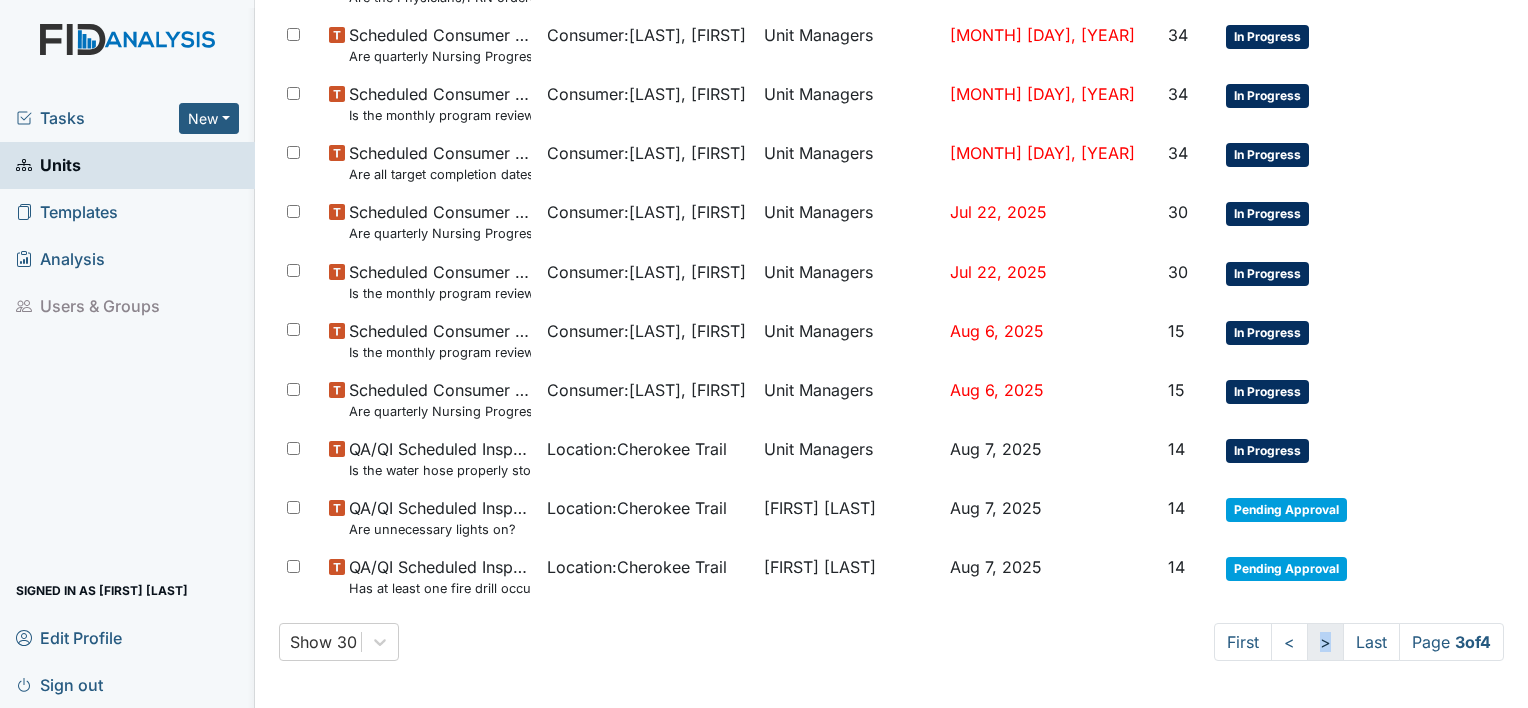 click on ">" at bounding box center (1325, 642) 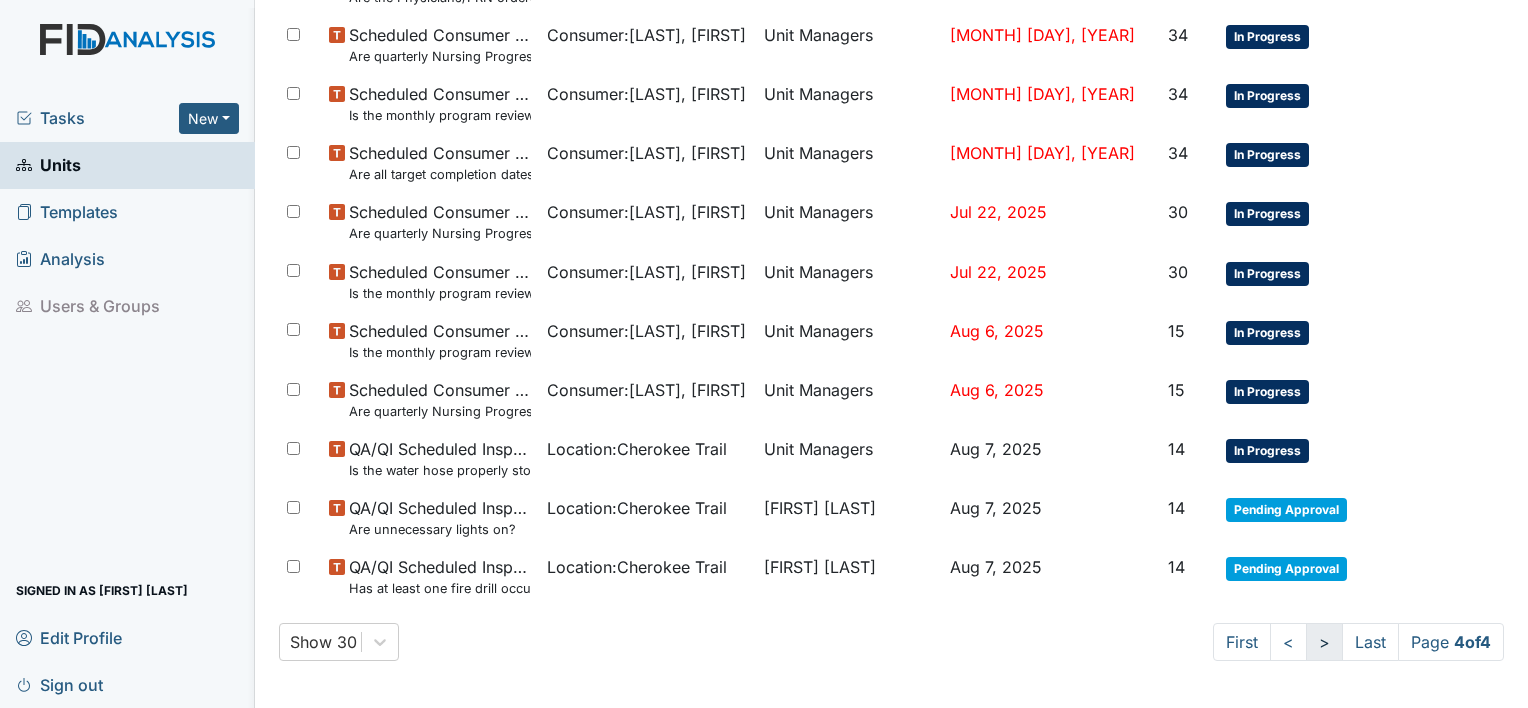 scroll, scrollTop: 248, scrollLeft: 0, axis: vertical 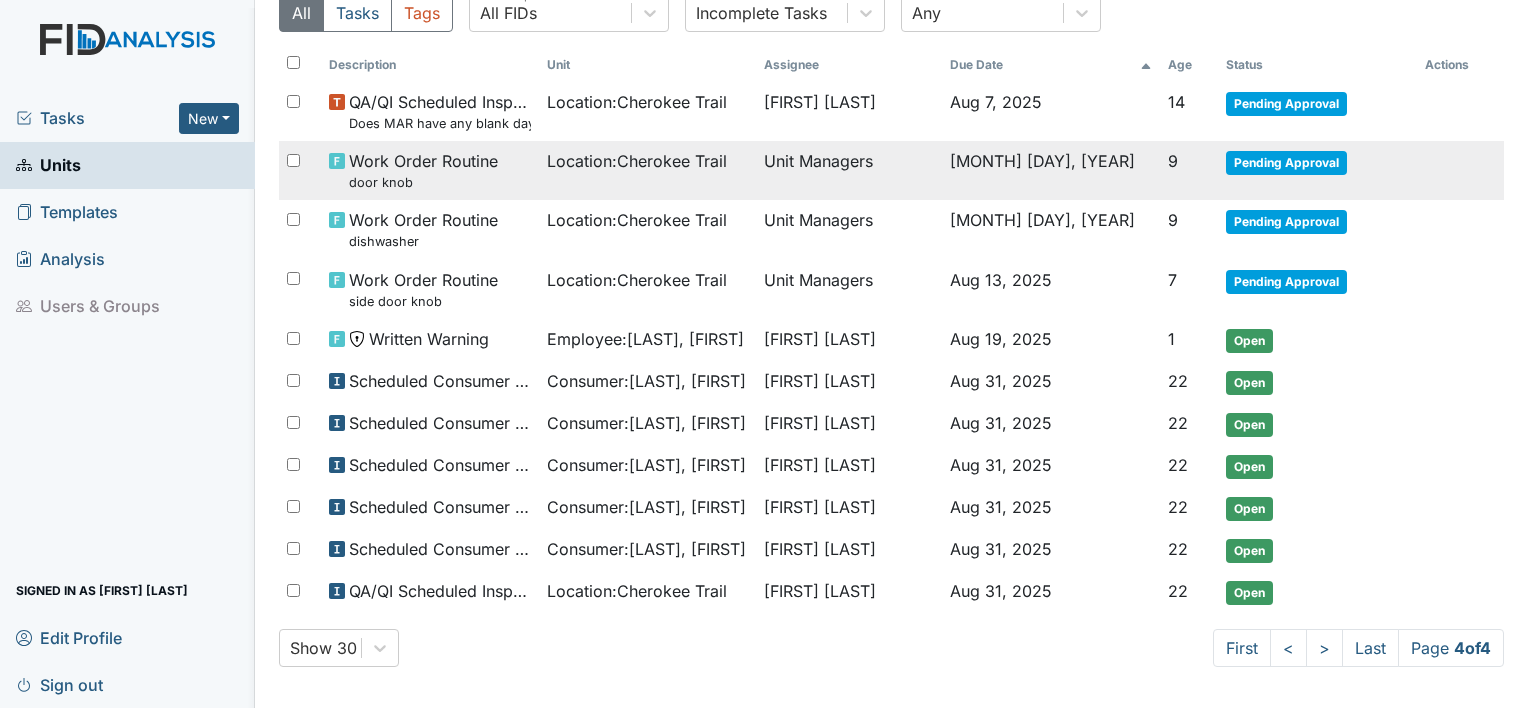 click on "Pending Approval" at bounding box center [1286, 163] 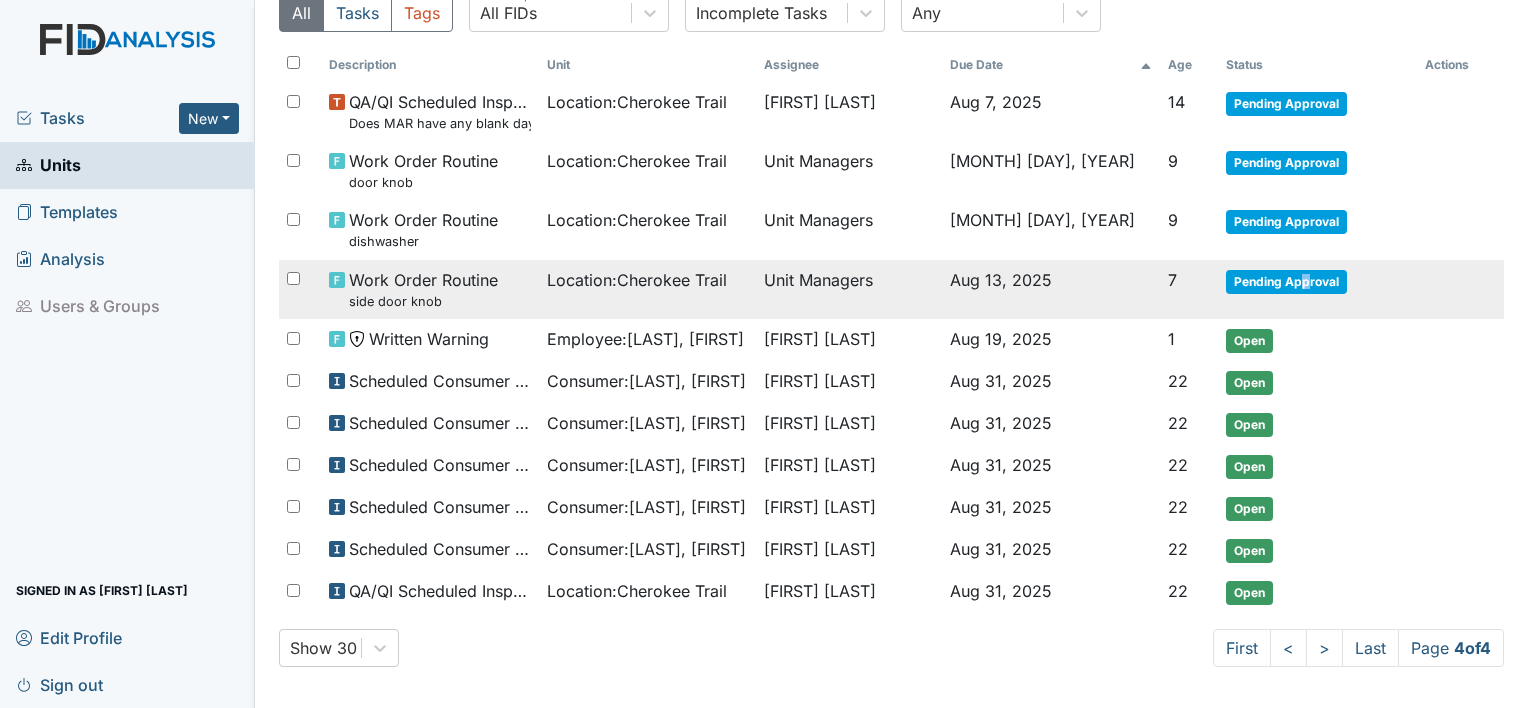 click on "Pending Approval" at bounding box center [1286, 282] 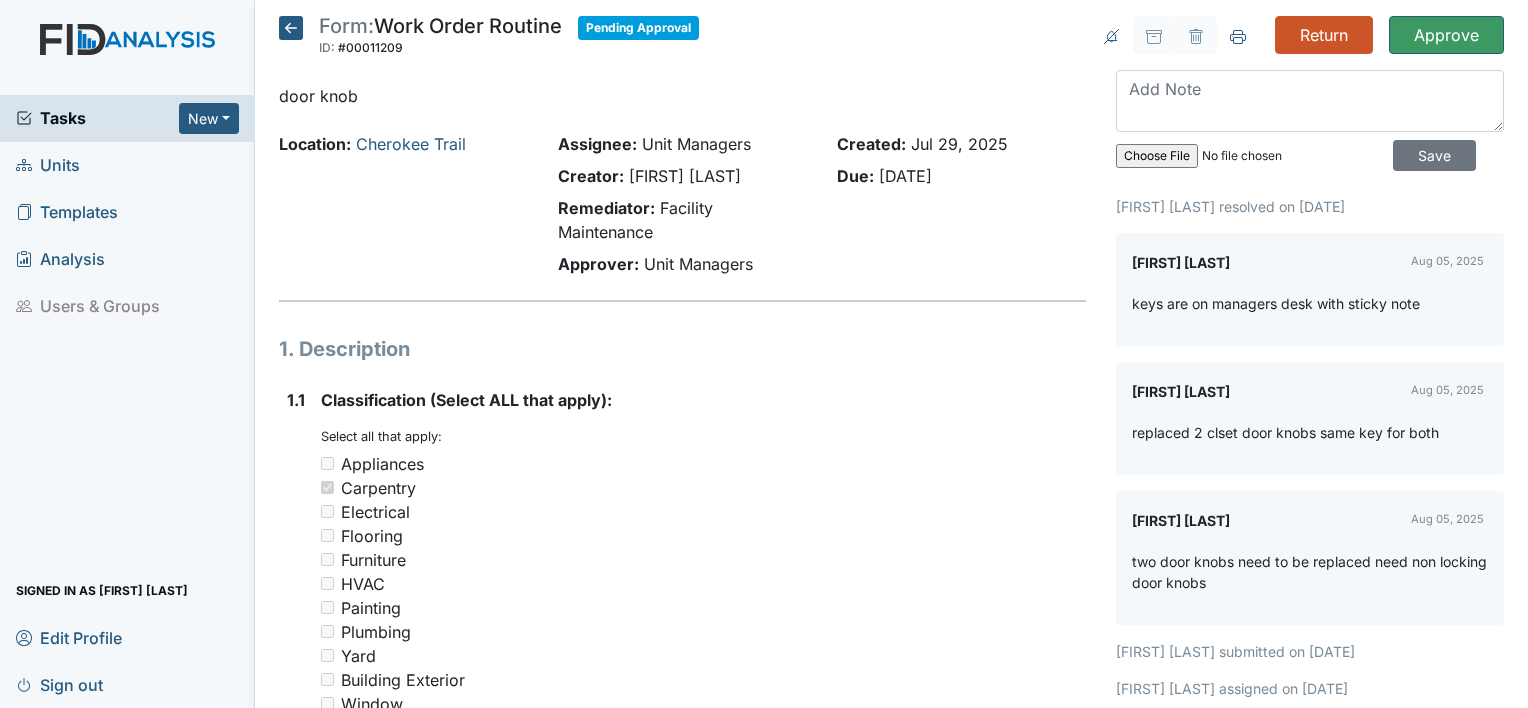 scroll, scrollTop: 0, scrollLeft: 0, axis: both 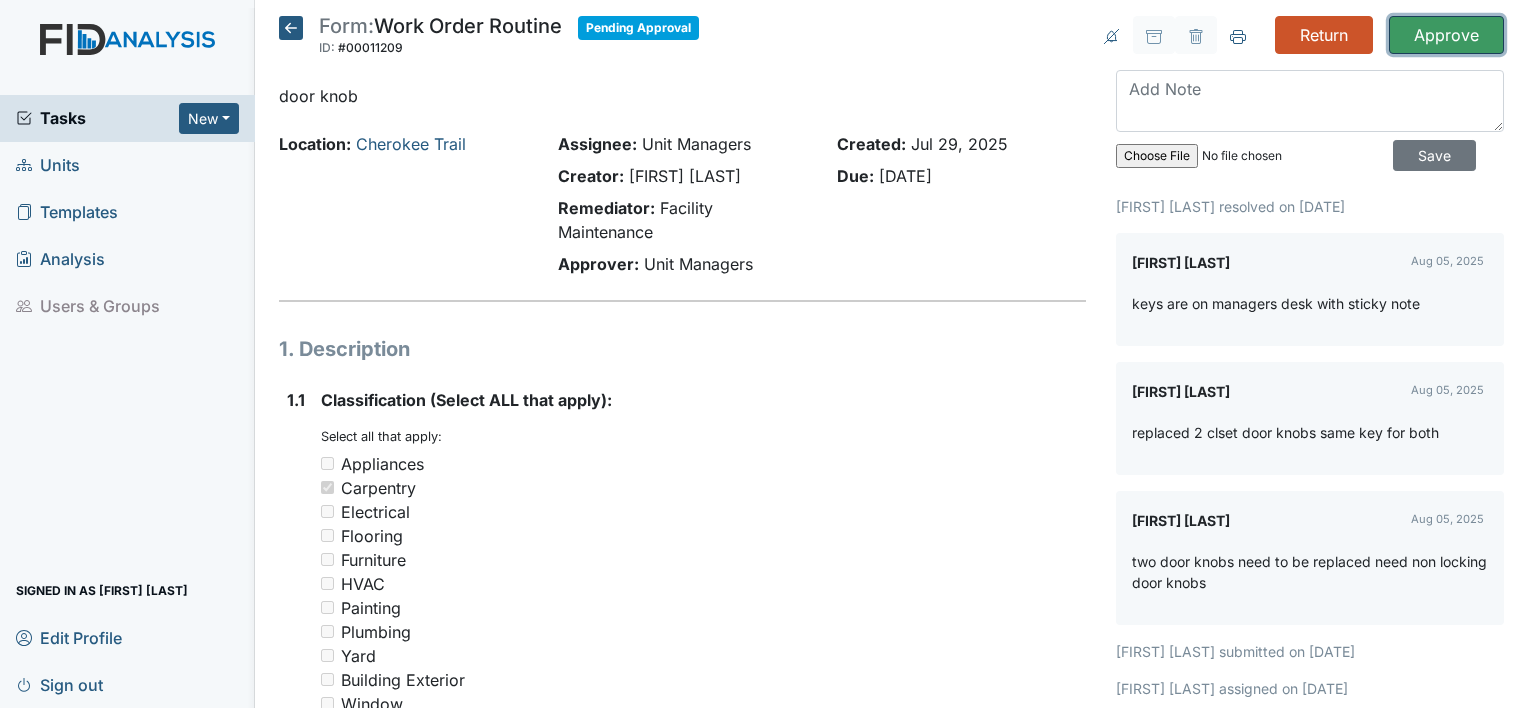 click on "Approve" at bounding box center (1446, 35) 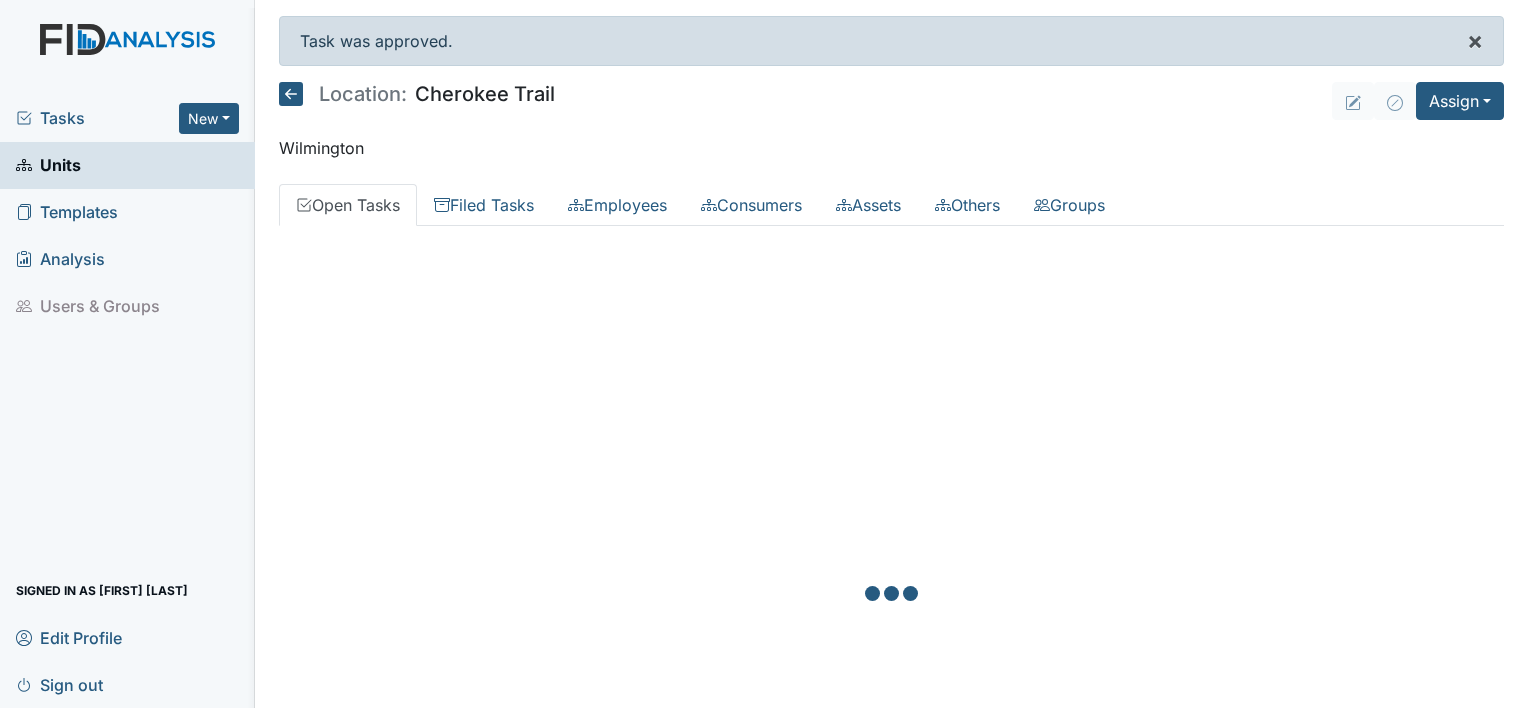 scroll, scrollTop: 0, scrollLeft: 0, axis: both 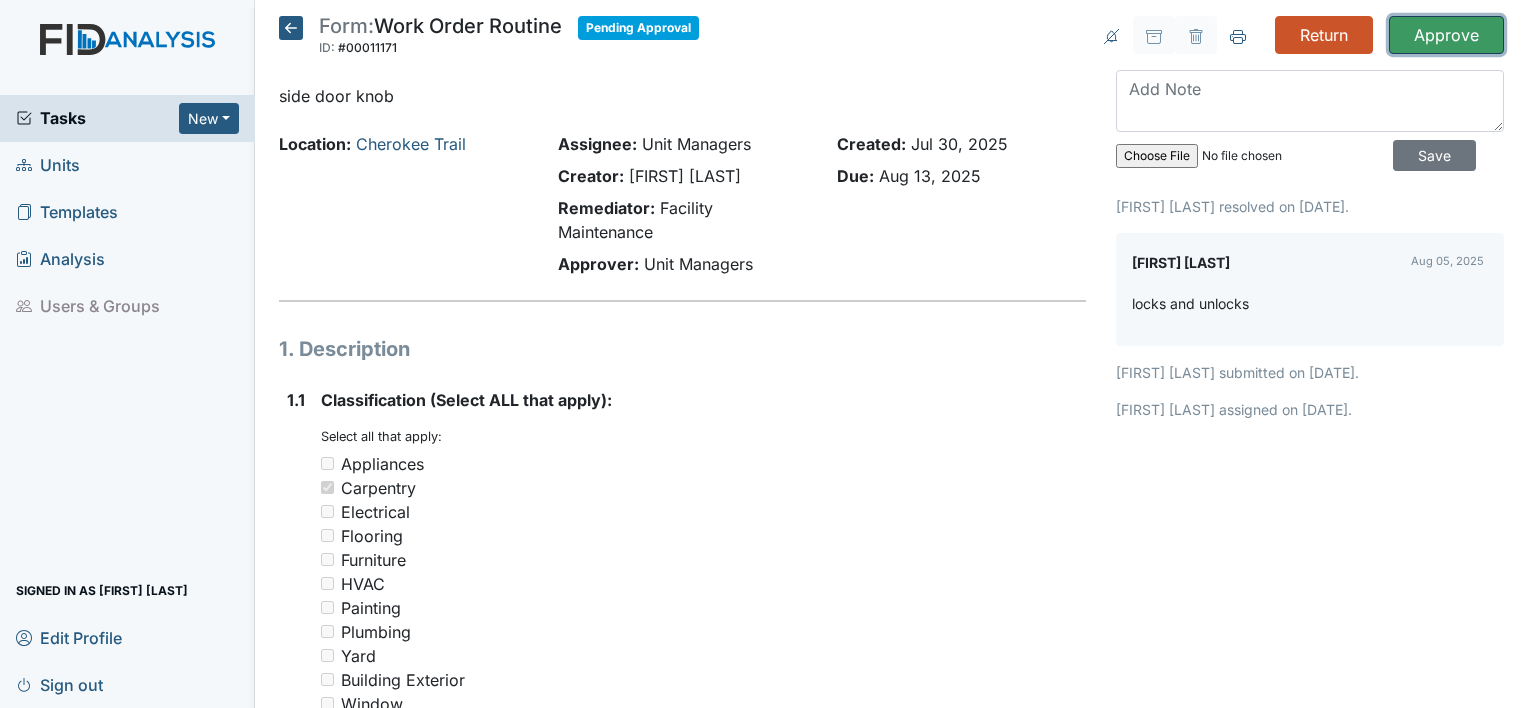 click on "Approve" at bounding box center (1446, 35) 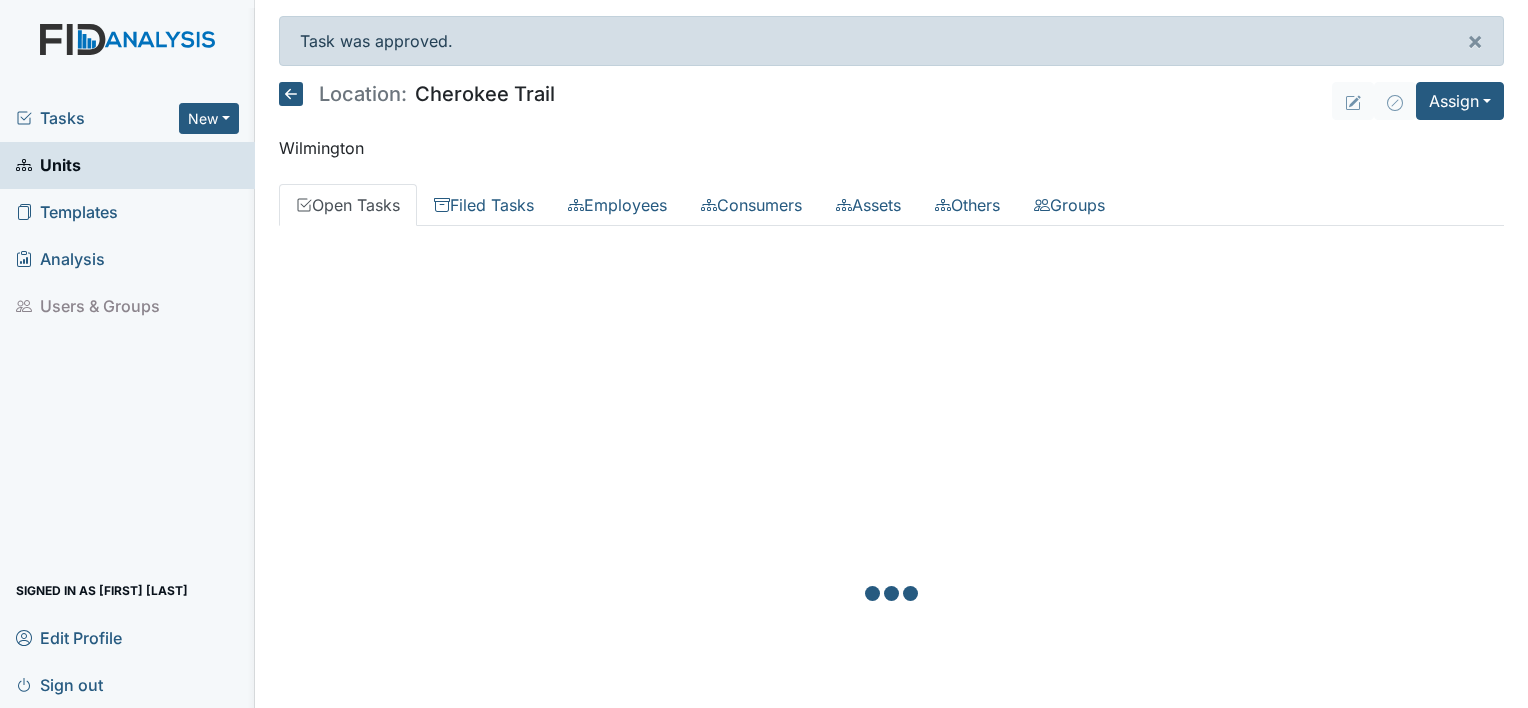 scroll, scrollTop: 0, scrollLeft: 0, axis: both 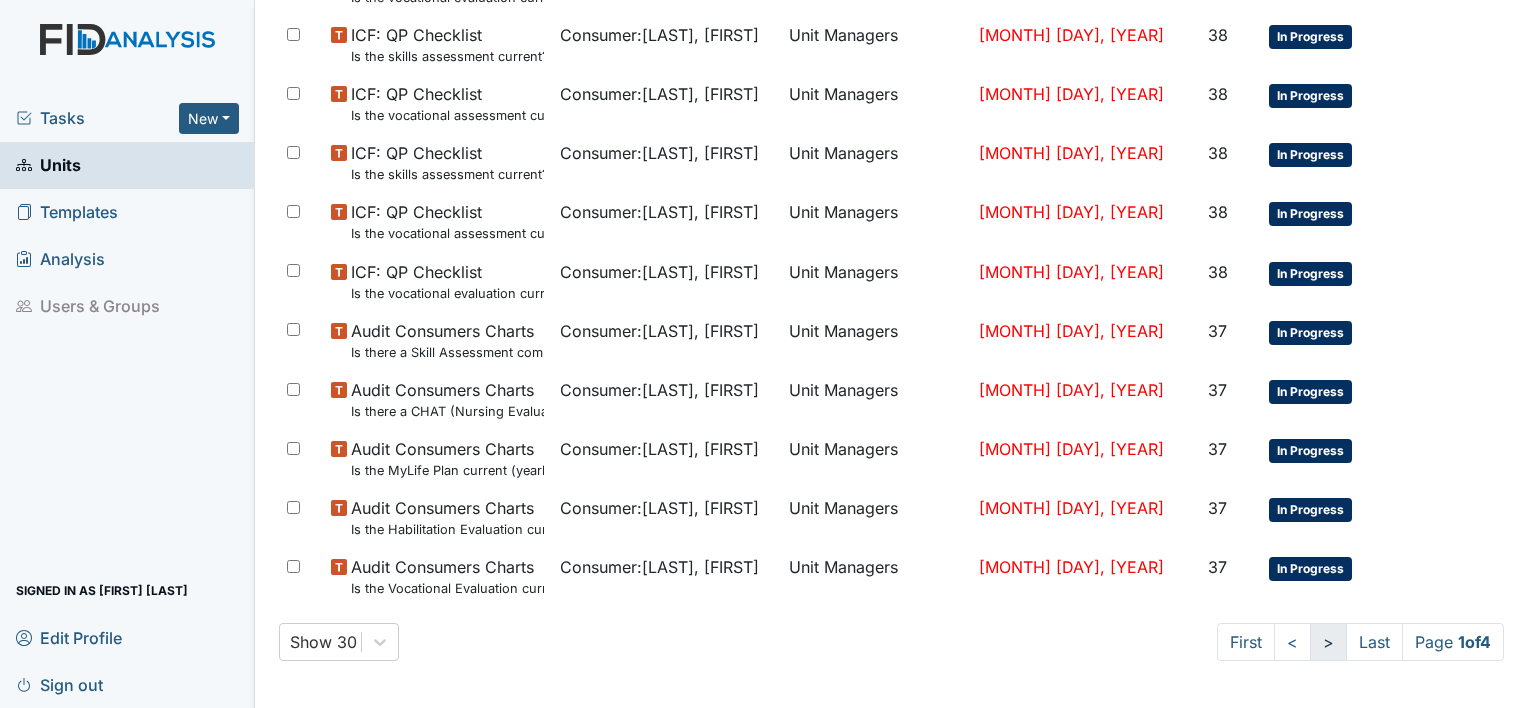 click on ">" at bounding box center (1328, 642) 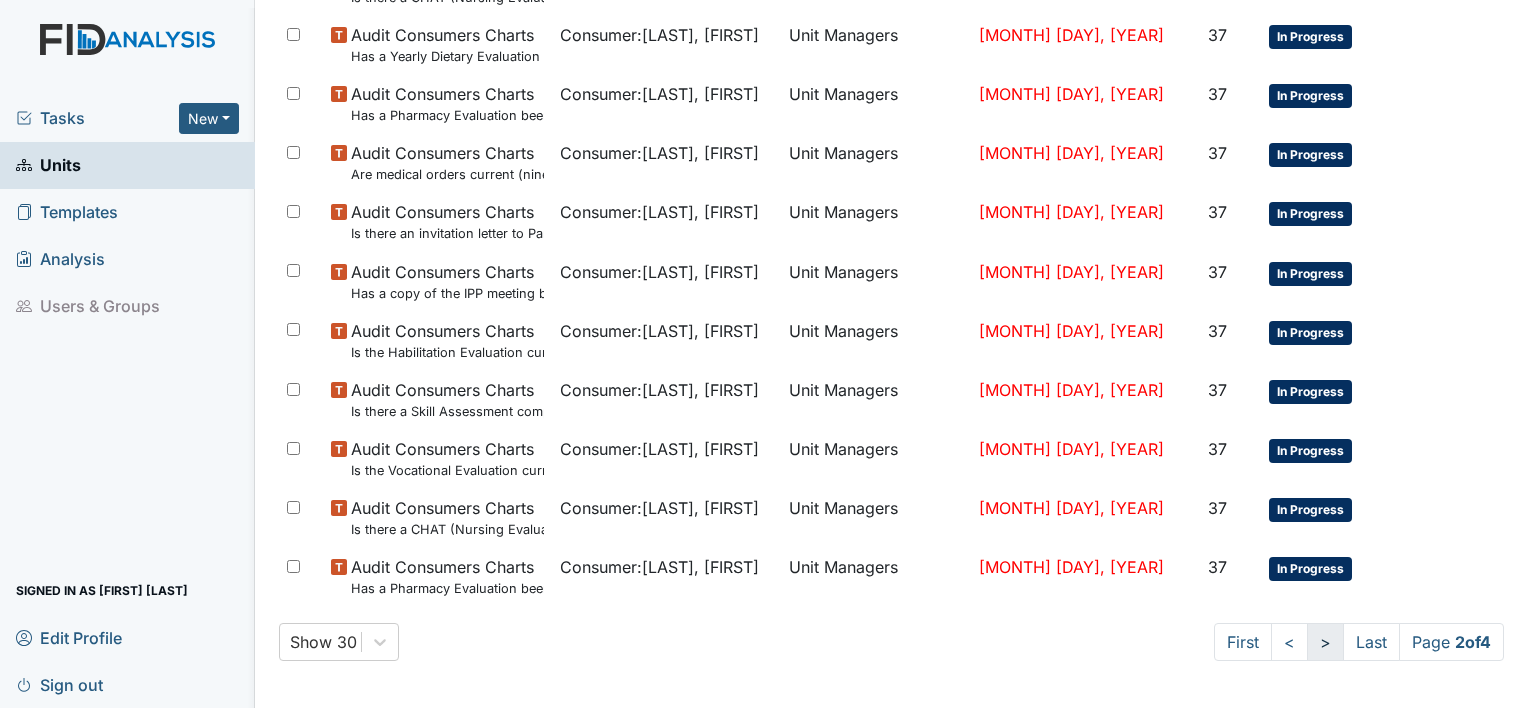 click on ">" at bounding box center (1325, 642) 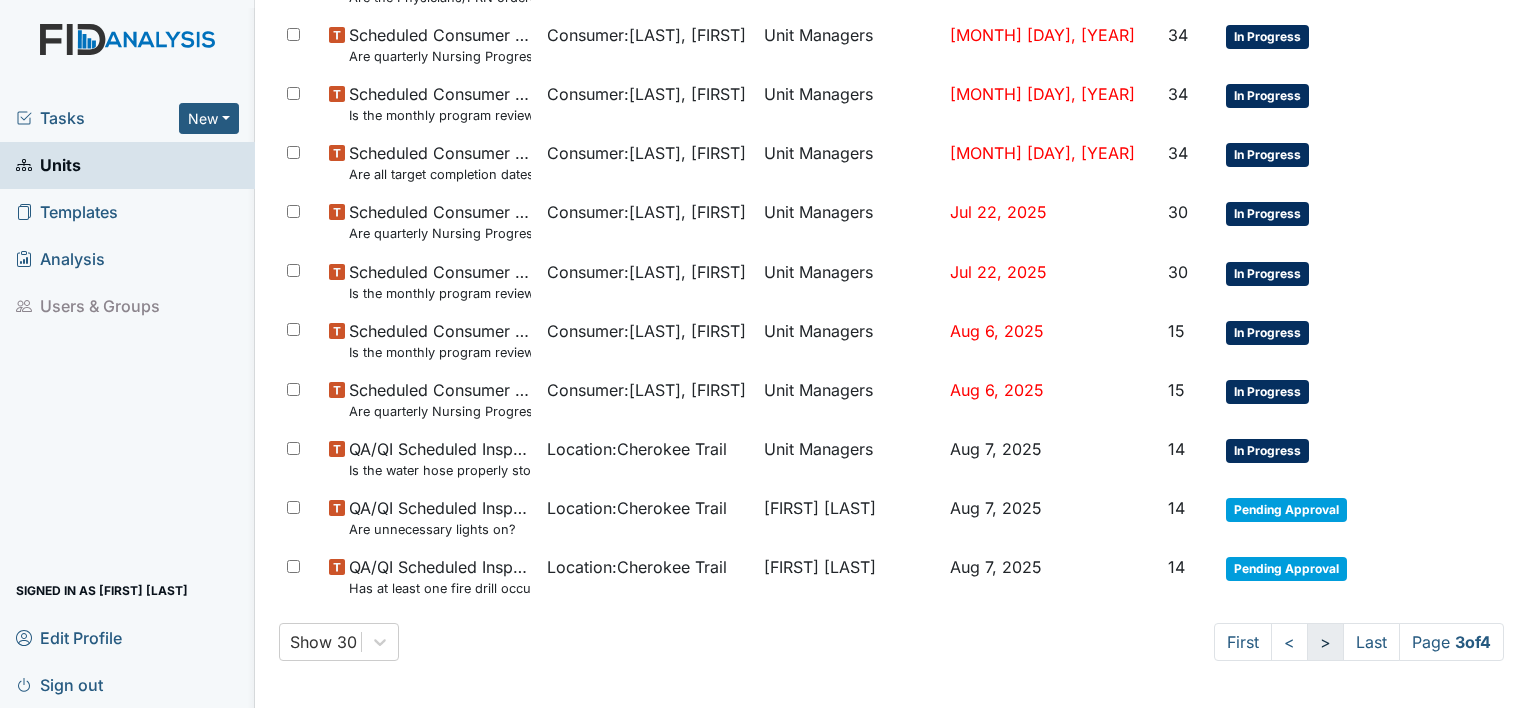 click on ">" at bounding box center [1325, 642] 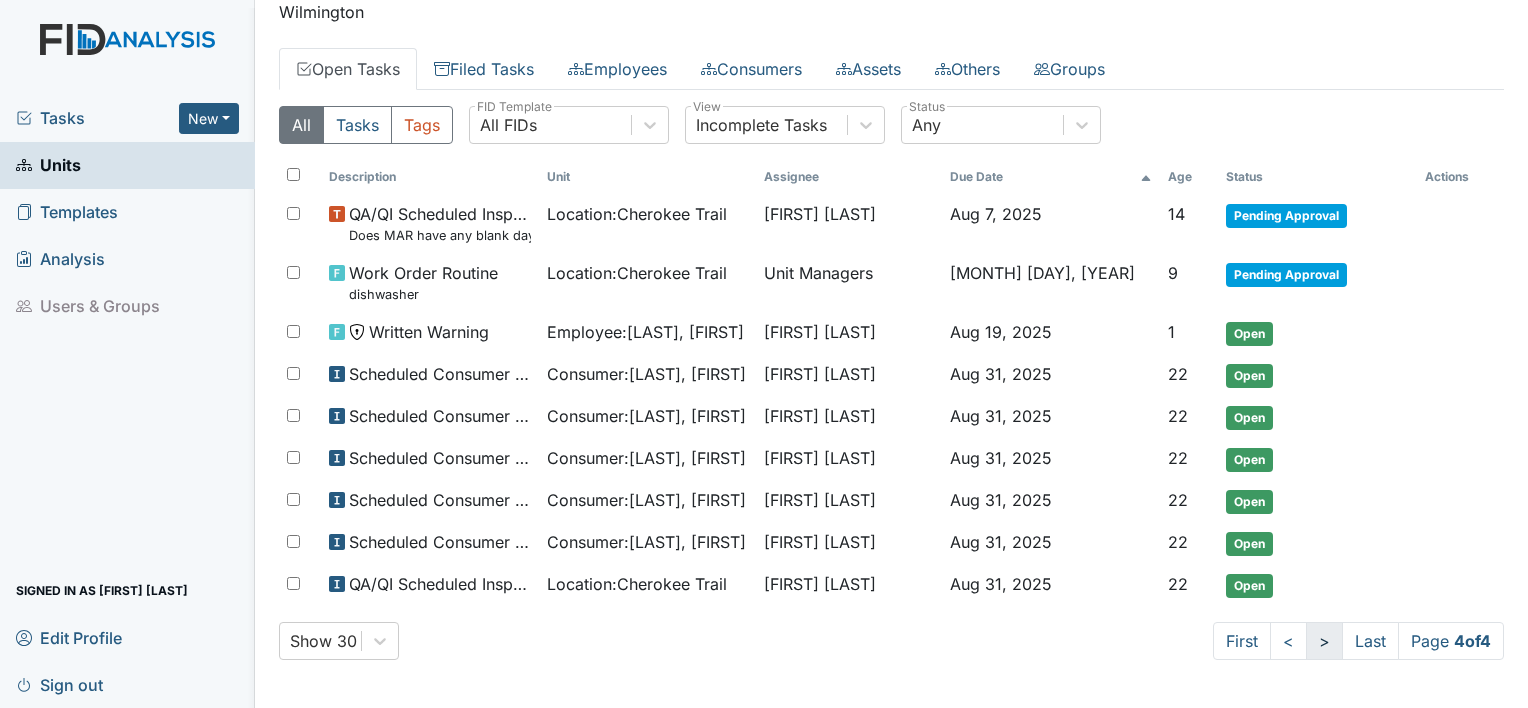 scroll, scrollTop: 129, scrollLeft: 0, axis: vertical 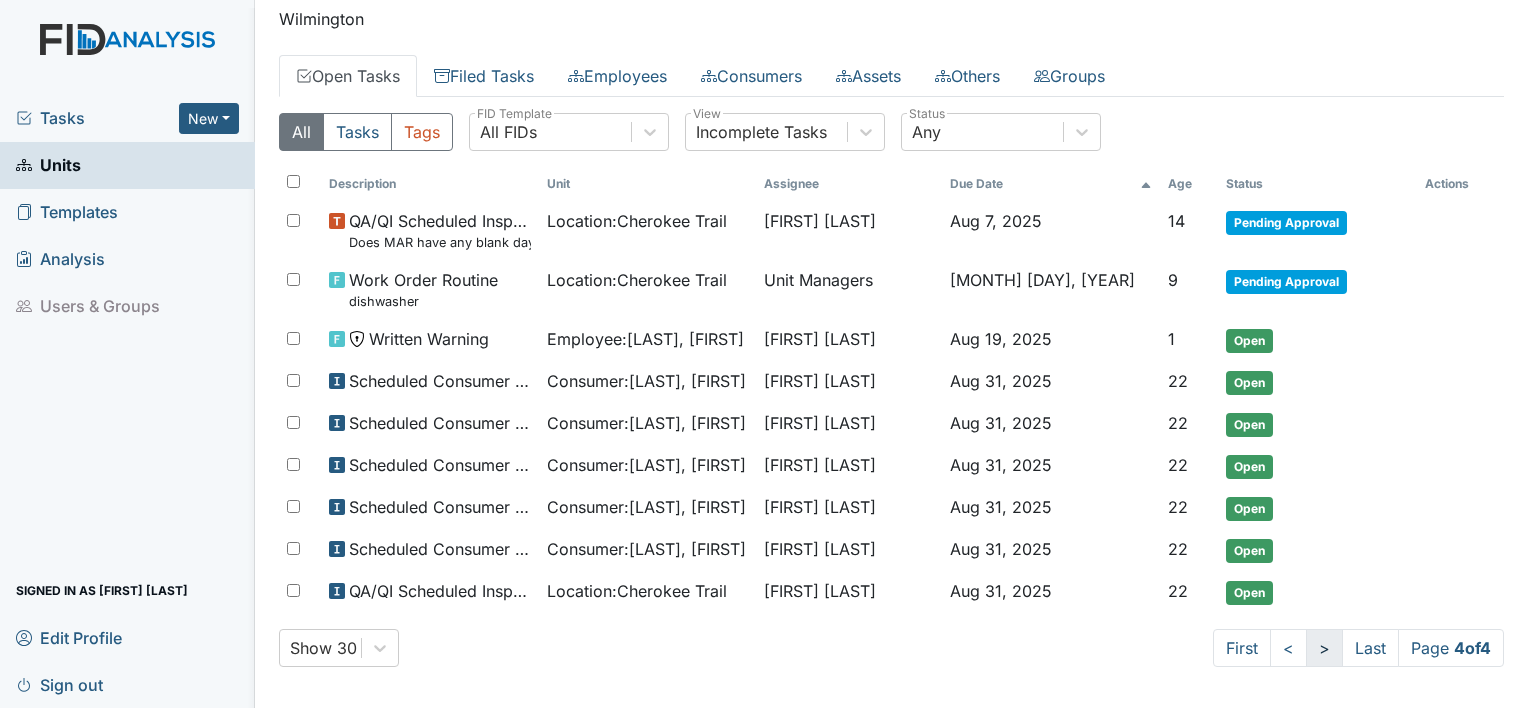 click on ">" at bounding box center (1324, 648) 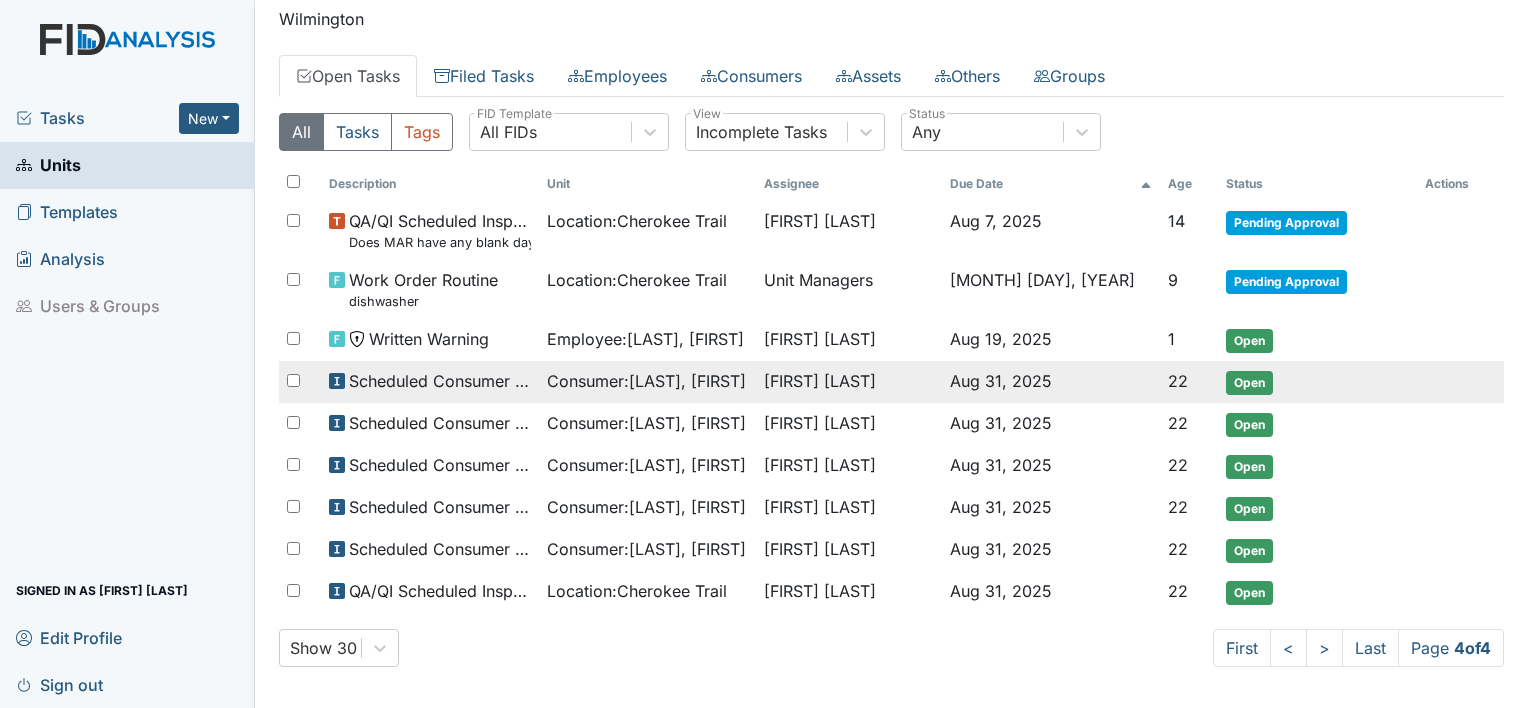 click on "Brittney Dunn" at bounding box center (849, 382) 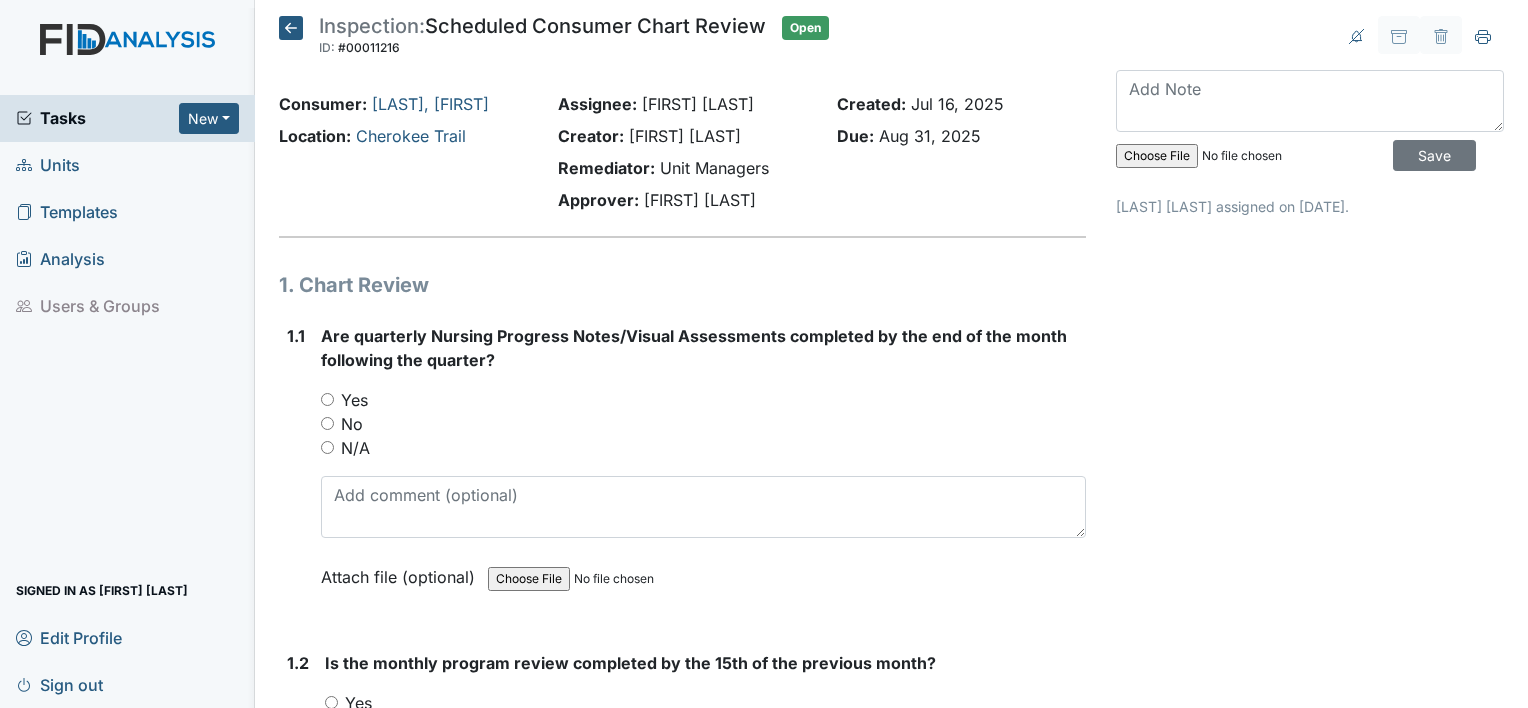 scroll, scrollTop: 0, scrollLeft: 0, axis: both 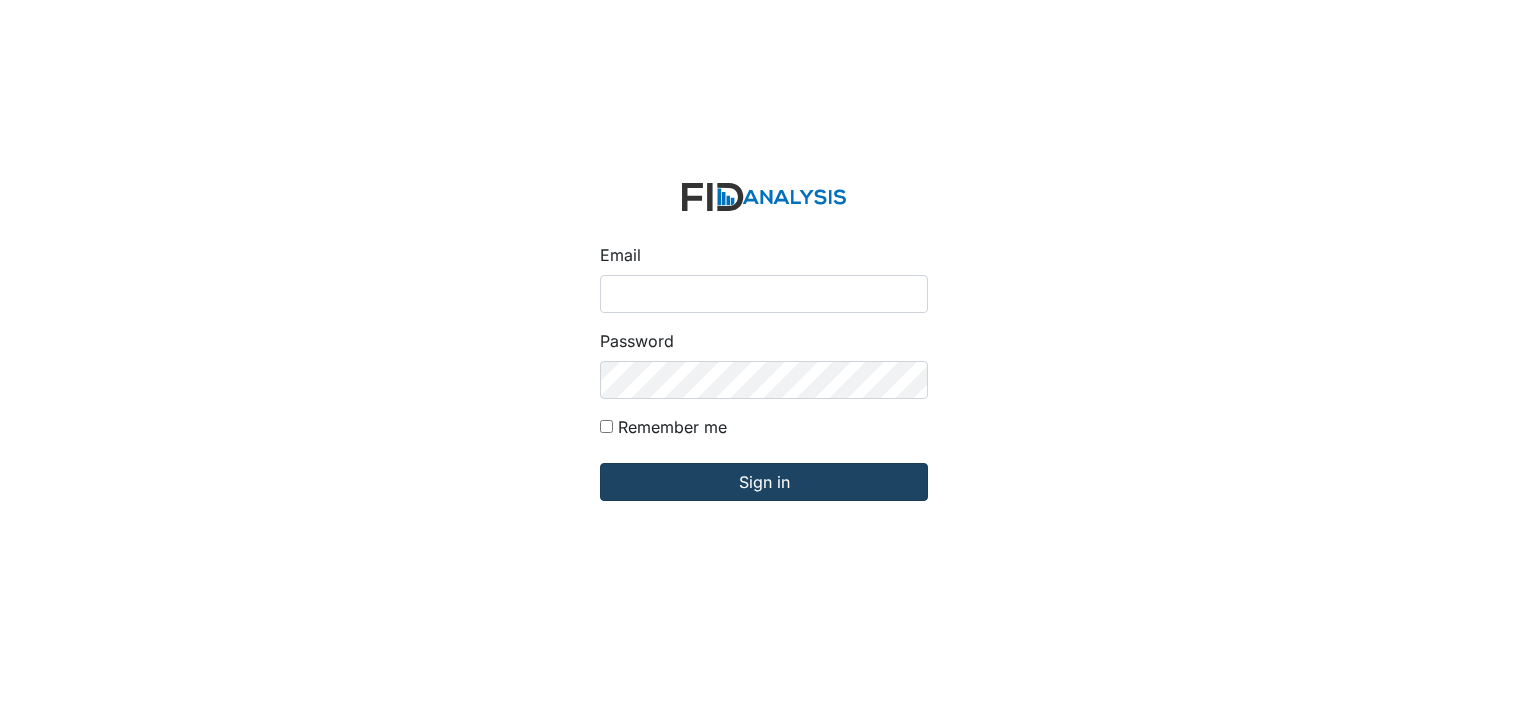 type on "[USERNAME]@example.com" 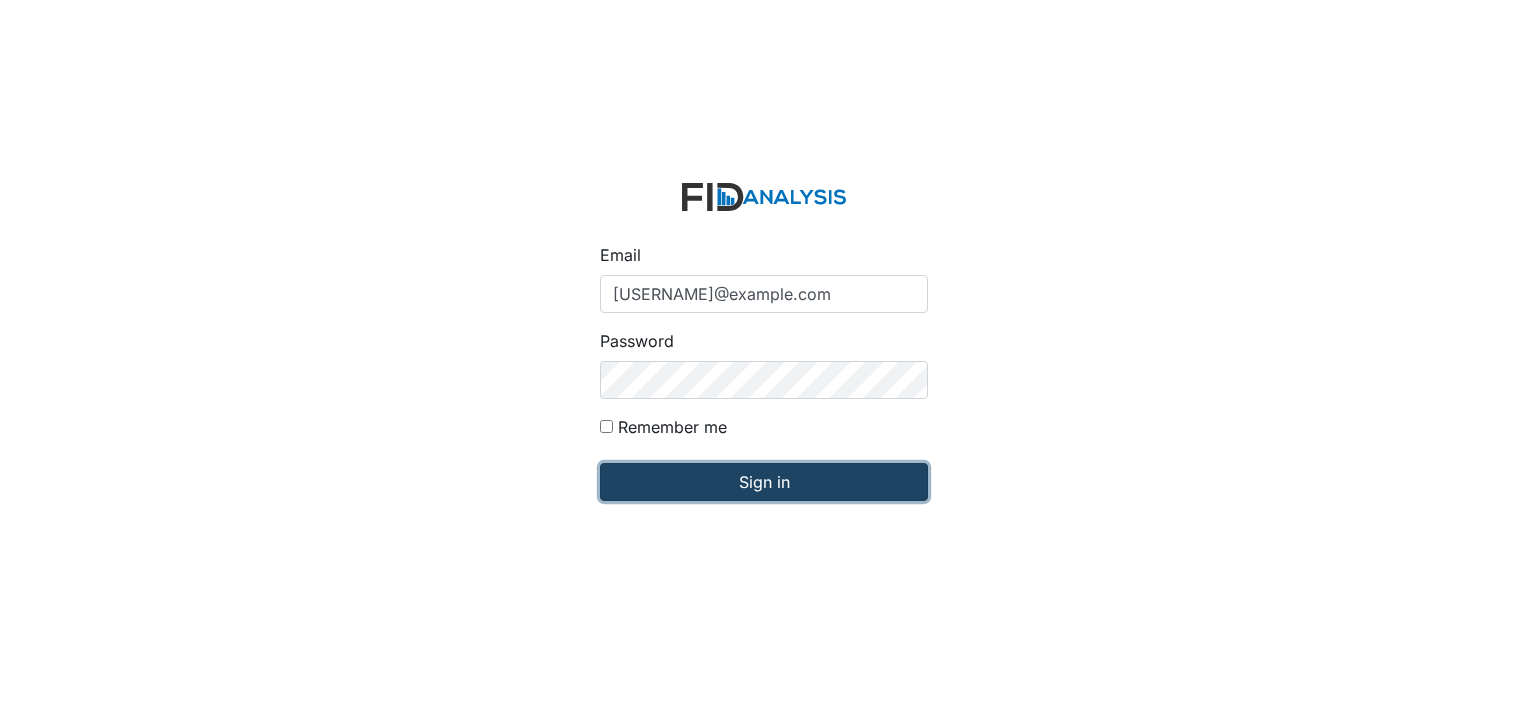 click on "Sign in" at bounding box center (764, 482) 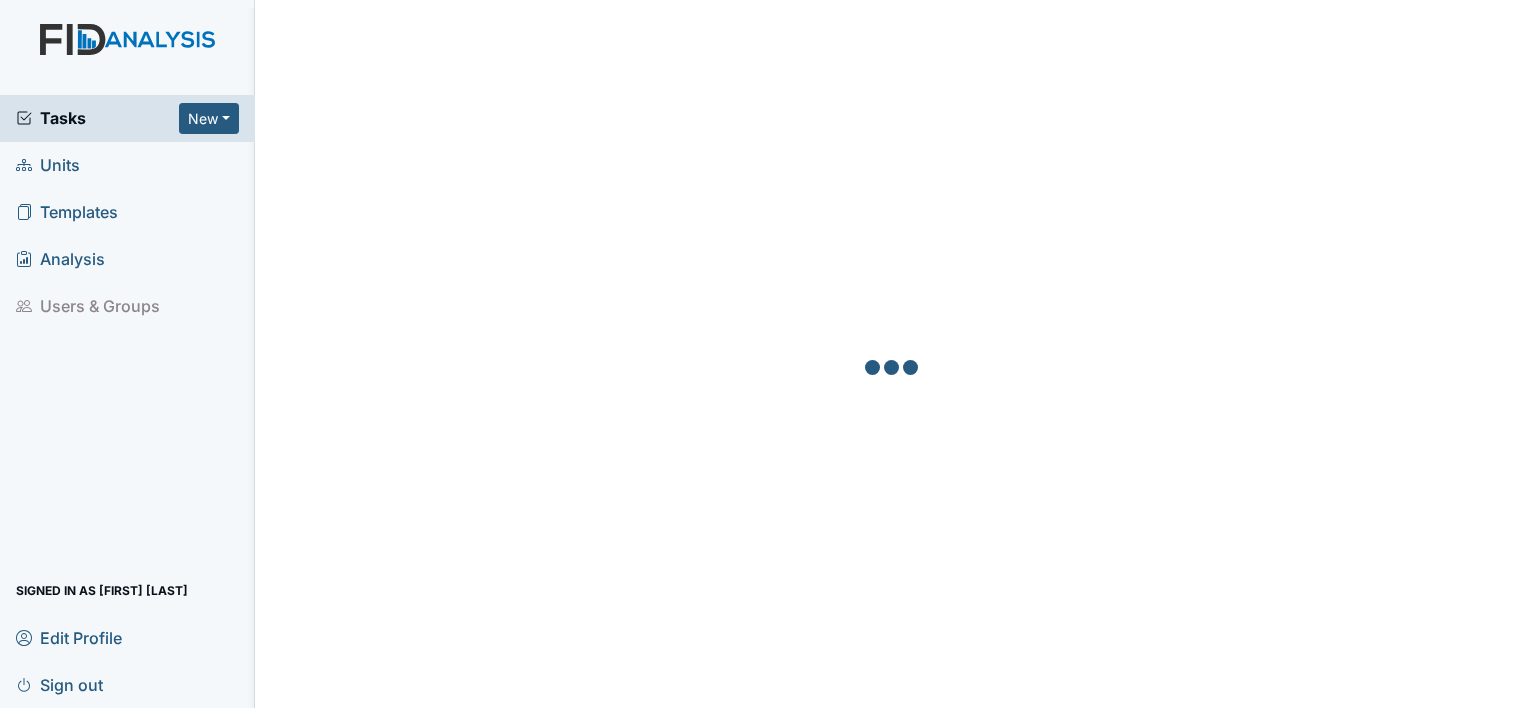 scroll, scrollTop: 0, scrollLeft: 0, axis: both 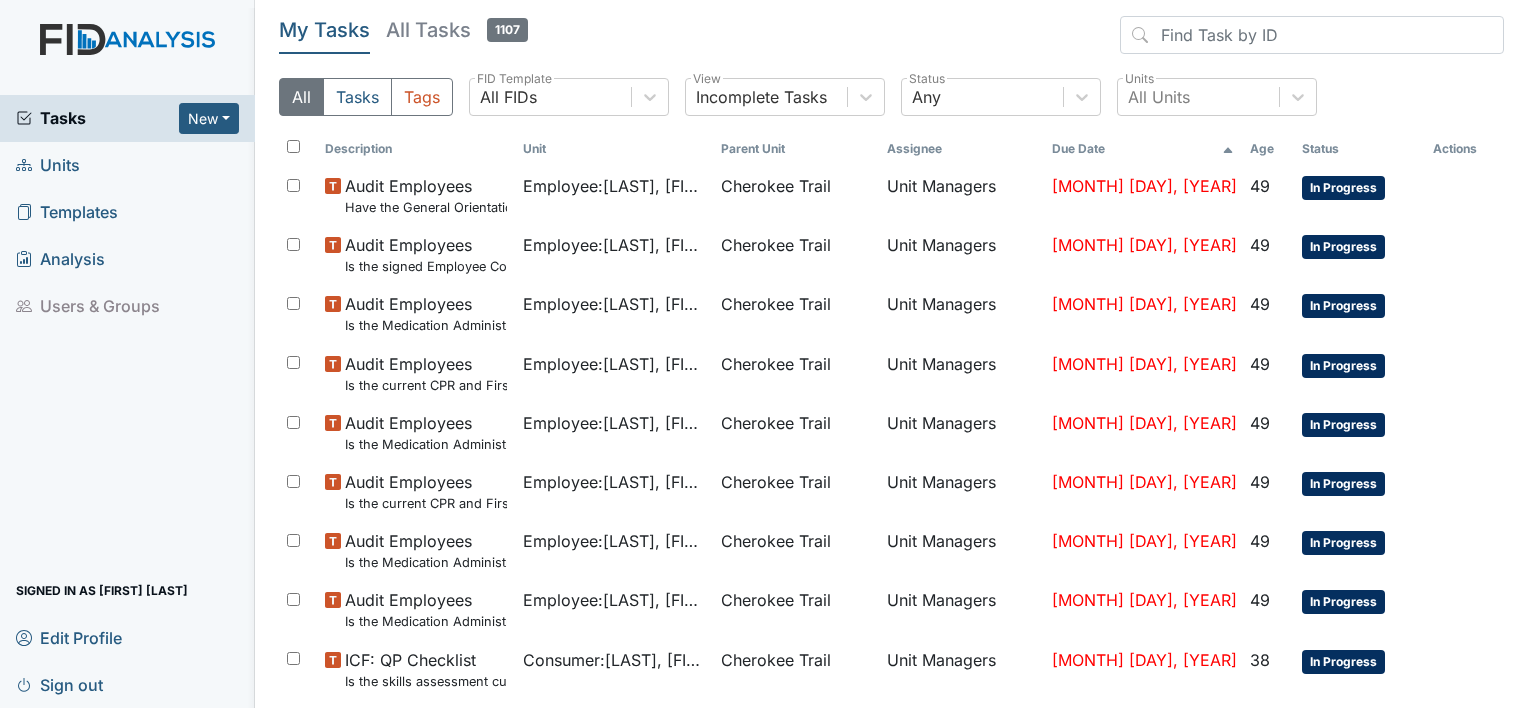 click on "Units" at bounding box center (127, 165) 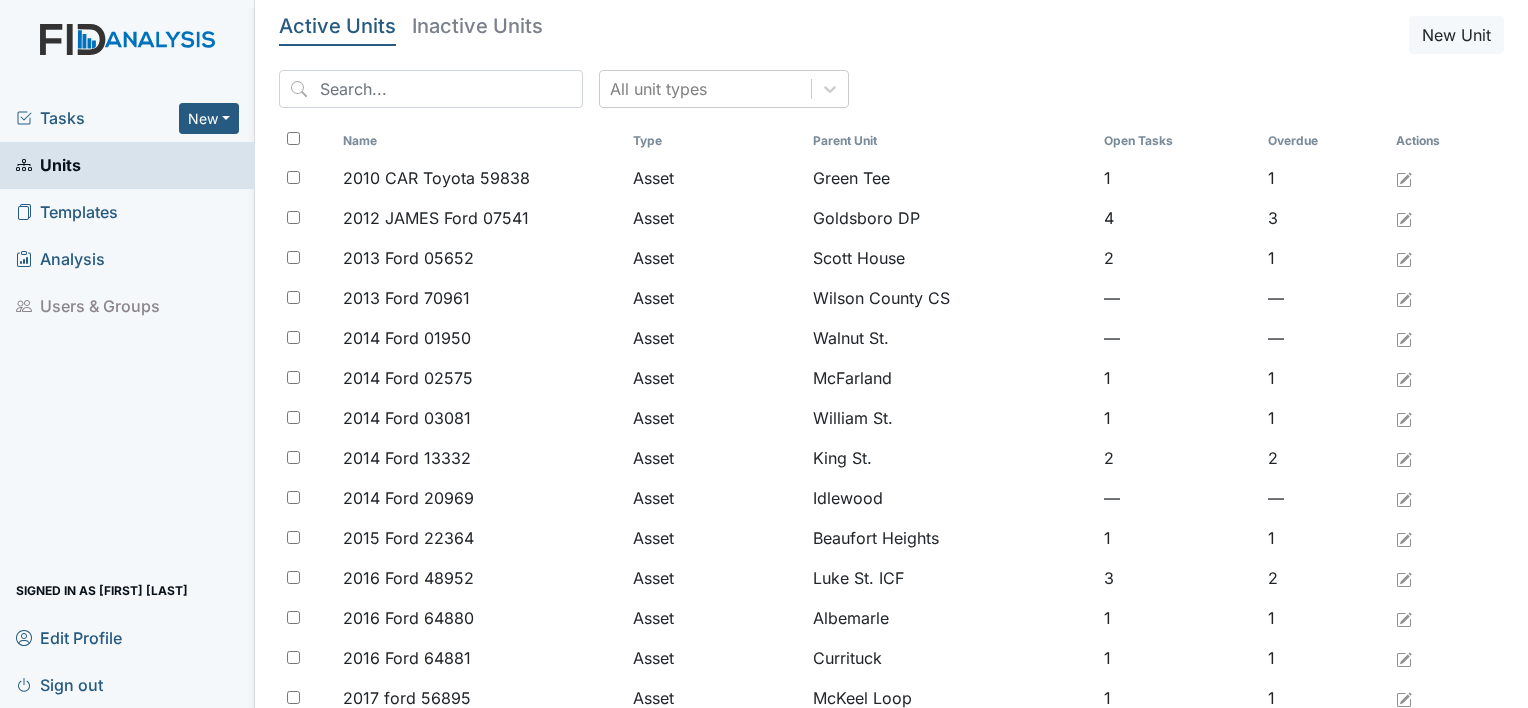 scroll, scrollTop: 0, scrollLeft: 0, axis: both 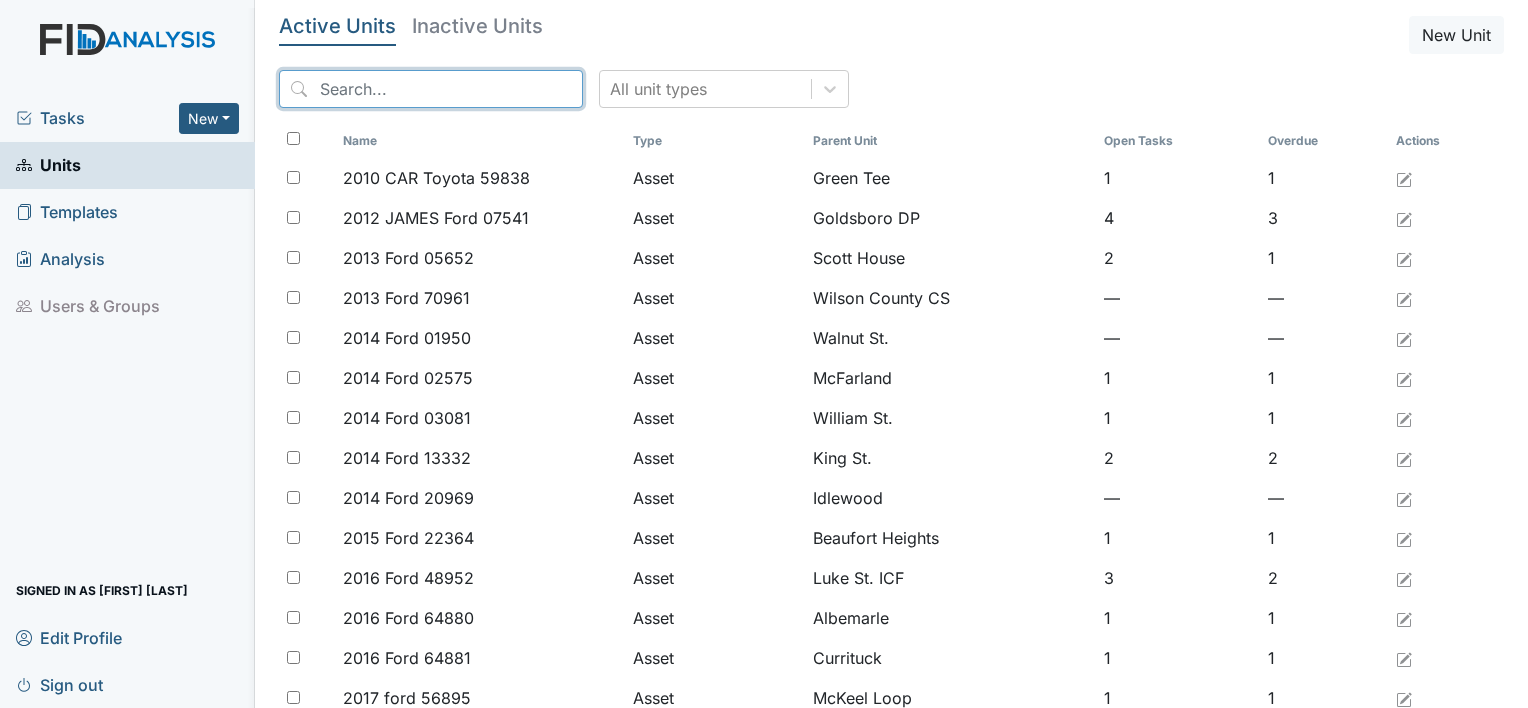 click at bounding box center (431, 89) 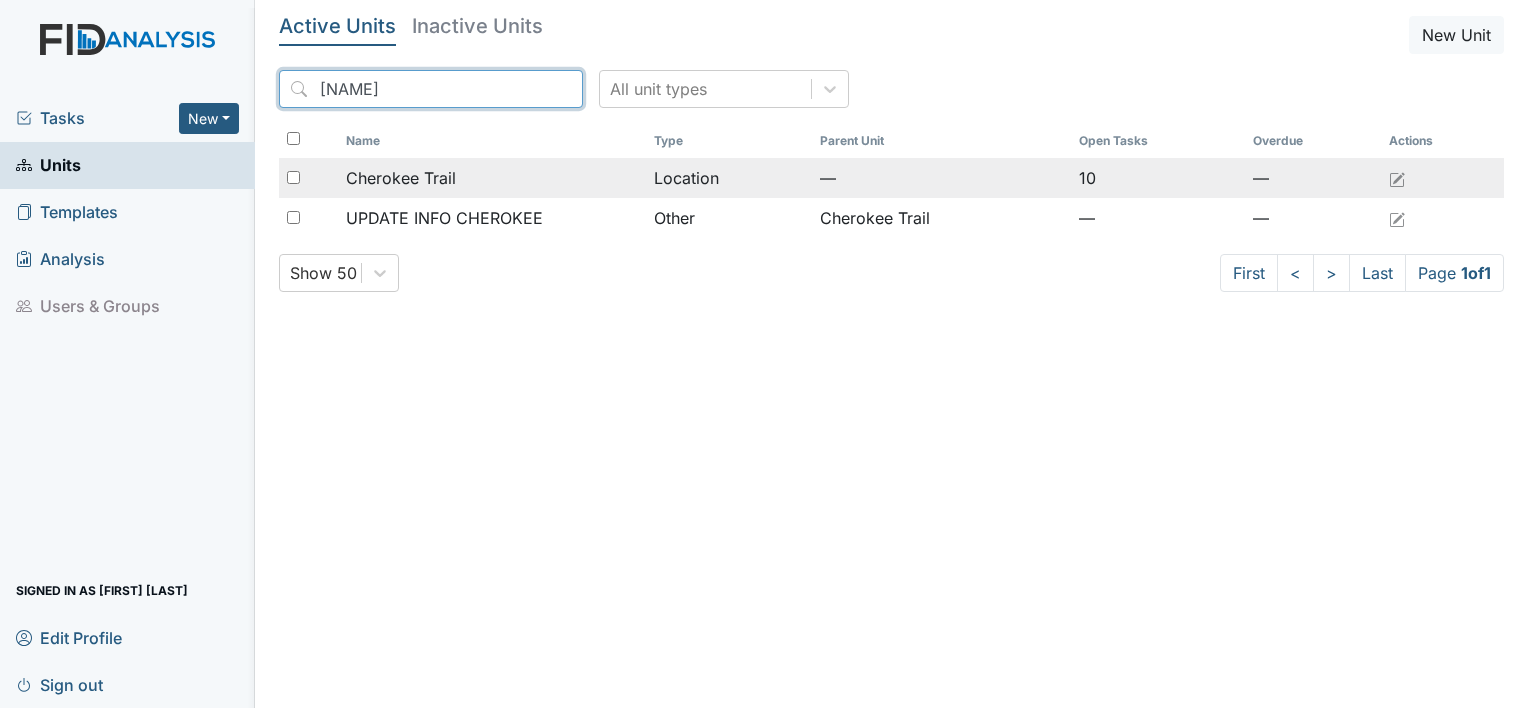 type on "Cherok" 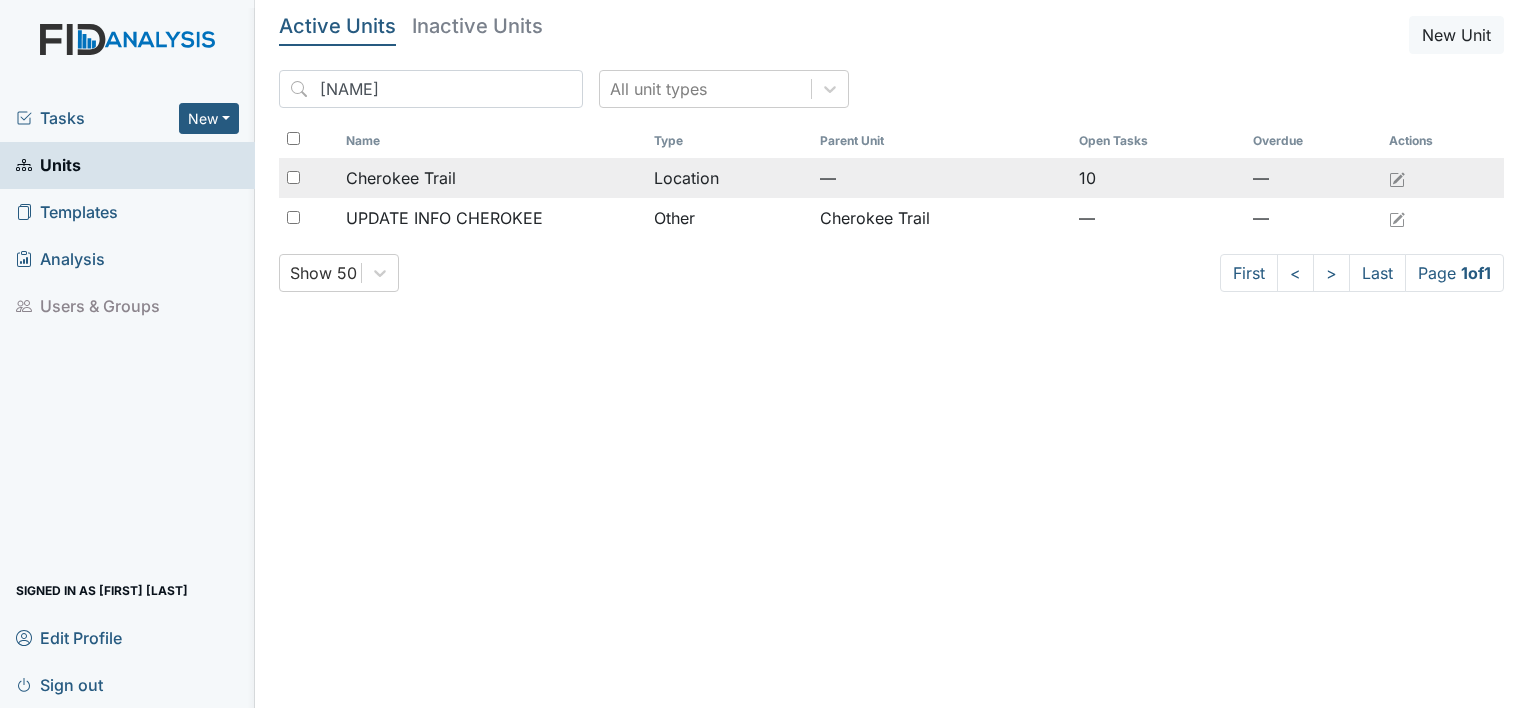 click on "Cherokee Trail" at bounding box center [401, 178] 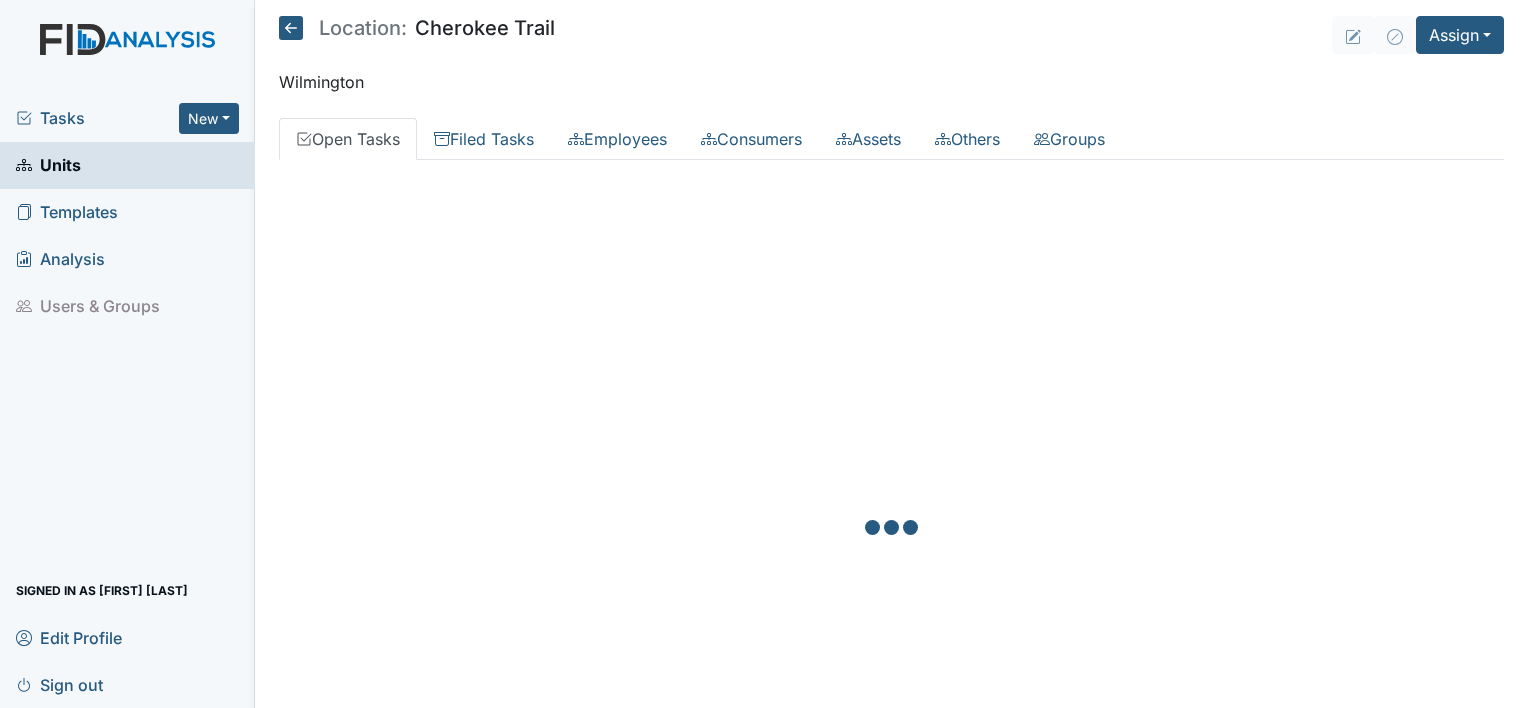 scroll, scrollTop: 0, scrollLeft: 0, axis: both 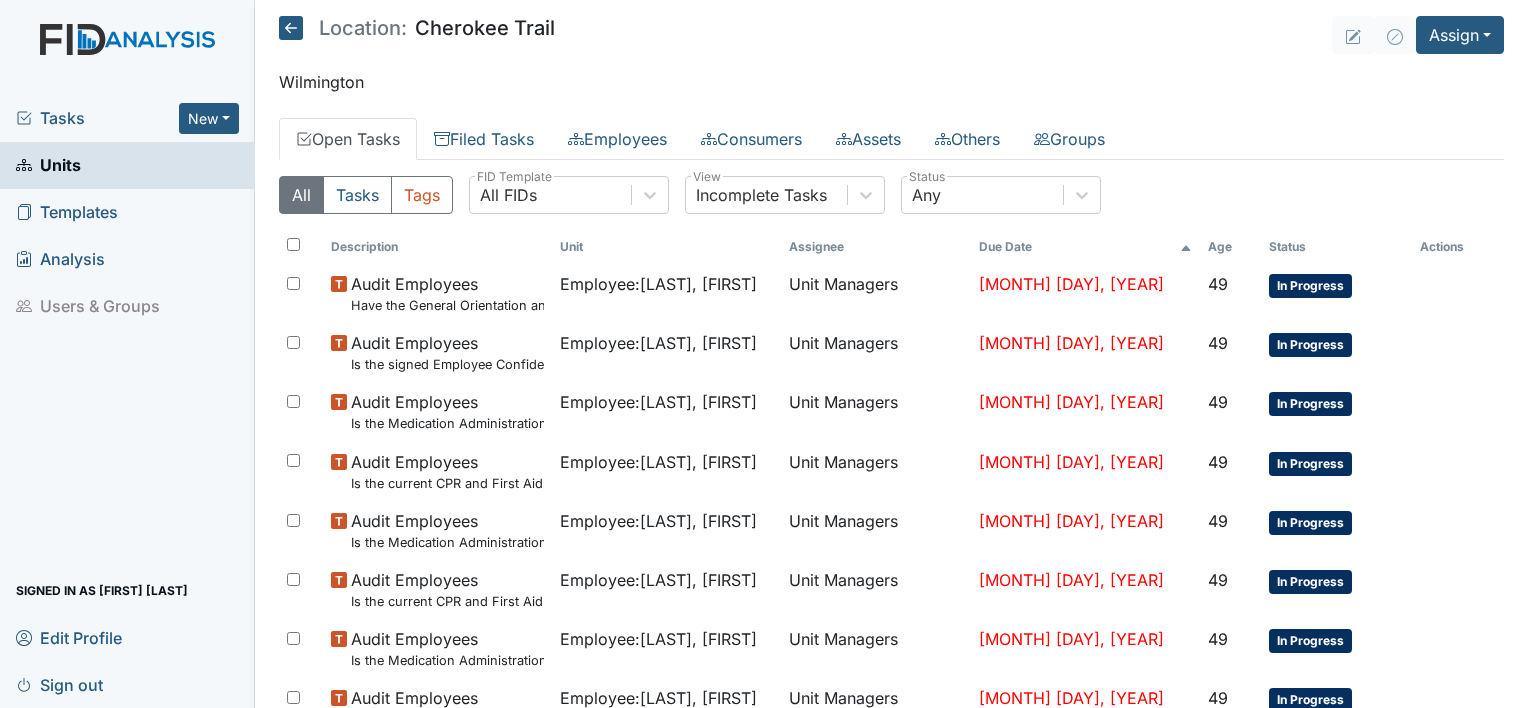click on "Templates" at bounding box center (67, 212) 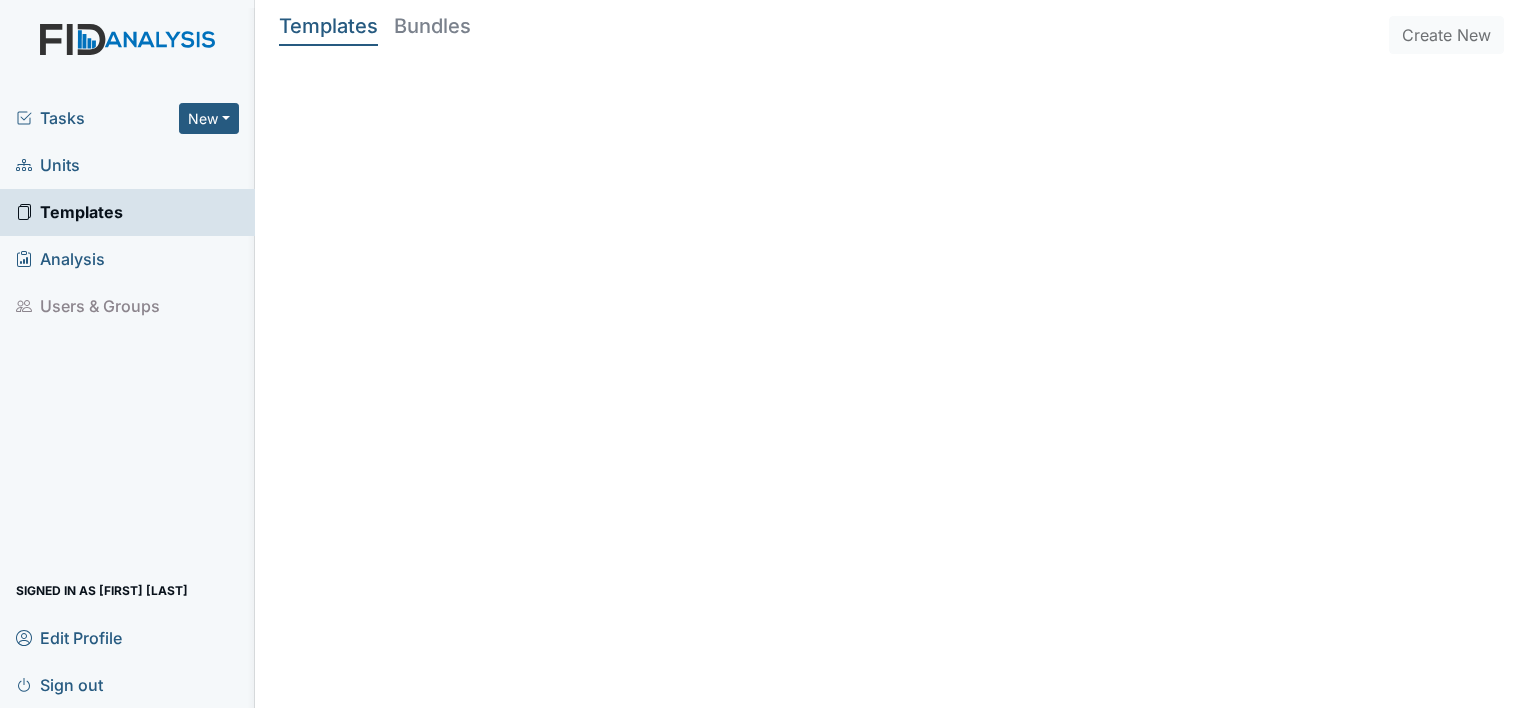 scroll, scrollTop: 0, scrollLeft: 0, axis: both 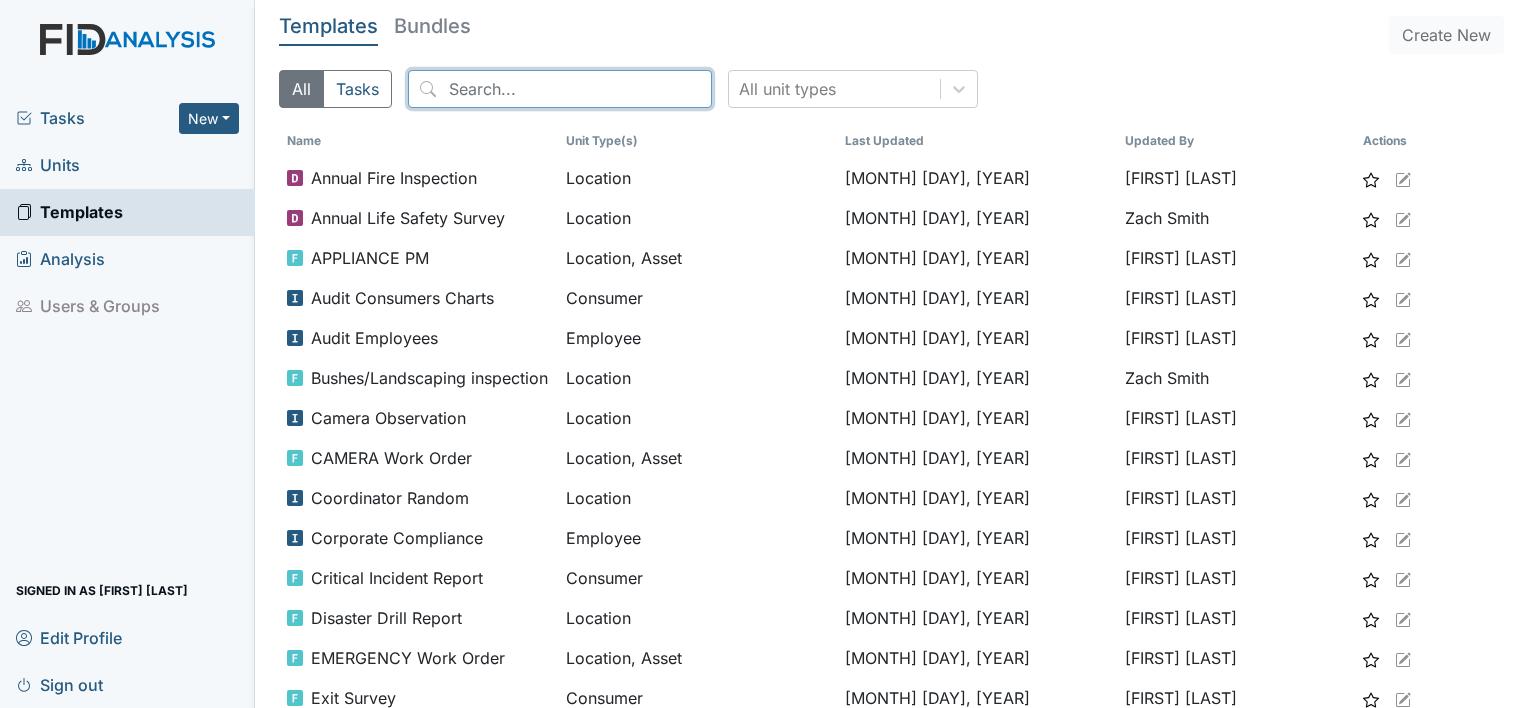 click at bounding box center [560, 89] 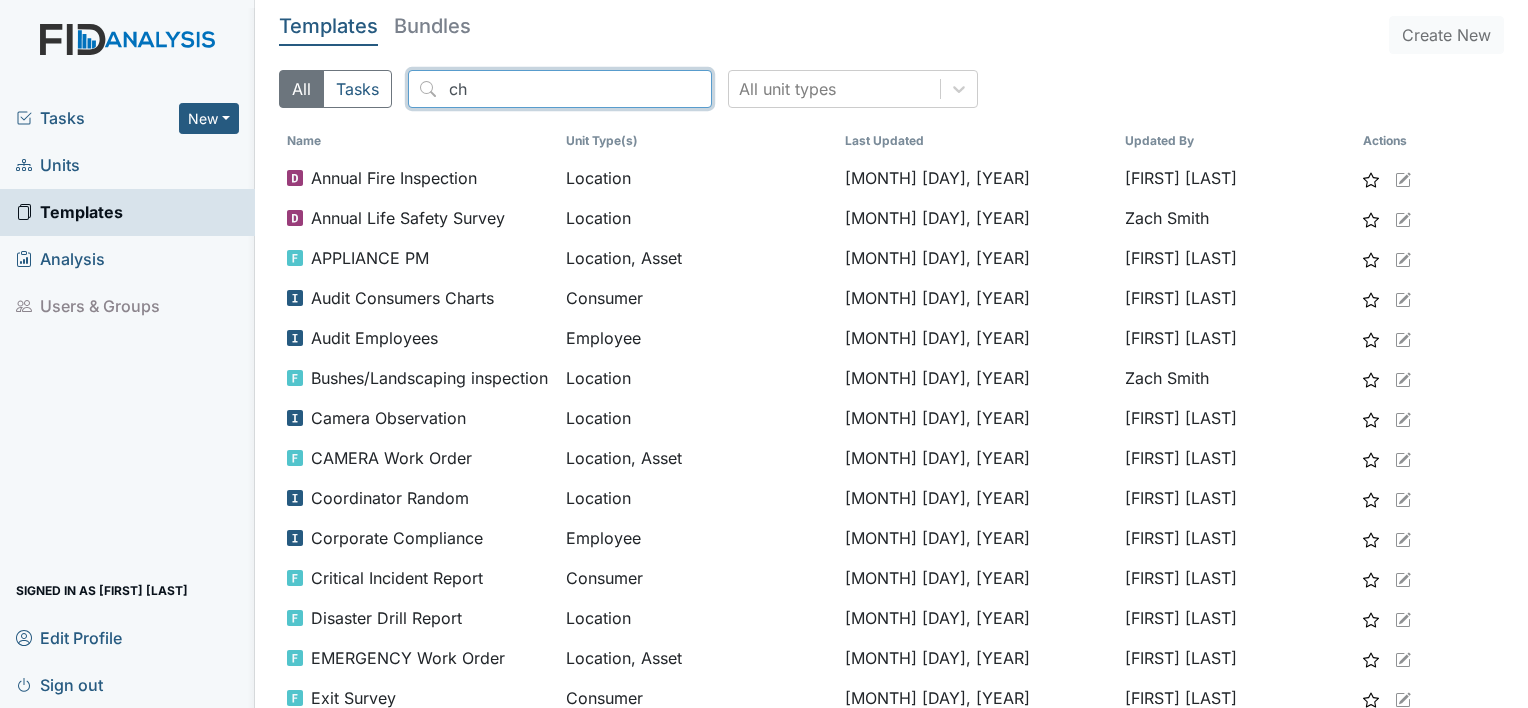 type on "c" 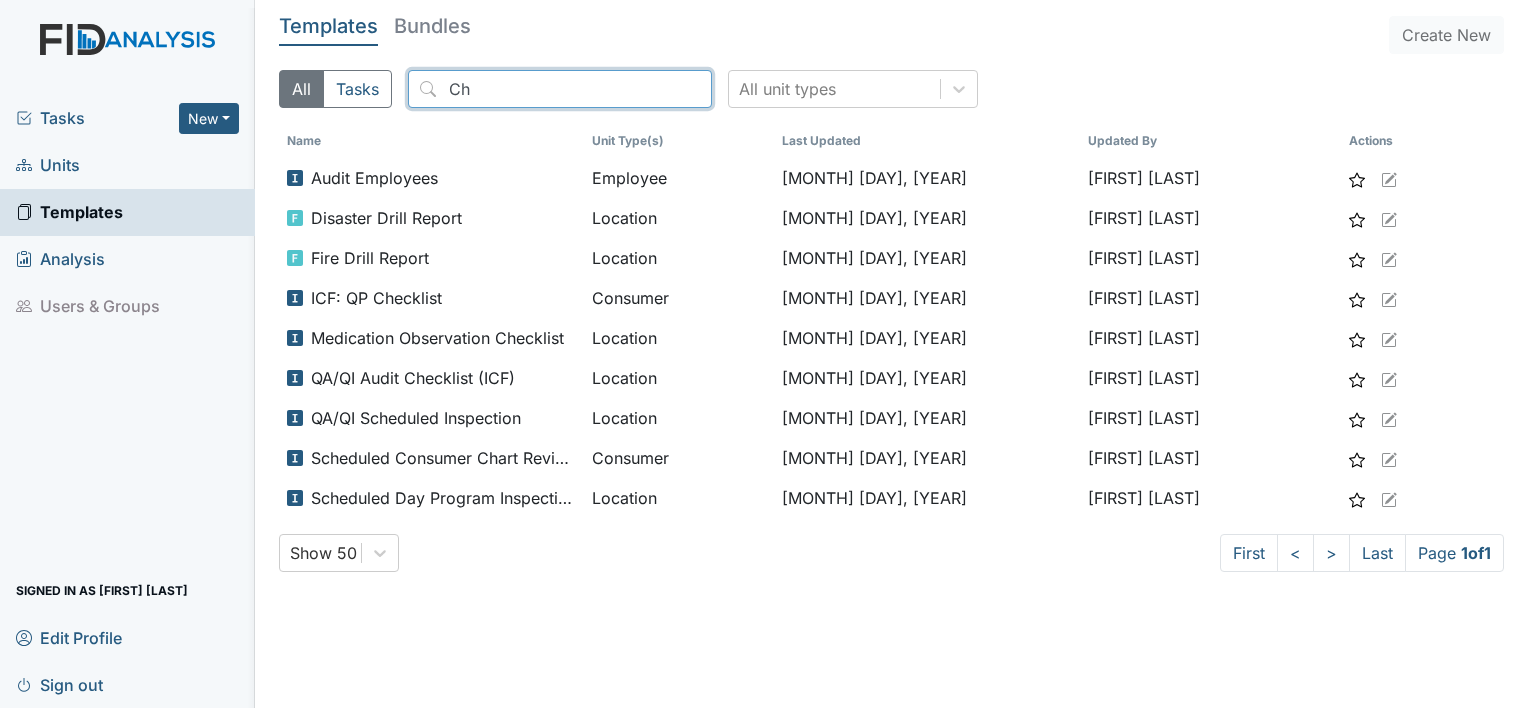 type on "C" 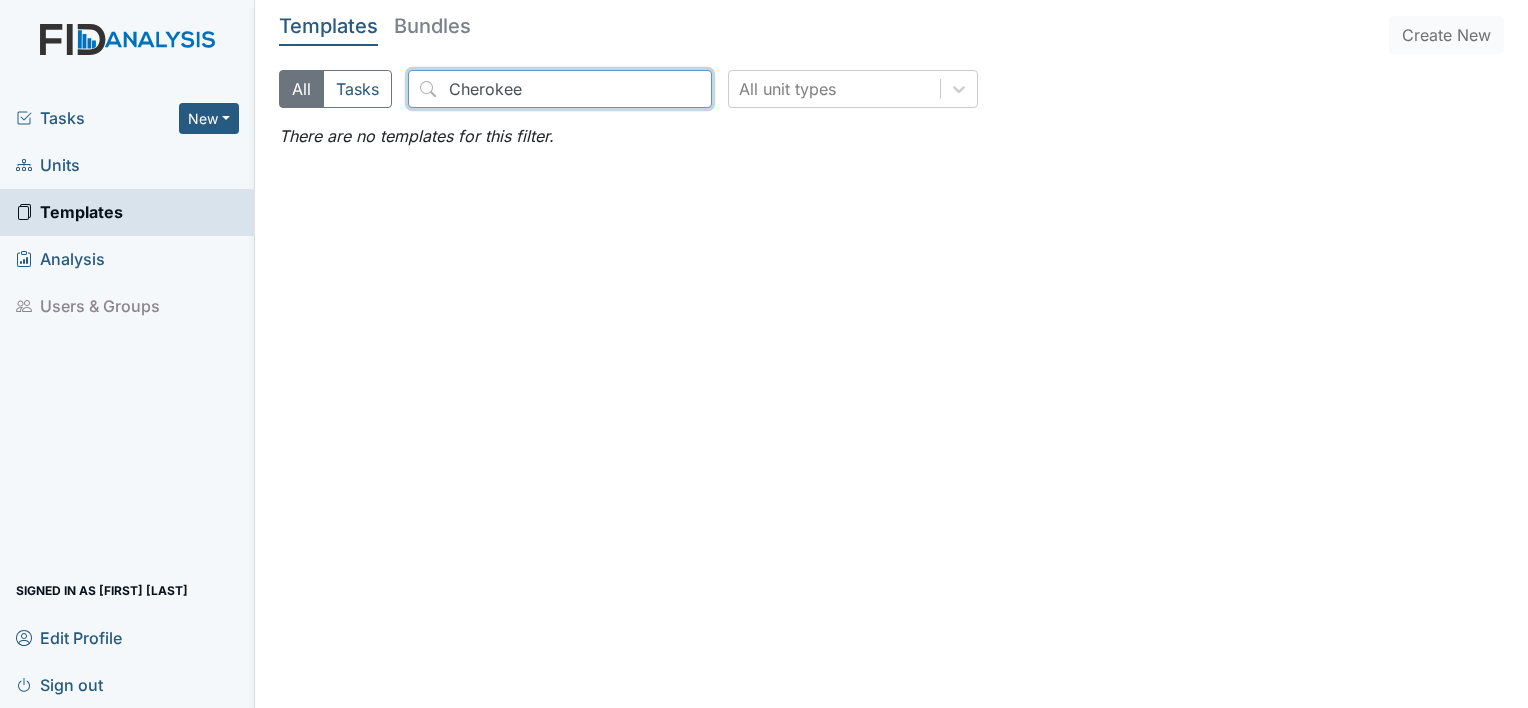type on "Cherokee" 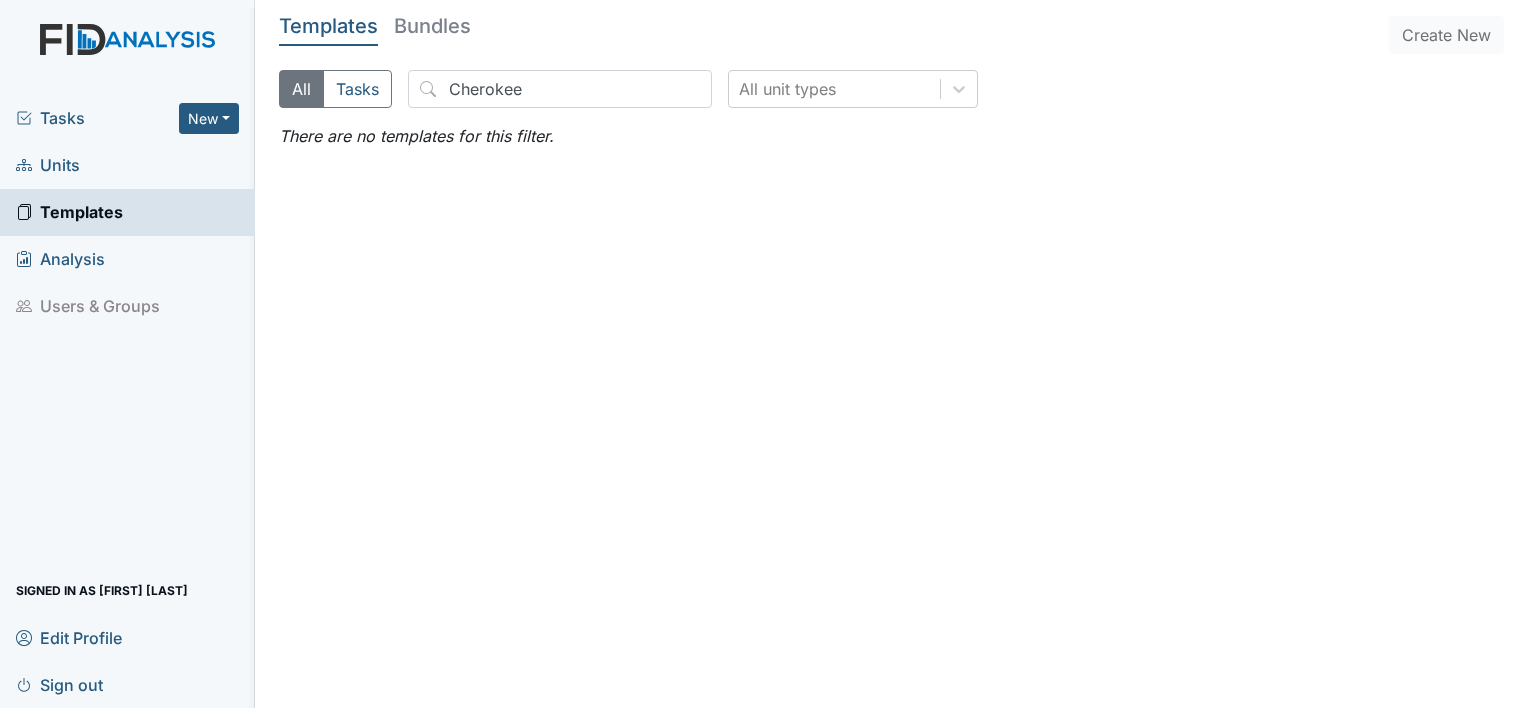 click on "Units" at bounding box center (48, 165) 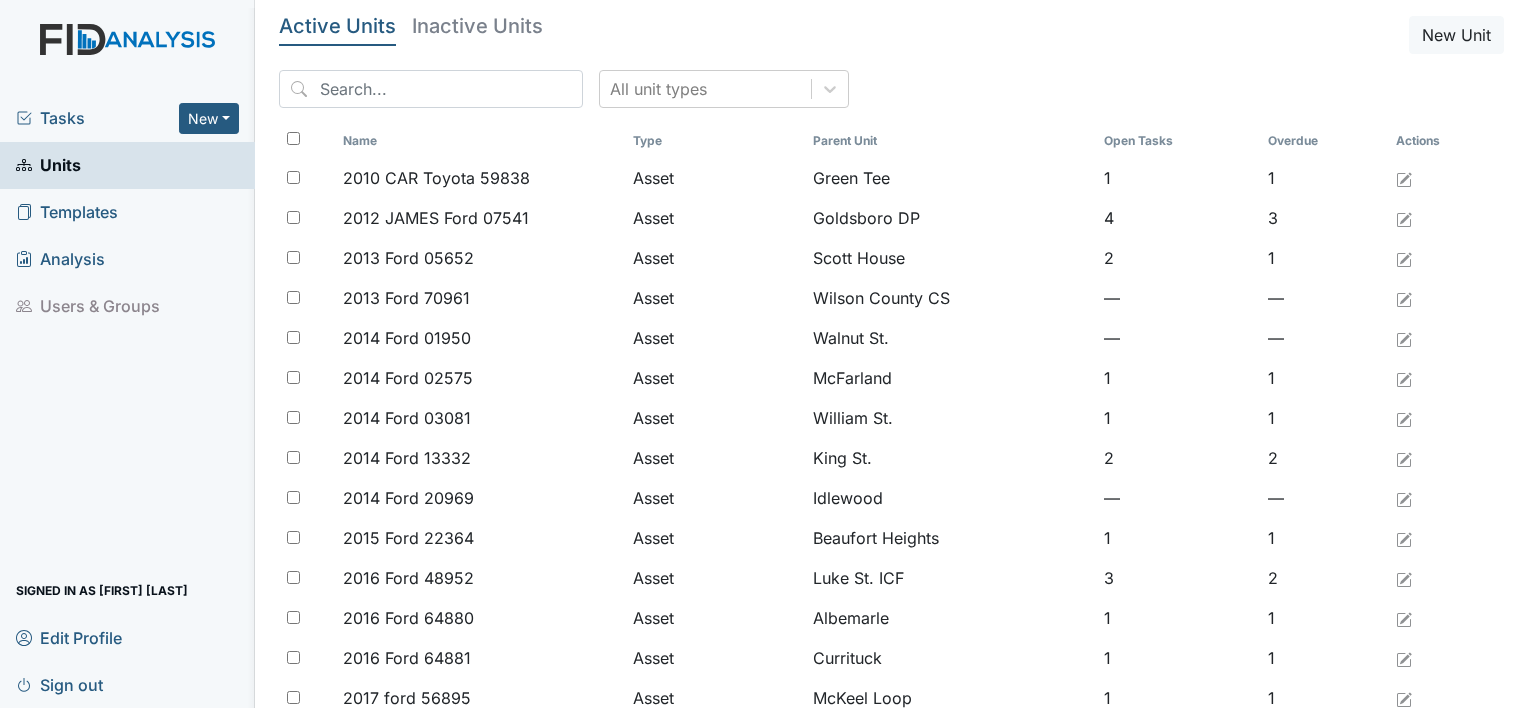 scroll, scrollTop: 0, scrollLeft: 0, axis: both 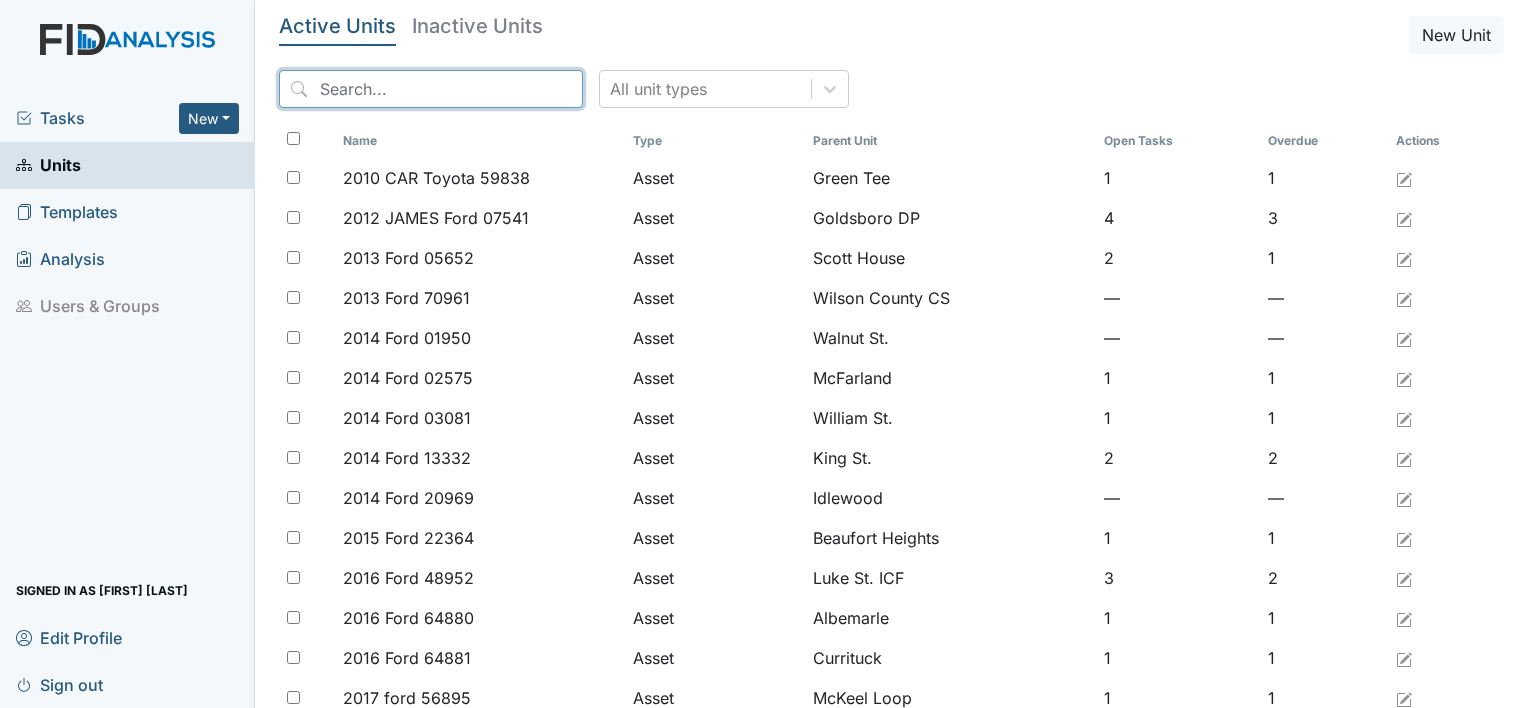 drag, startPoint x: 392, startPoint y: 84, endPoint x: 374, endPoint y: 67, distance: 24.758837 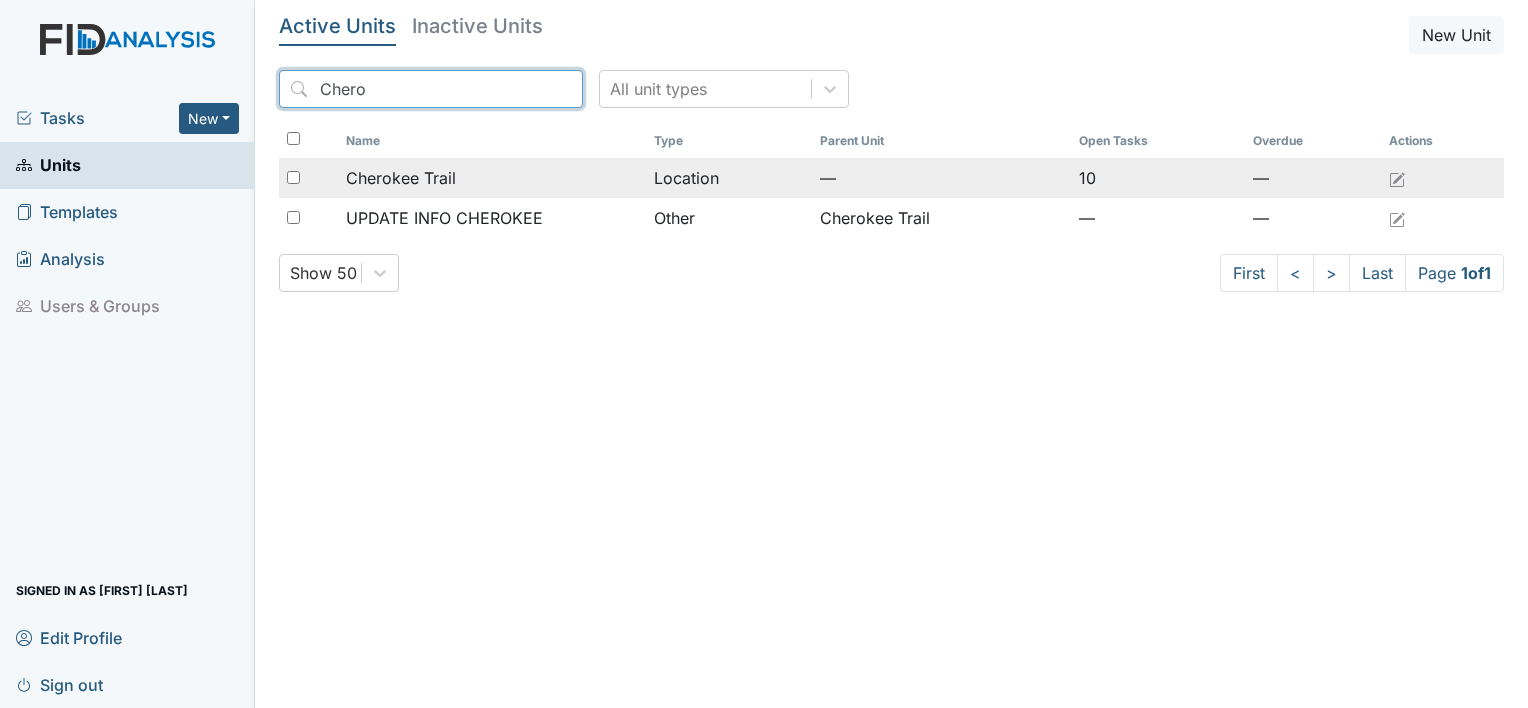 type on "Chero" 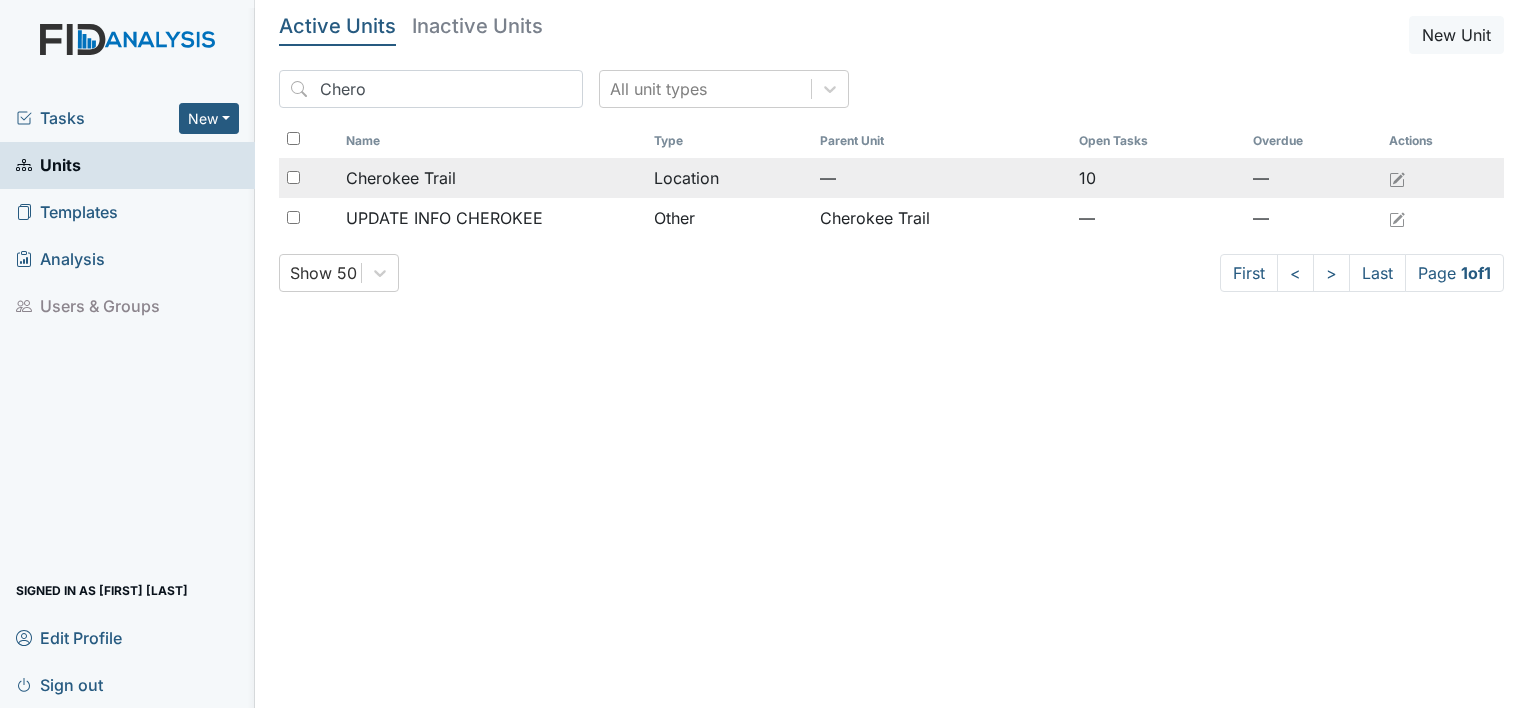 click on "Cherokee Trail" at bounding box center [492, 178] 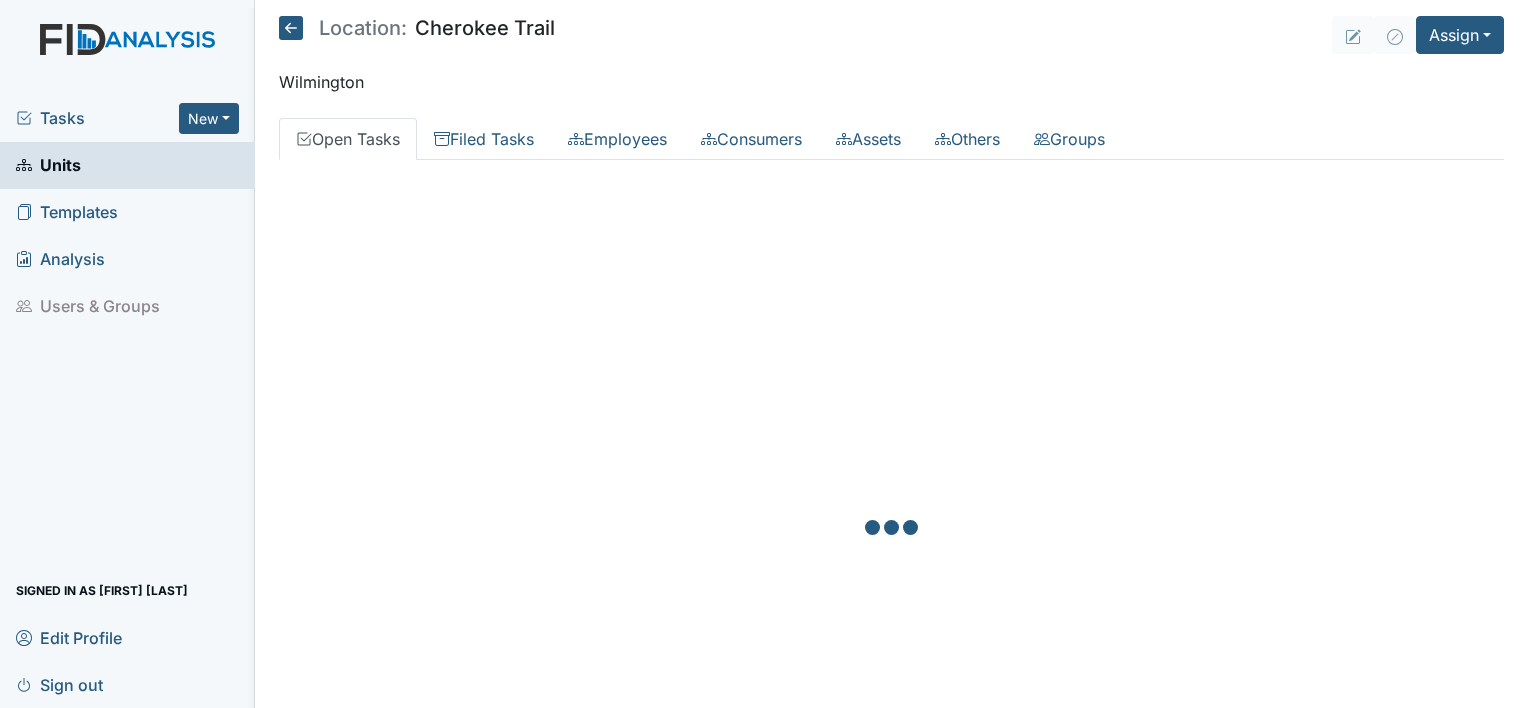 scroll, scrollTop: 0, scrollLeft: 0, axis: both 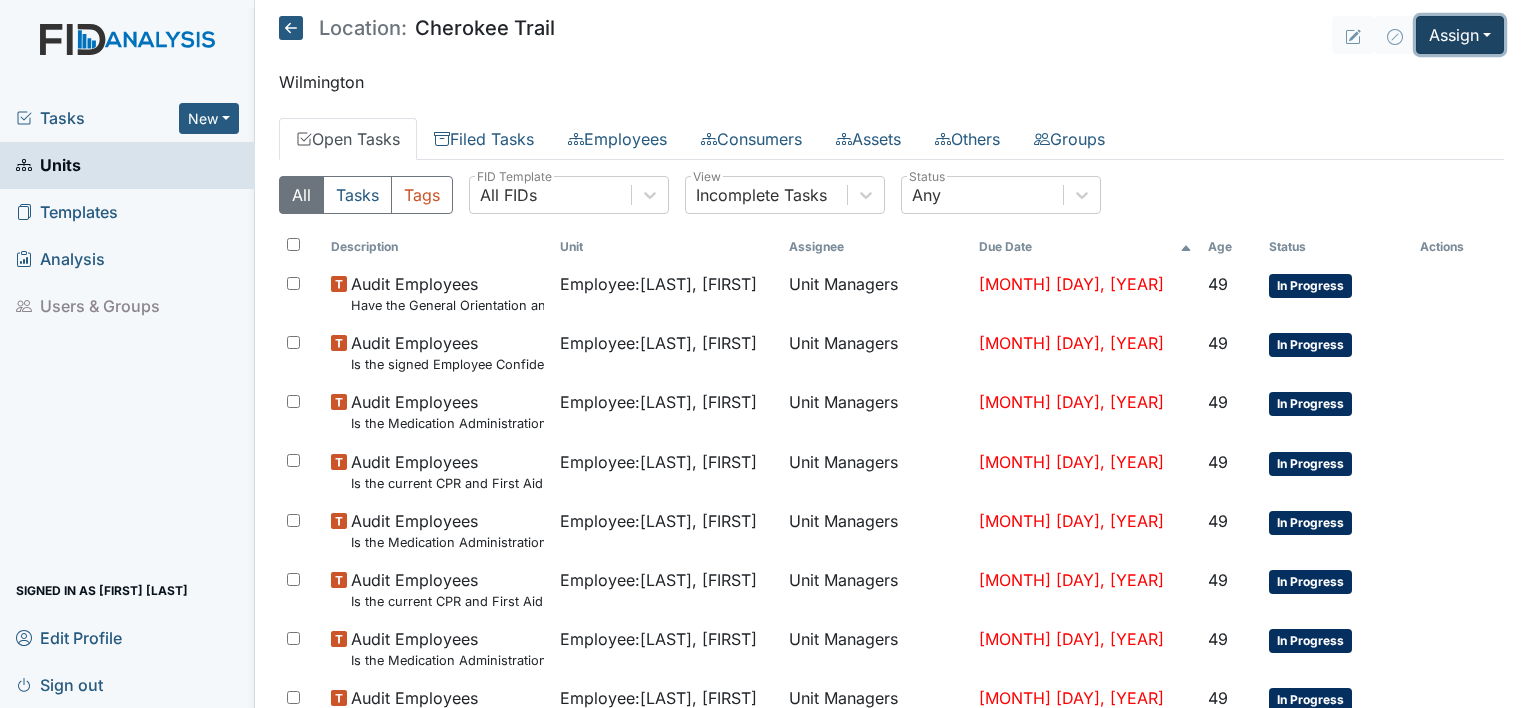 click on "Assign" at bounding box center [1460, 35] 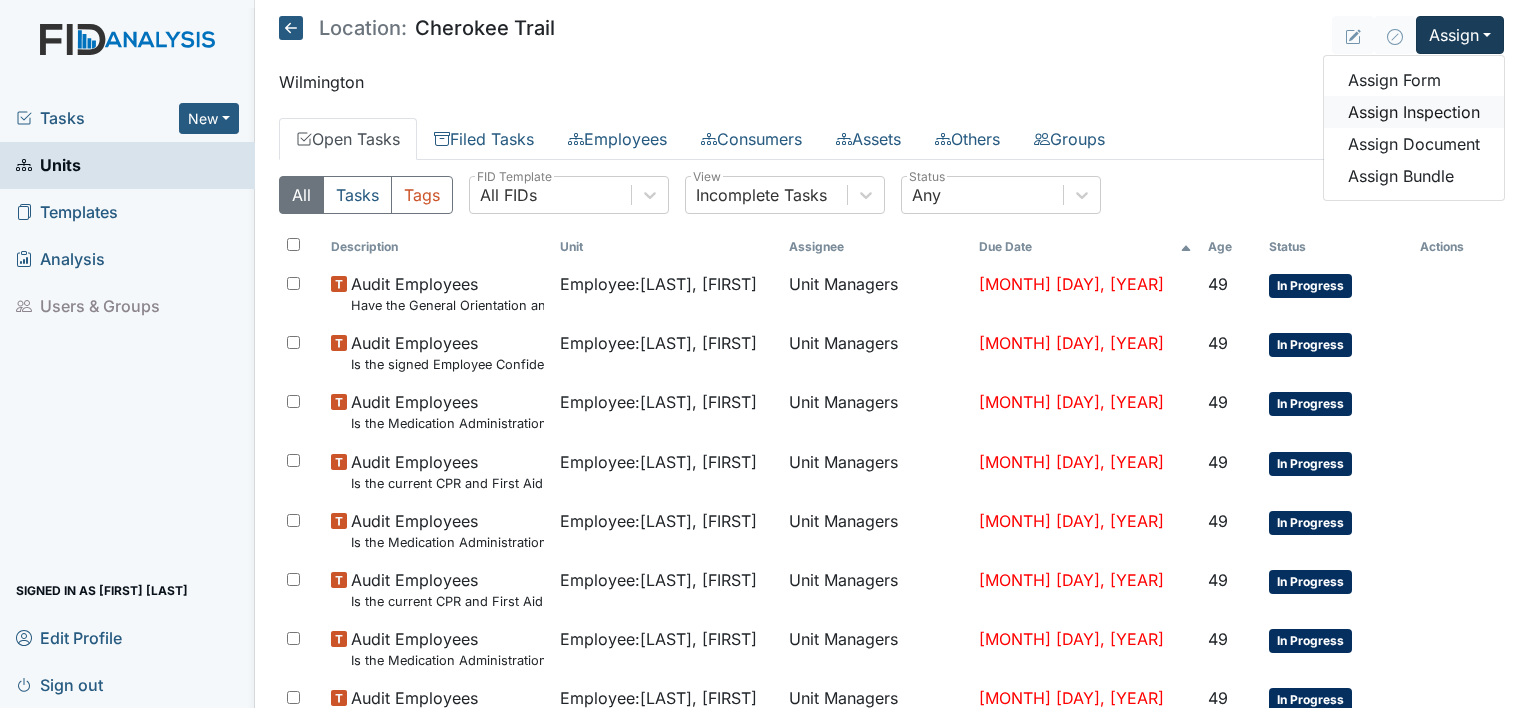 click on "Assign Inspection" at bounding box center (1414, 112) 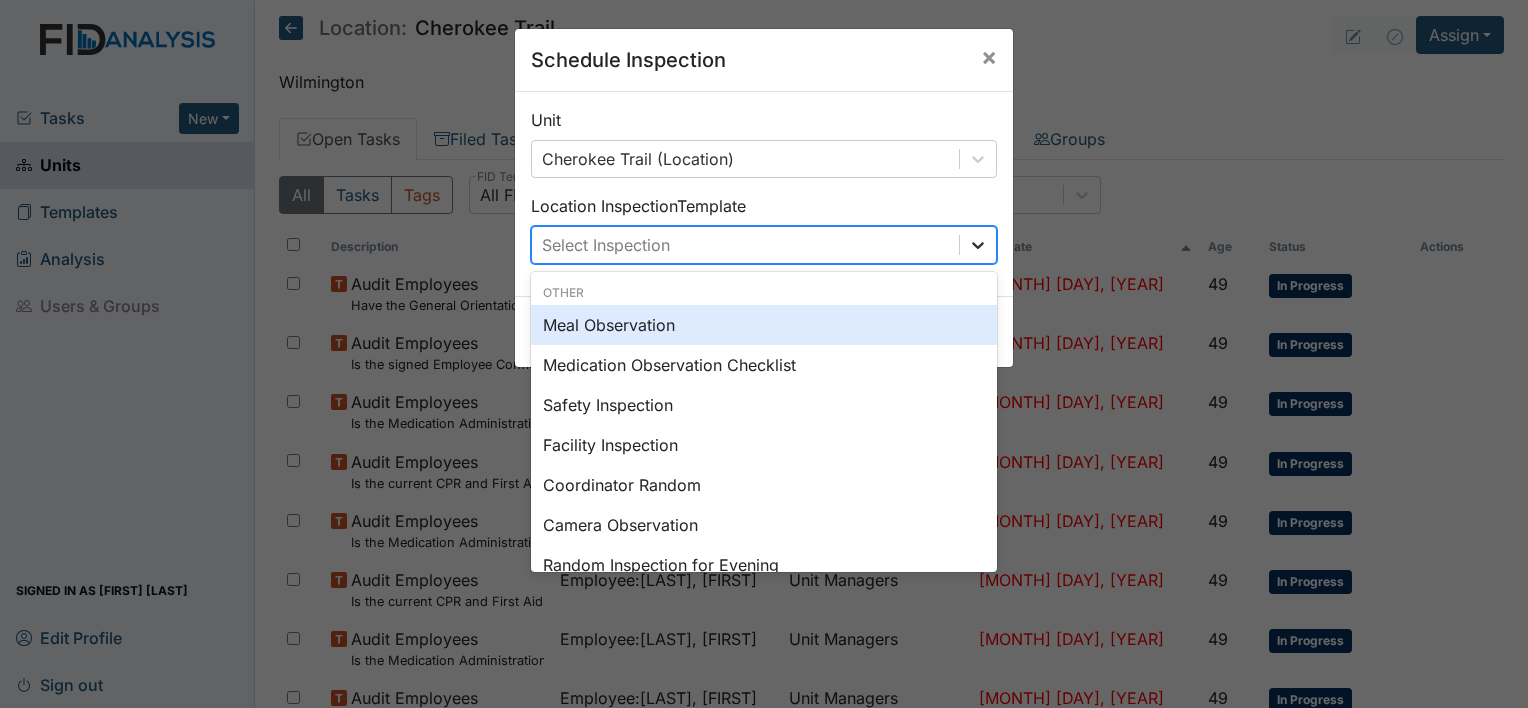 click 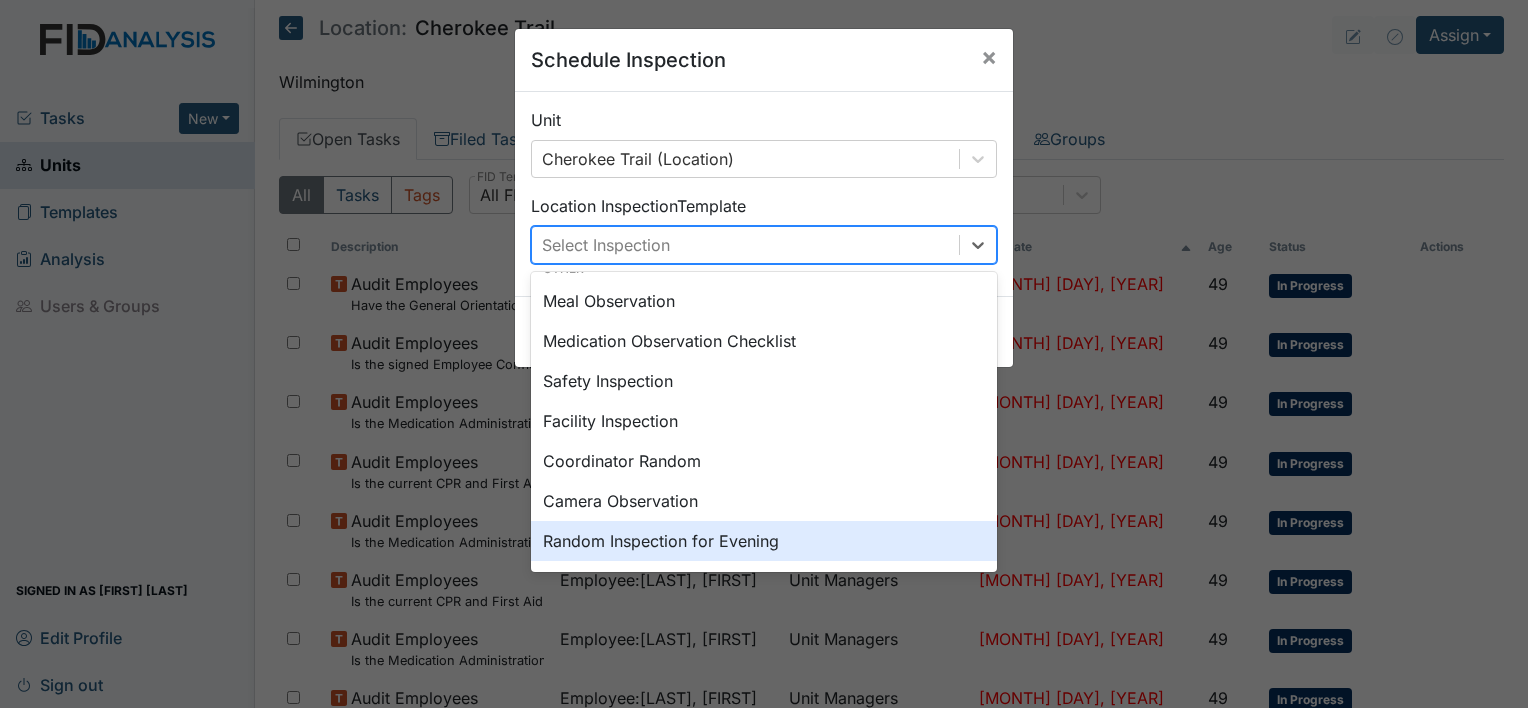 scroll, scrollTop: 0, scrollLeft: 0, axis: both 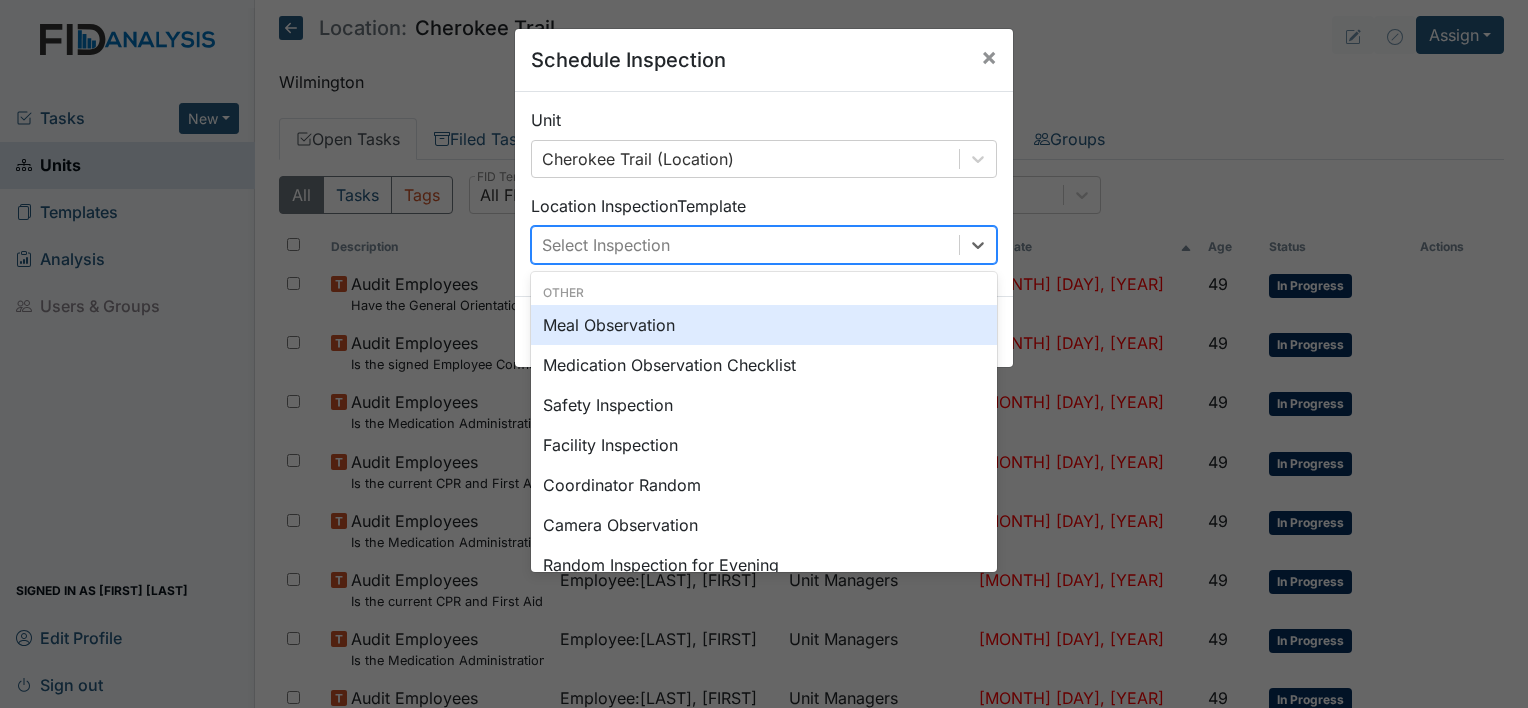 click on "Meal Observation" at bounding box center (764, 325) 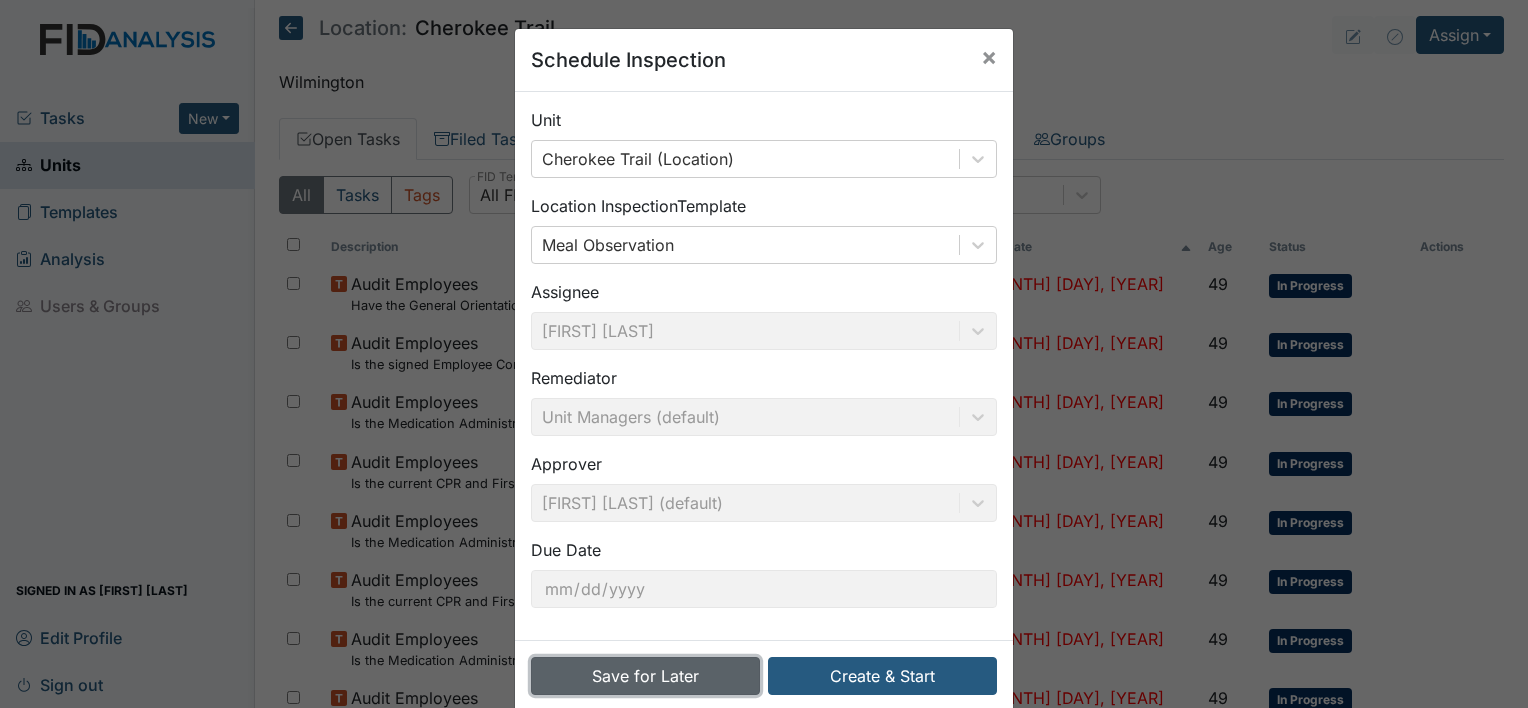 click on "Save for Later" at bounding box center [645, 676] 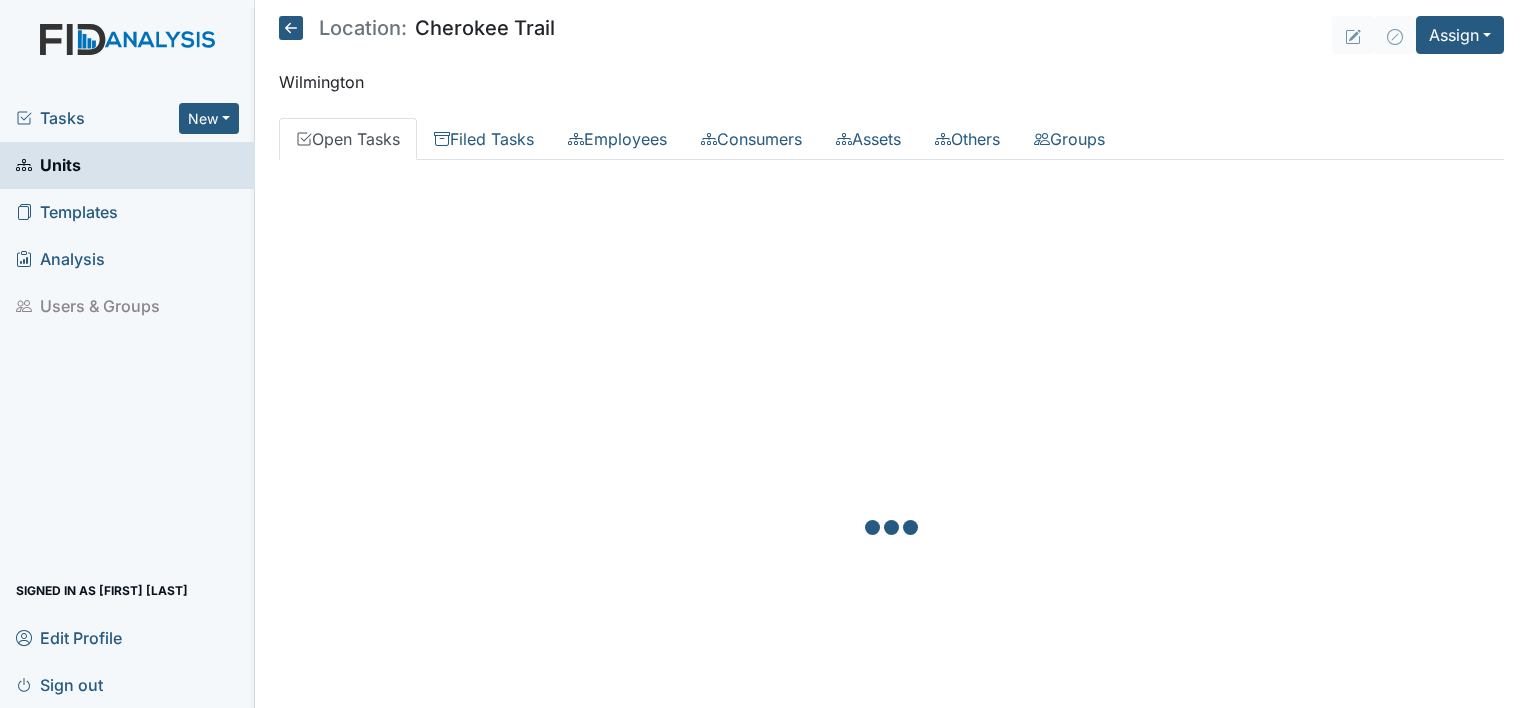 scroll, scrollTop: 0, scrollLeft: 0, axis: both 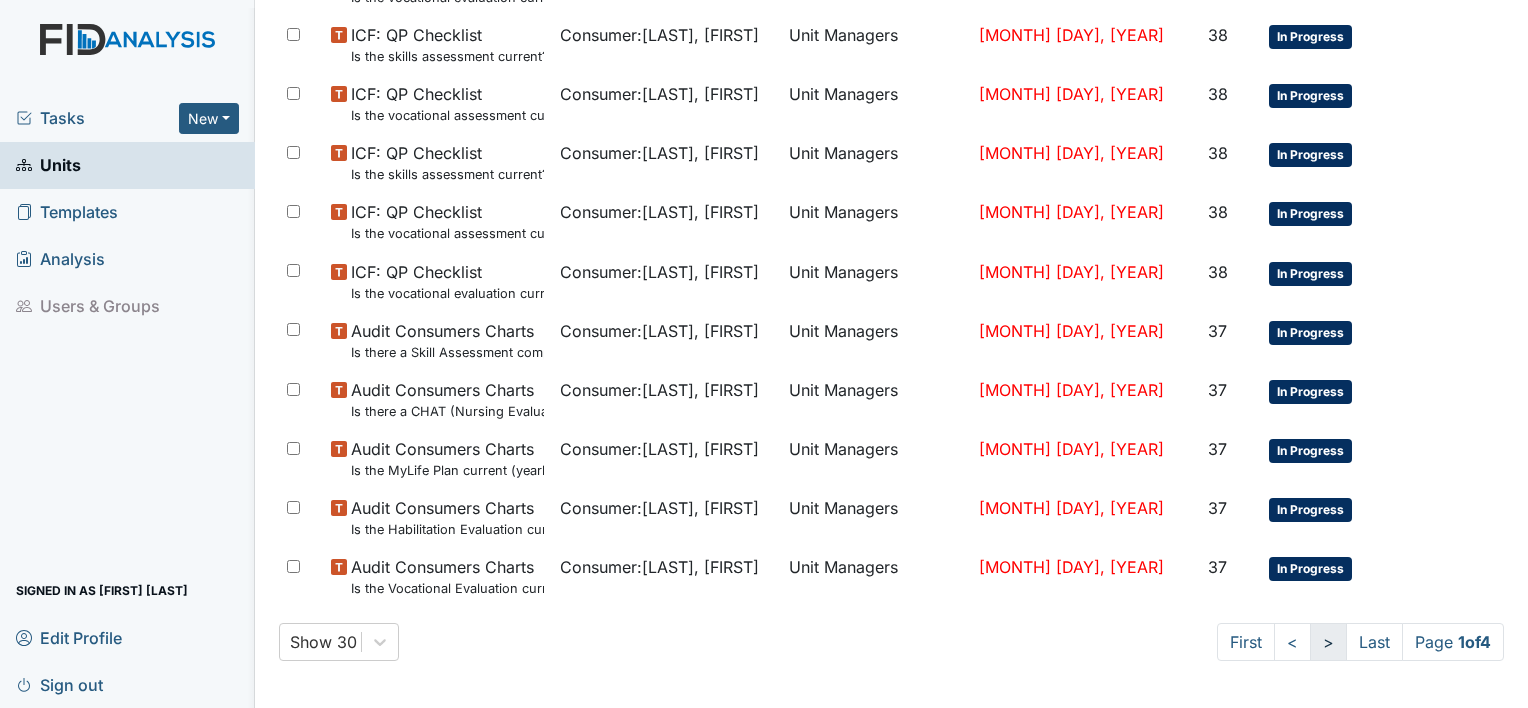 click on ">" at bounding box center [1328, 642] 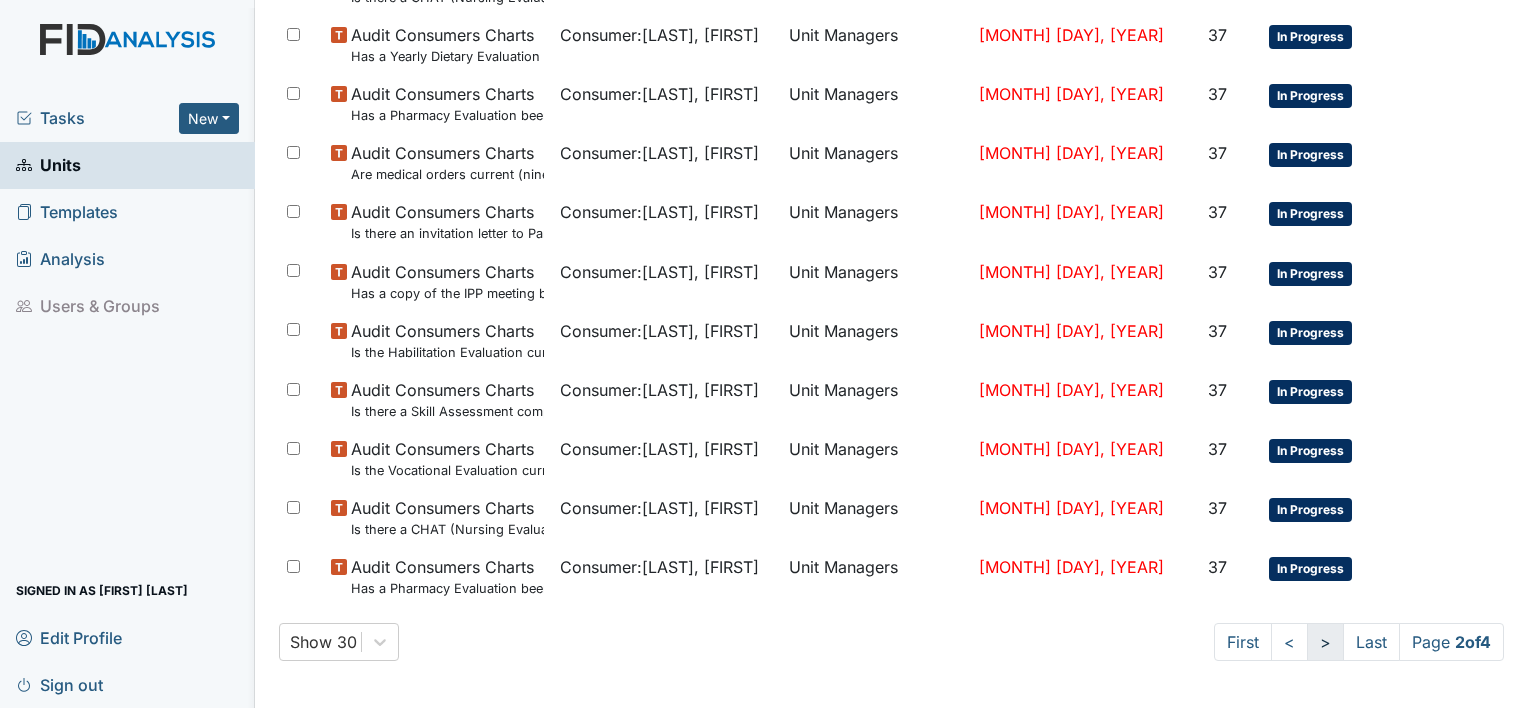 click on ">" at bounding box center [1325, 642] 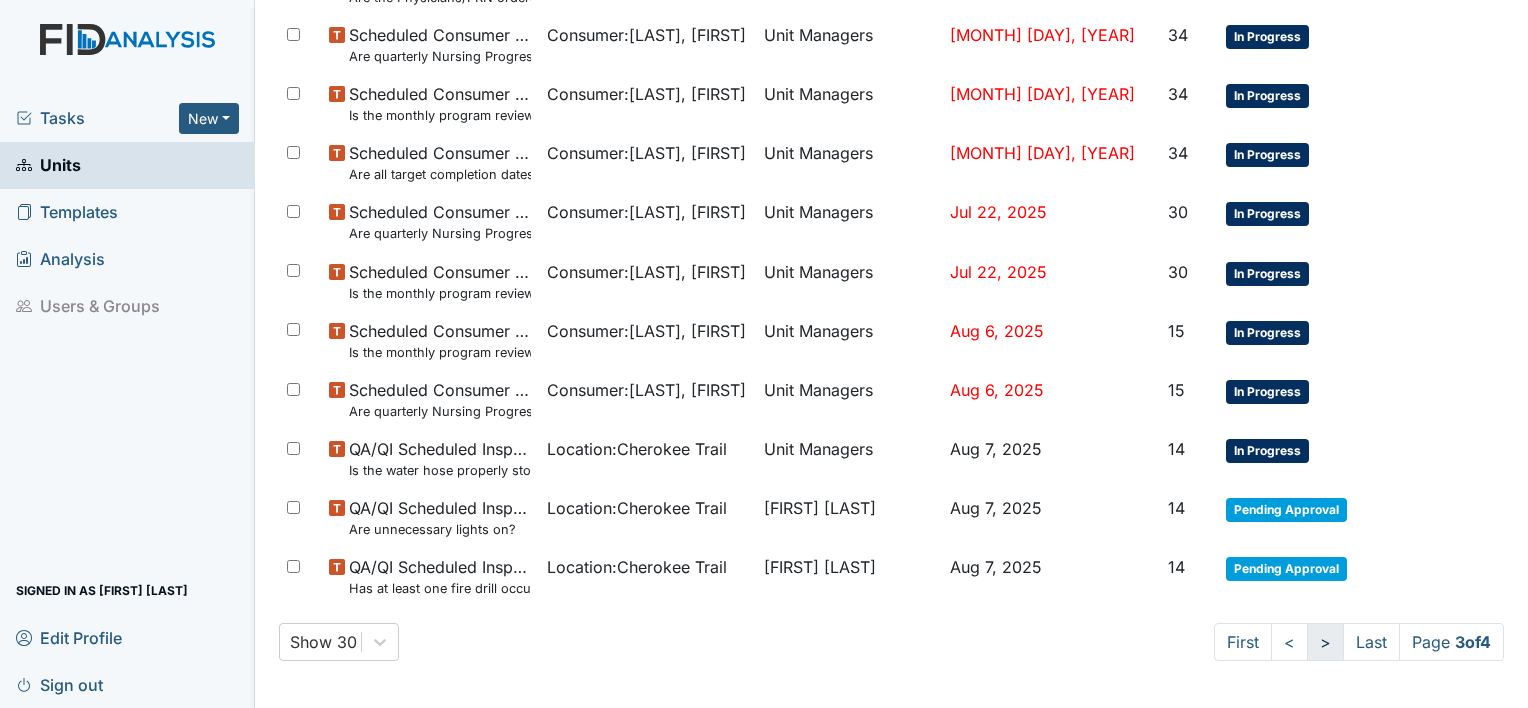 click on ">" at bounding box center [1325, 642] 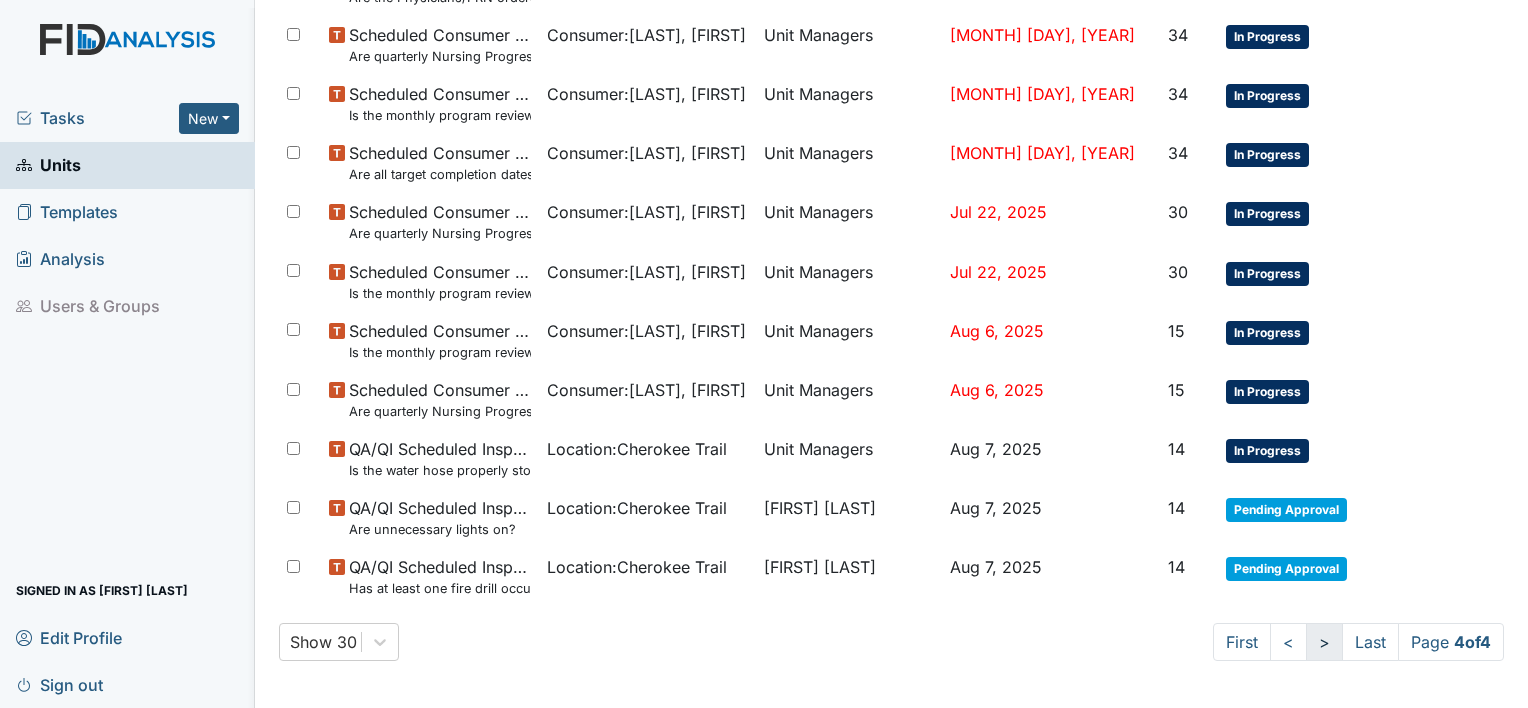 scroll, scrollTop: 105, scrollLeft: 0, axis: vertical 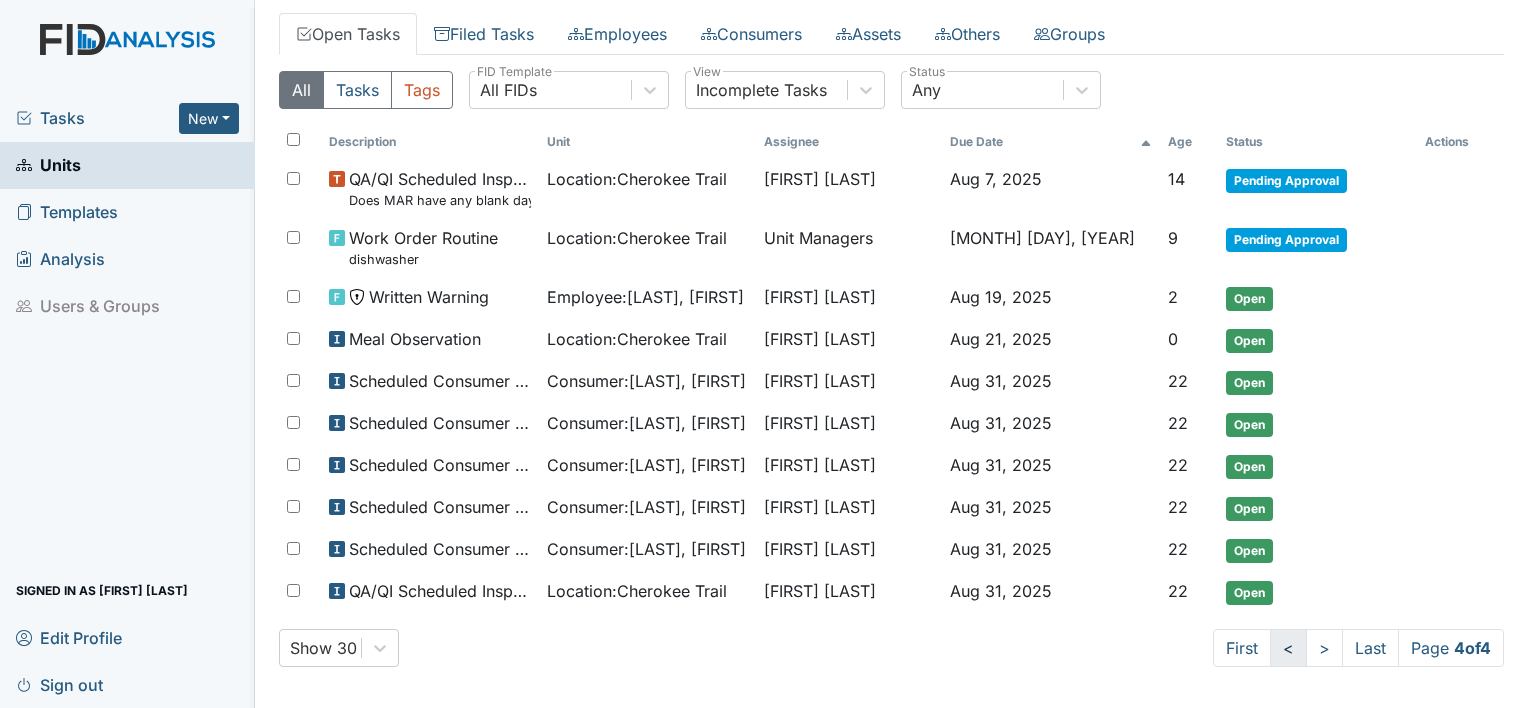 click on "<" at bounding box center (1288, 648) 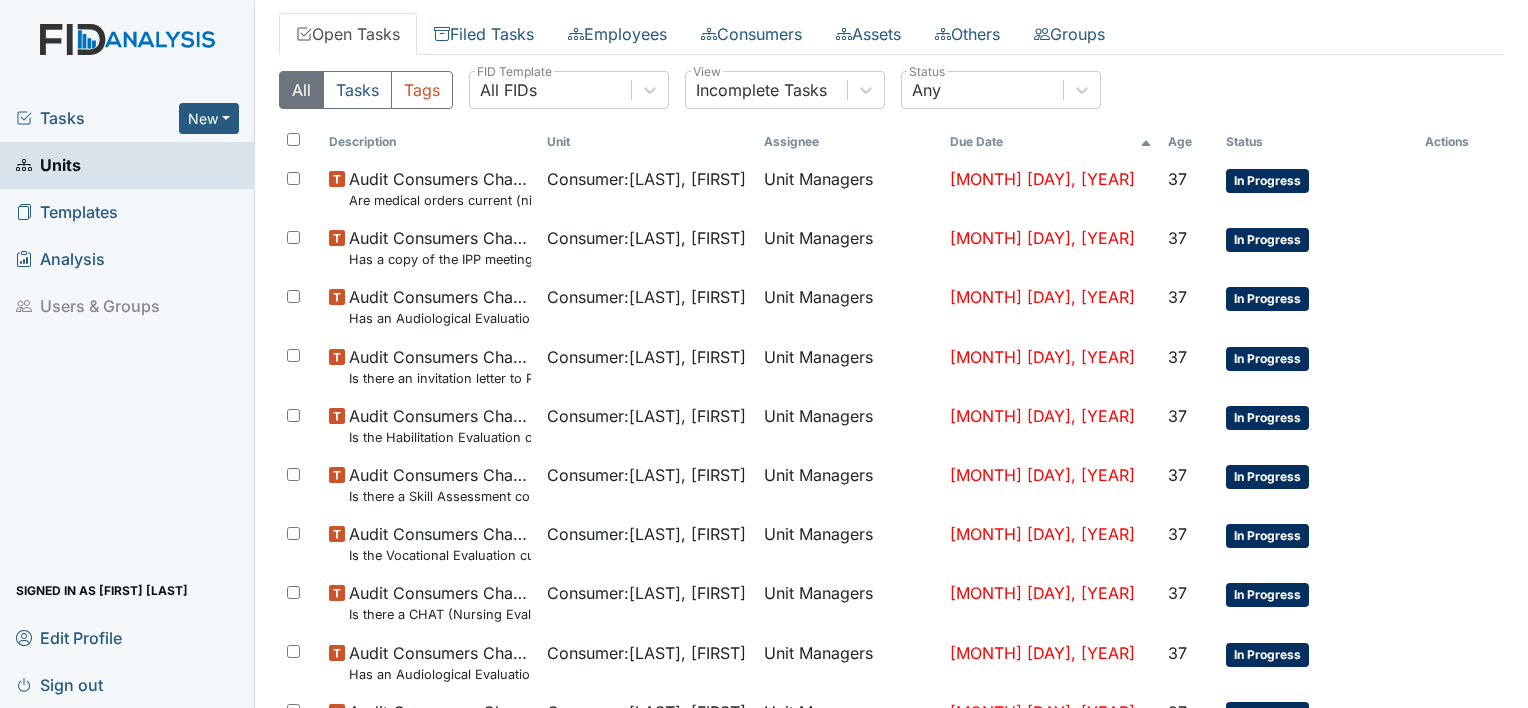 scroll, scrollTop: 1433, scrollLeft: 0, axis: vertical 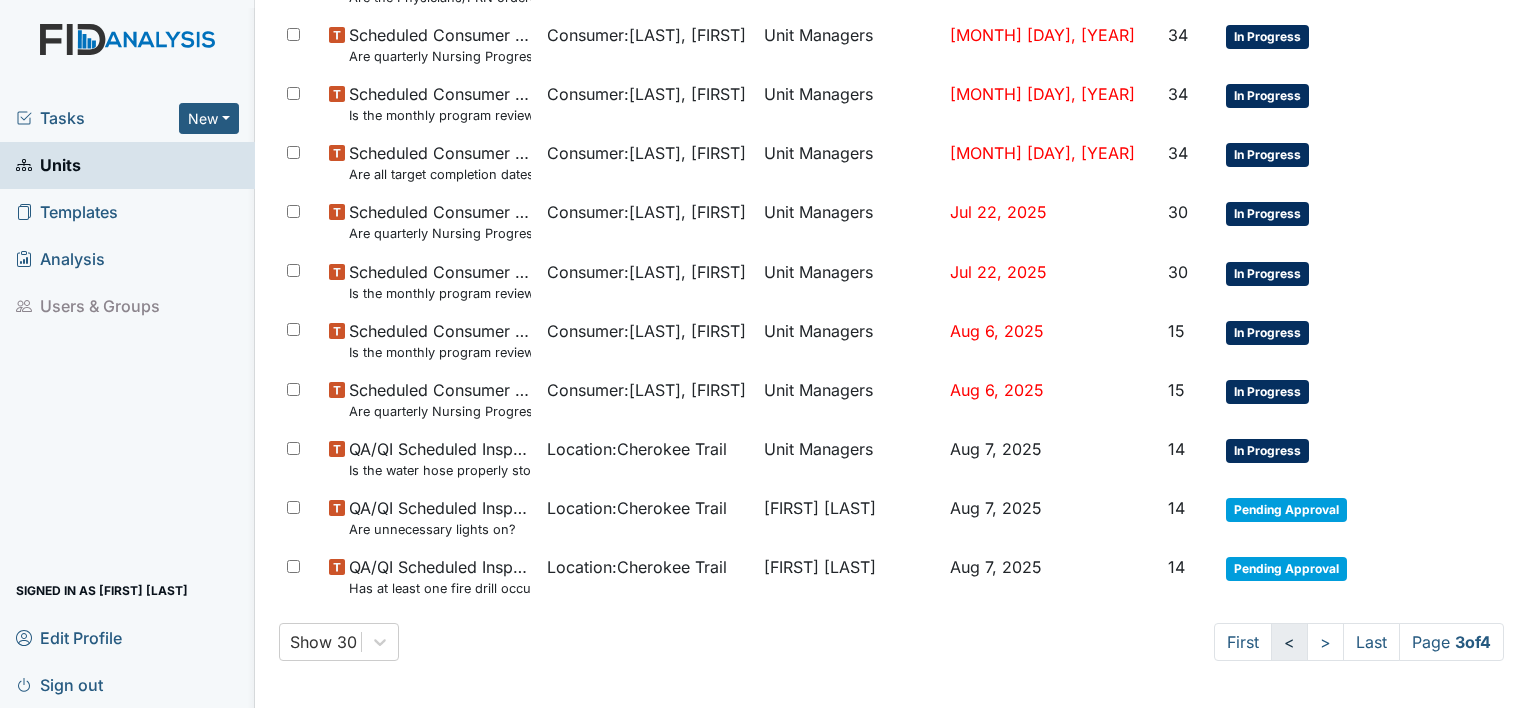 click on "<" at bounding box center [1289, 642] 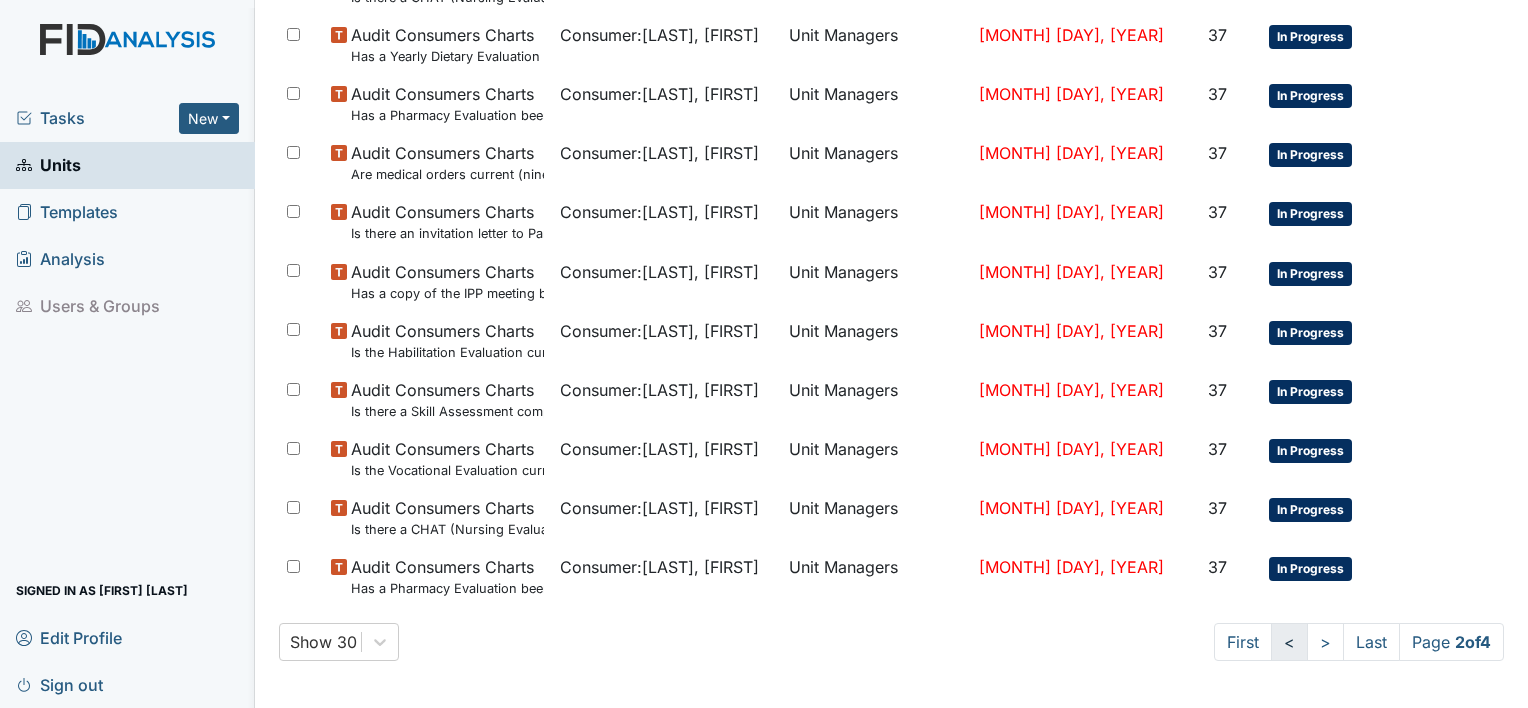 click on "<" at bounding box center (1289, 642) 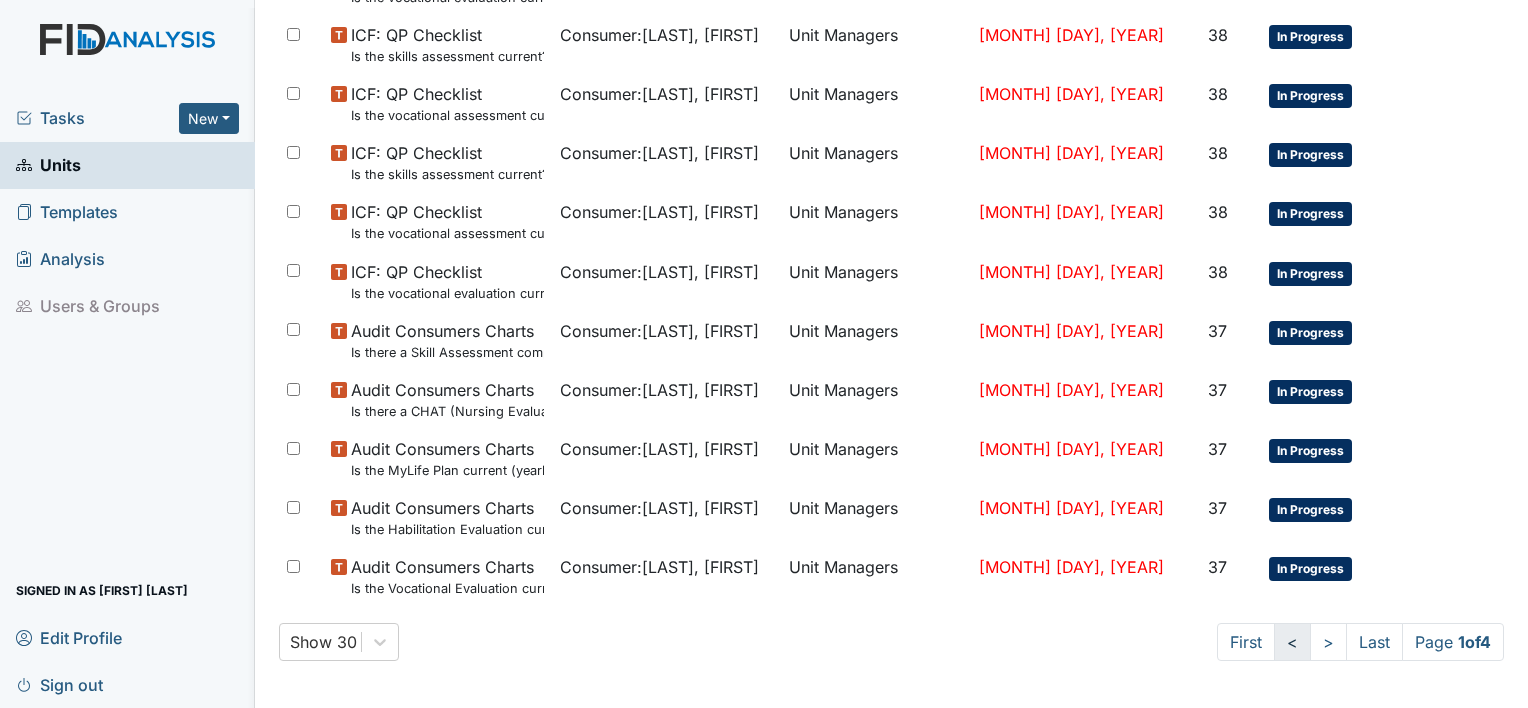click on "<" at bounding box center [1292, 642] 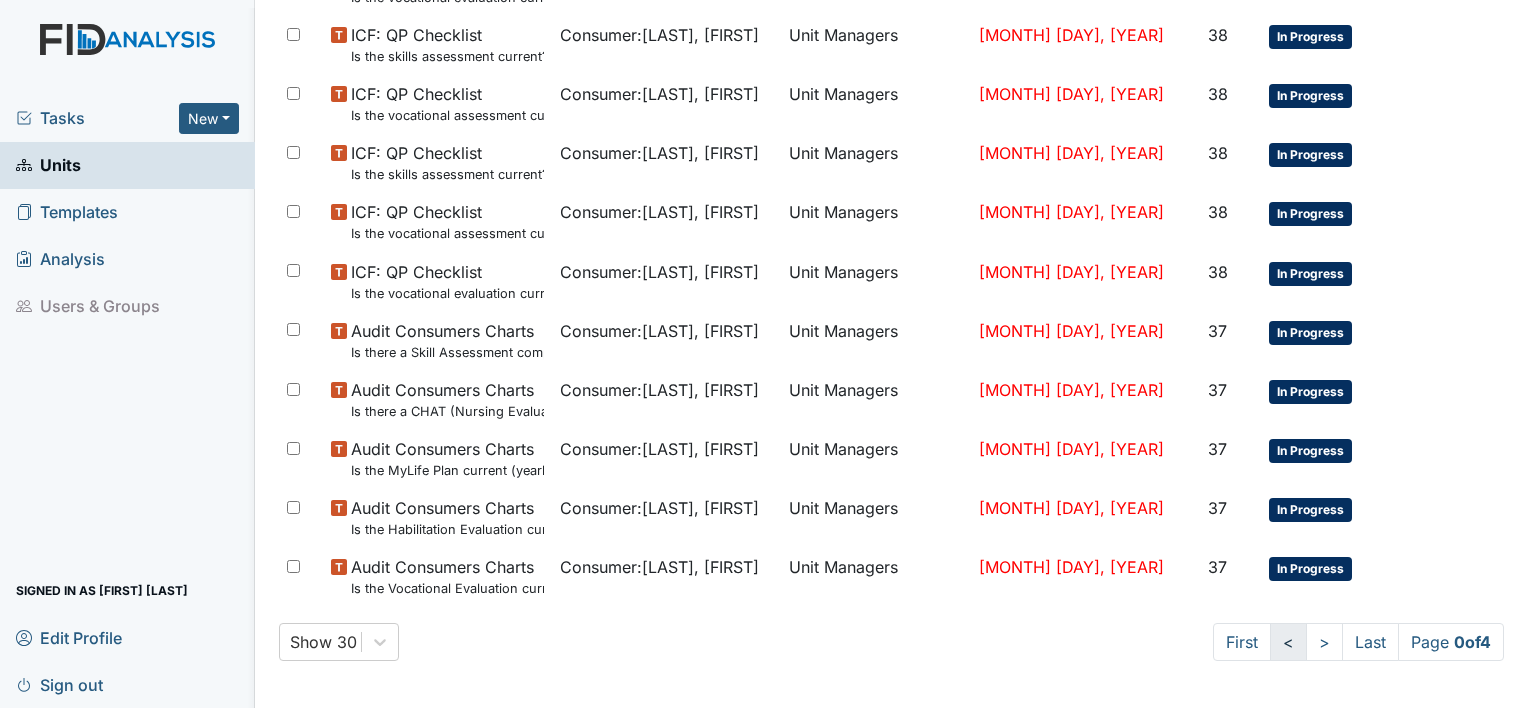click on "<" at bounding box center [1288, 642] 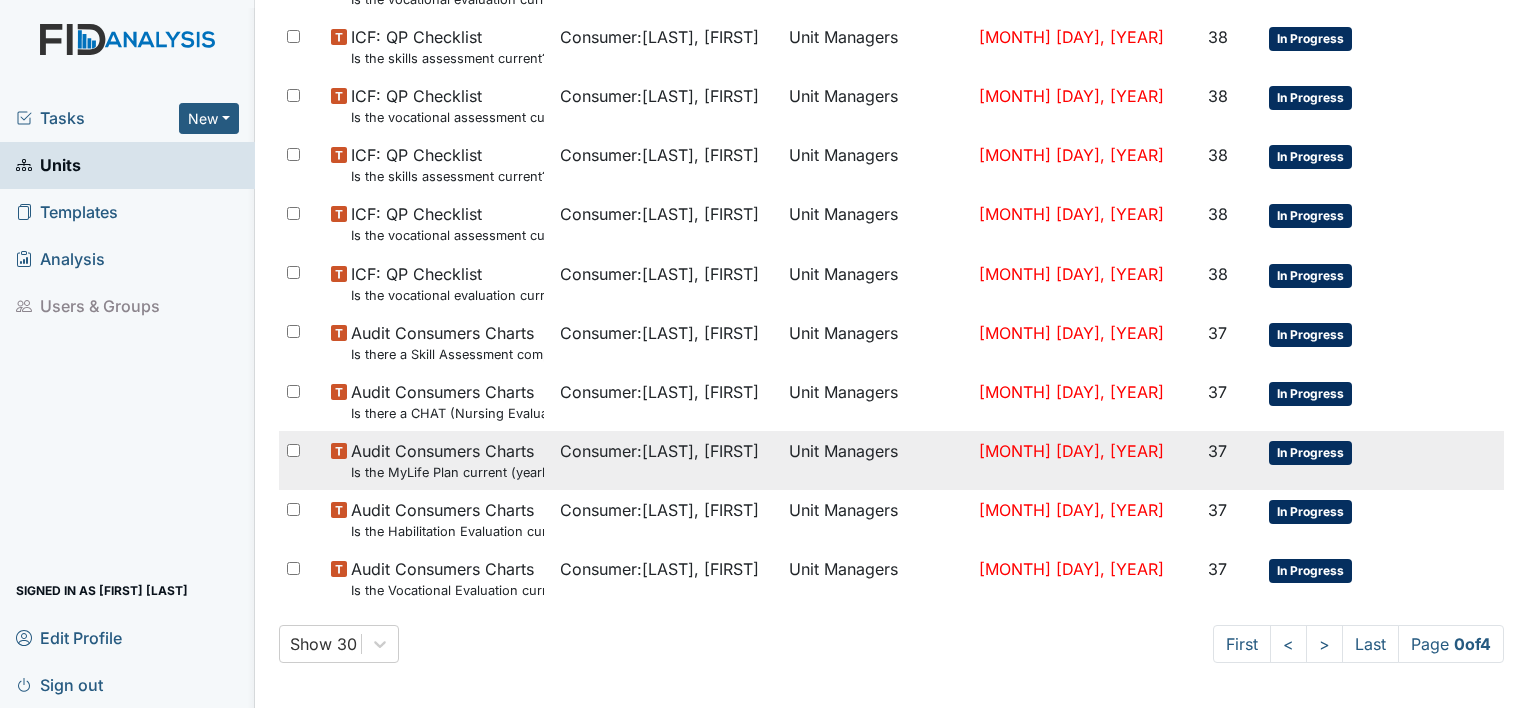 scroll, scrollTop: 1433, scrollLeft: 0, axis: vertical 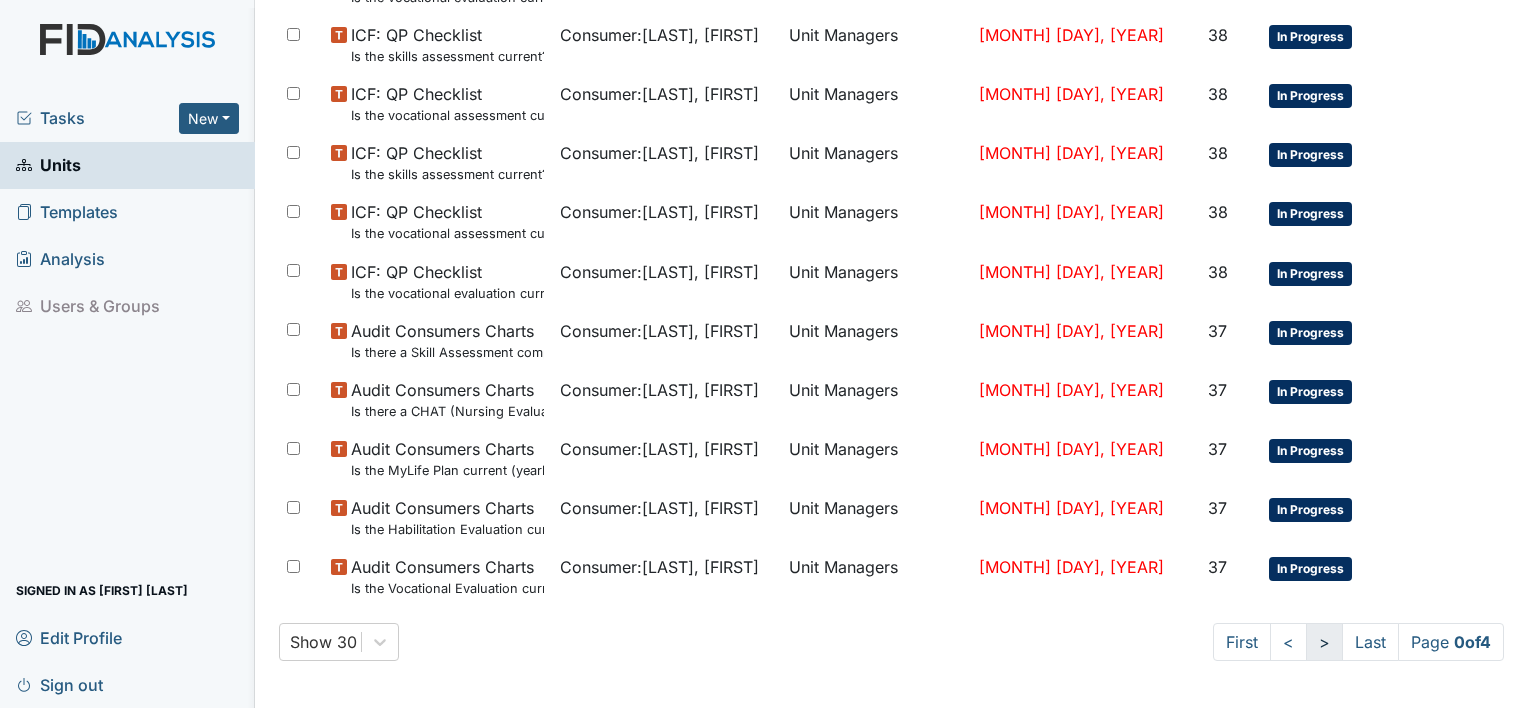 click on ">" at bounding box center [1324, 642] 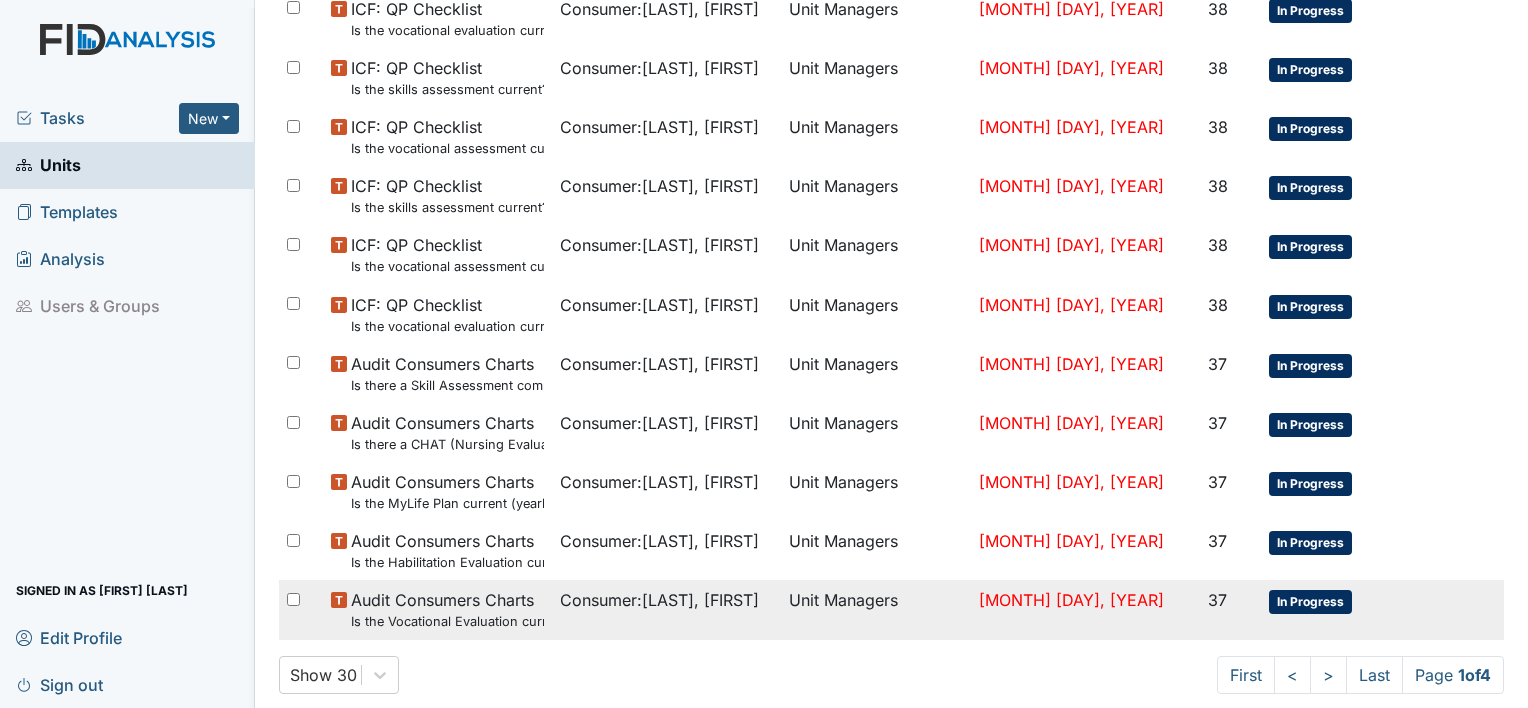scroll, scrollTop: 1433, scrollLeft: 0, axis: vertical 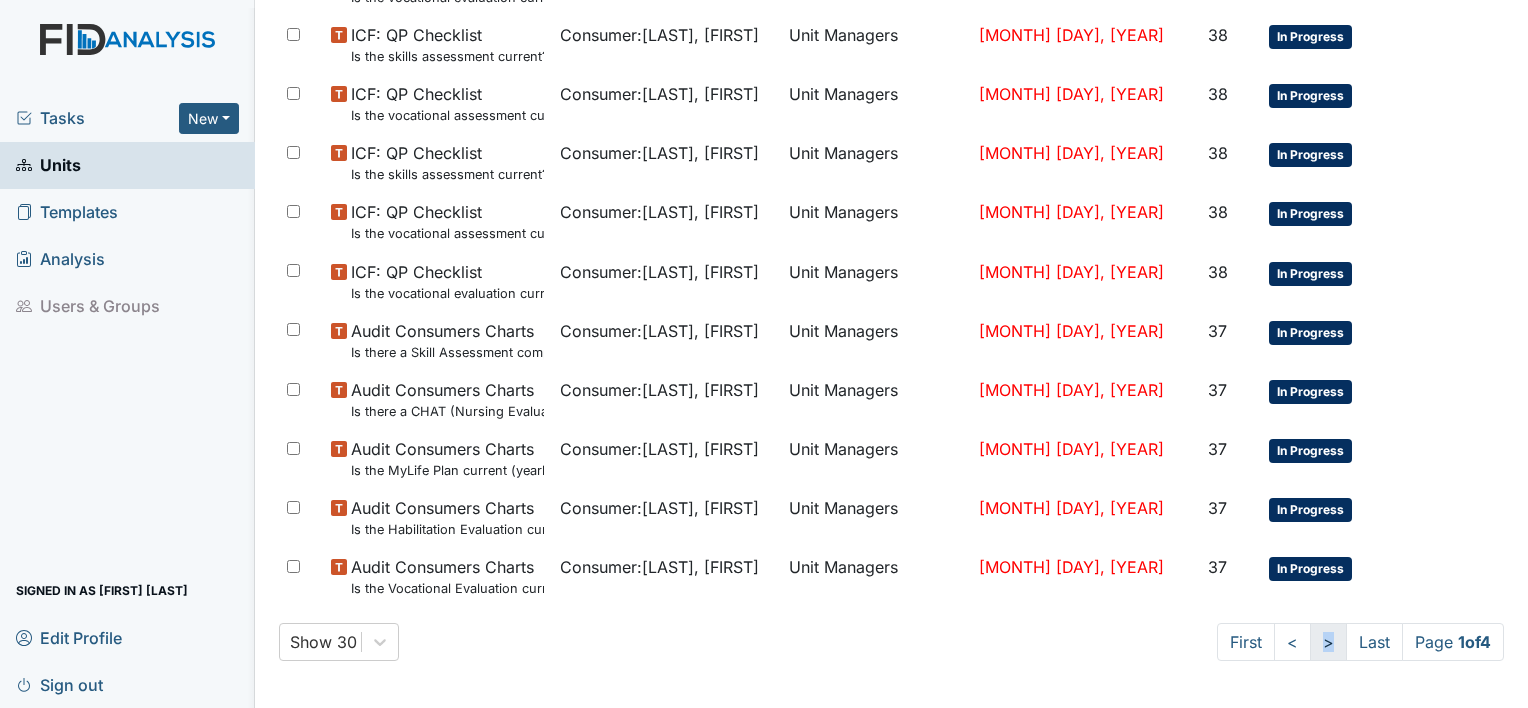 click on ">" at bounding box center (1328, 642) 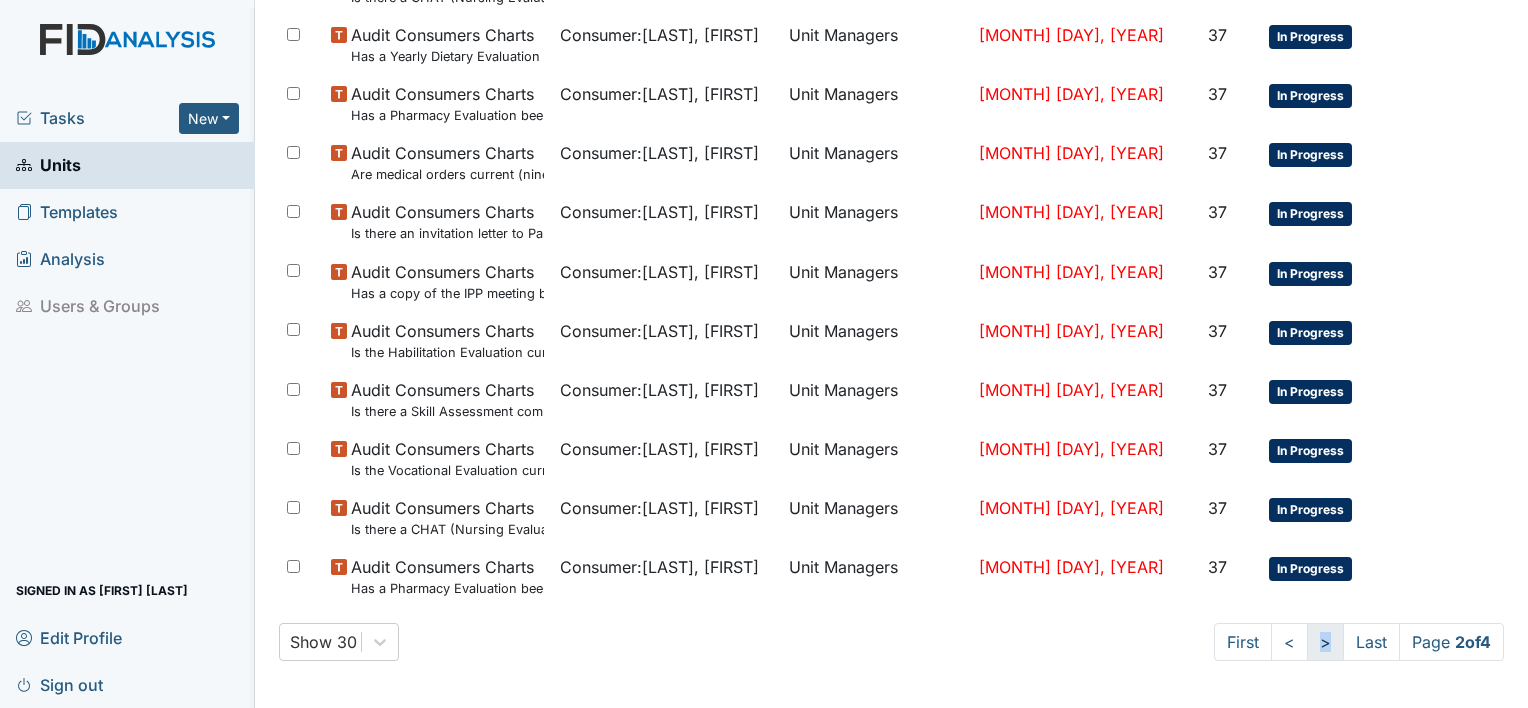 click on ">" at bounding box center (1325, 642) 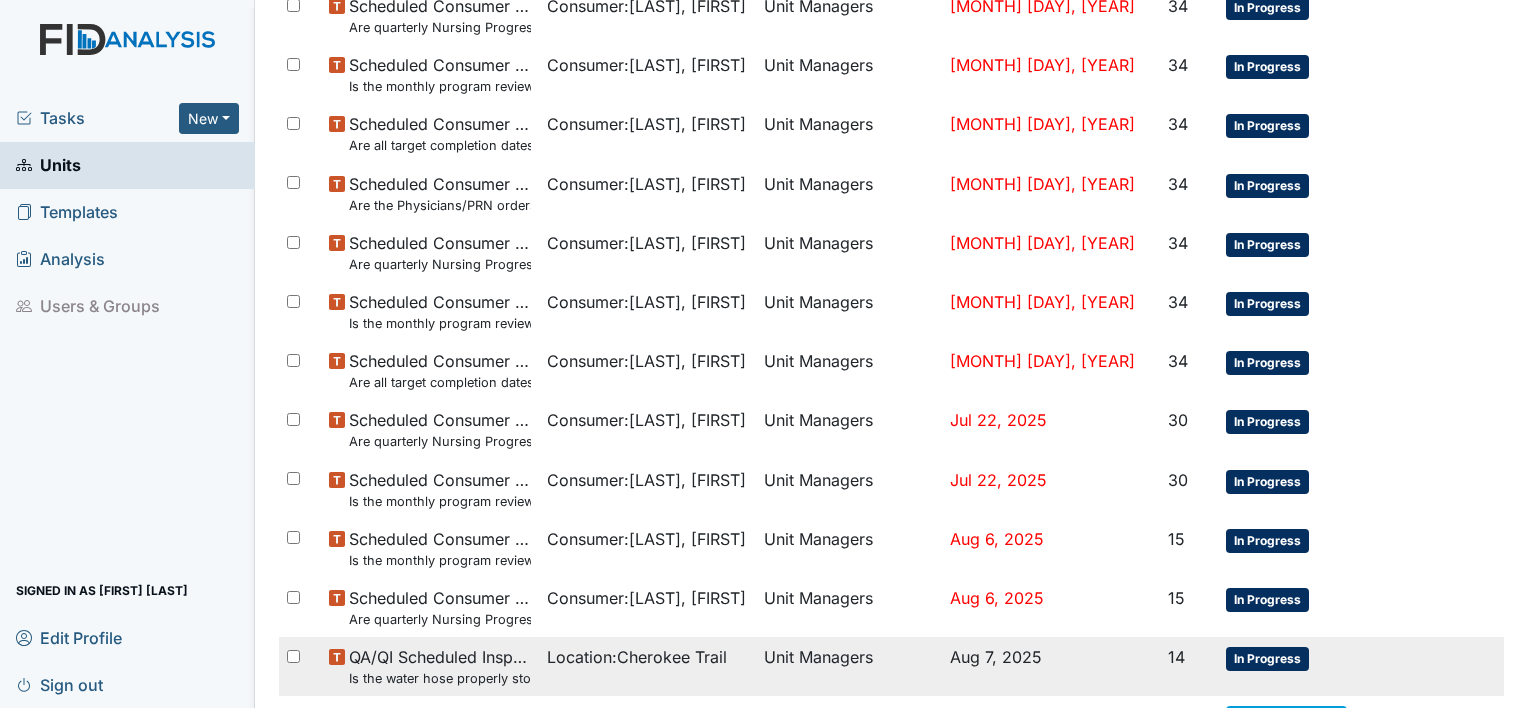 scroll, scrollTop: 1433, scrollLeft: 0, axis: vertical 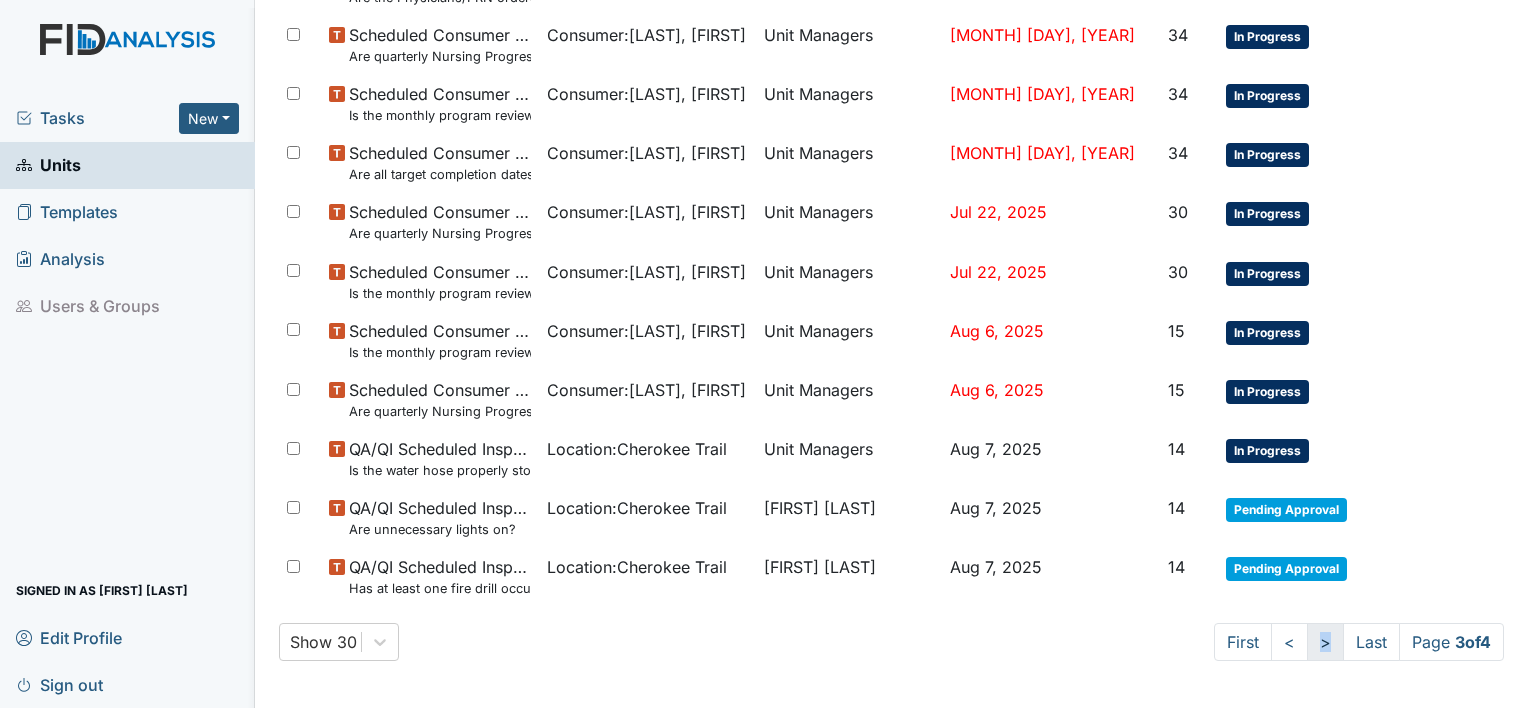 click on ">" at bounding box center (1325, 642) 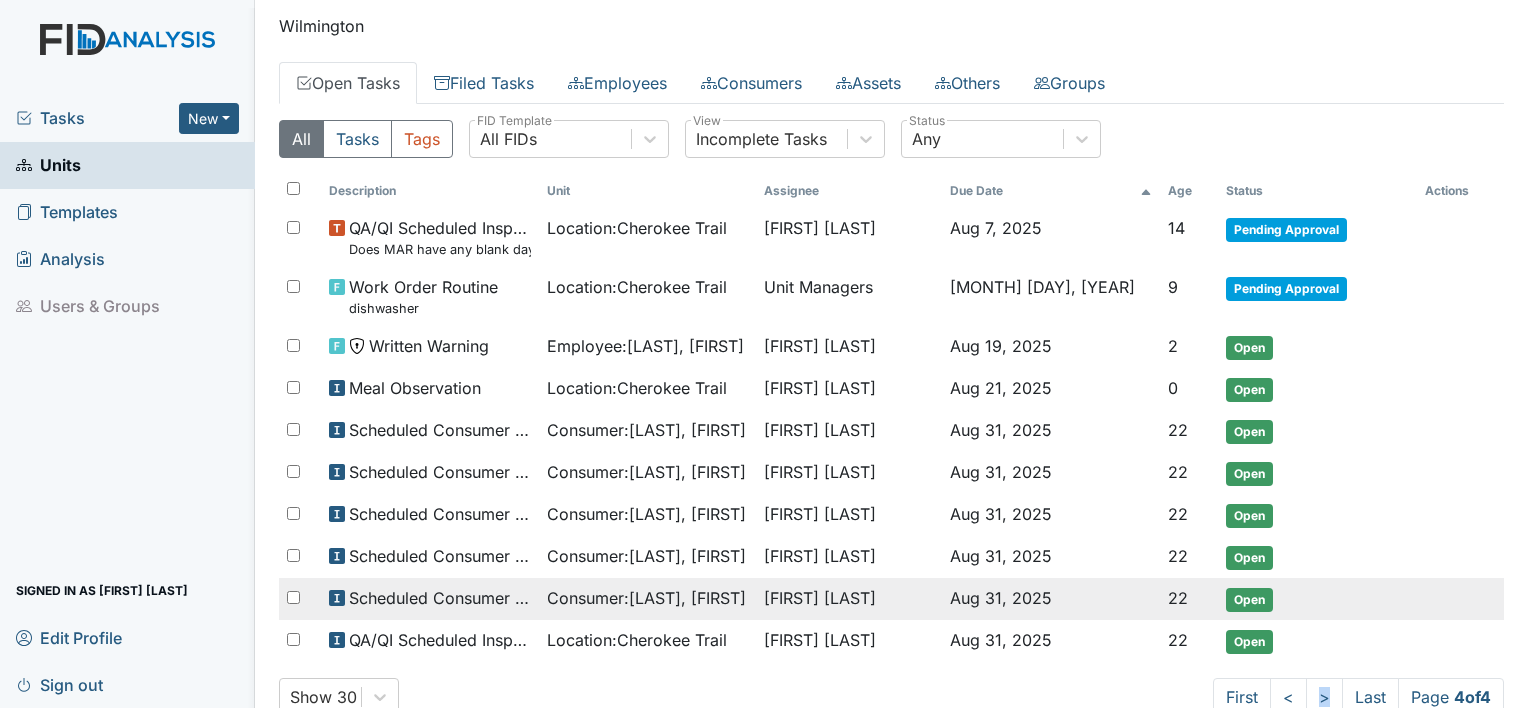 scroll, scrollTop: 105, scrollLeft: 0, axis: vertical 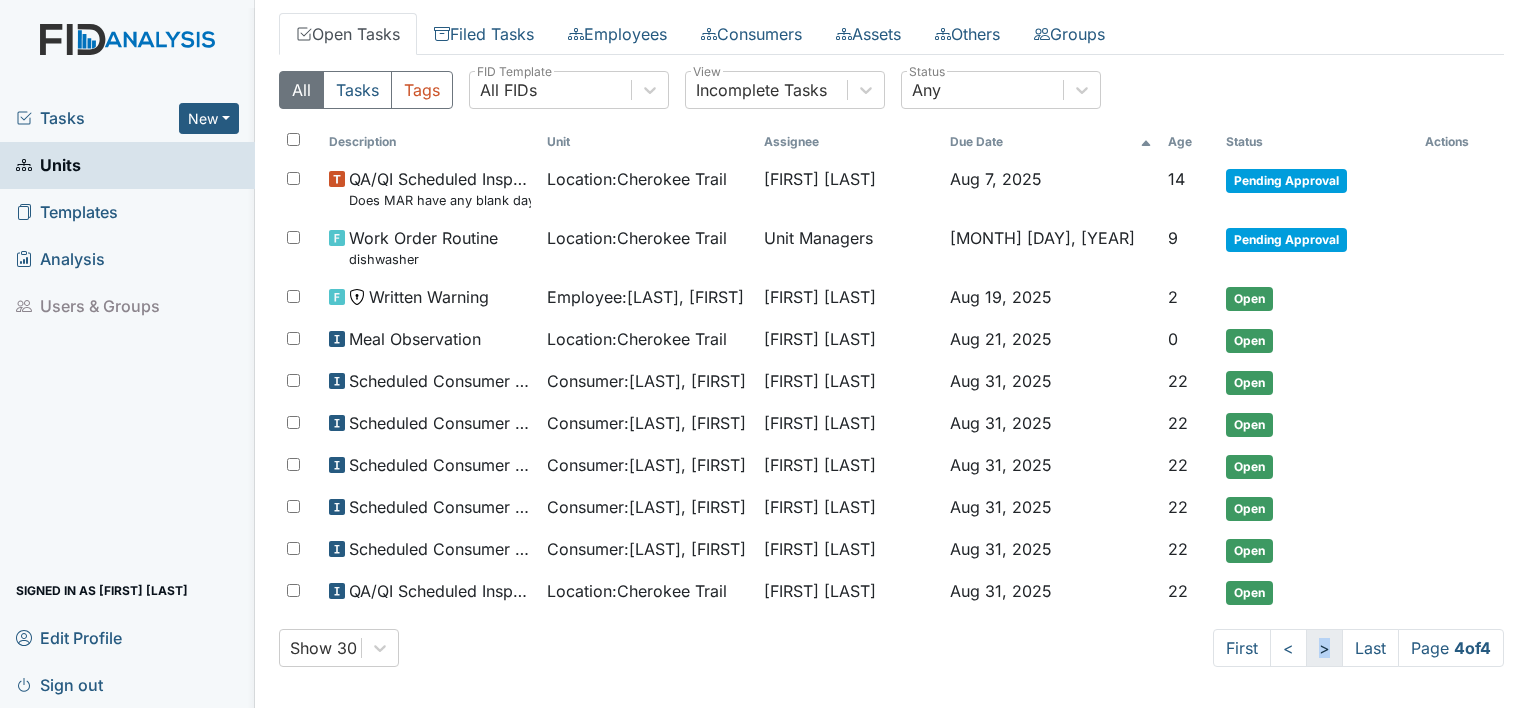 click on ">" at bounding box center (1324, 648) 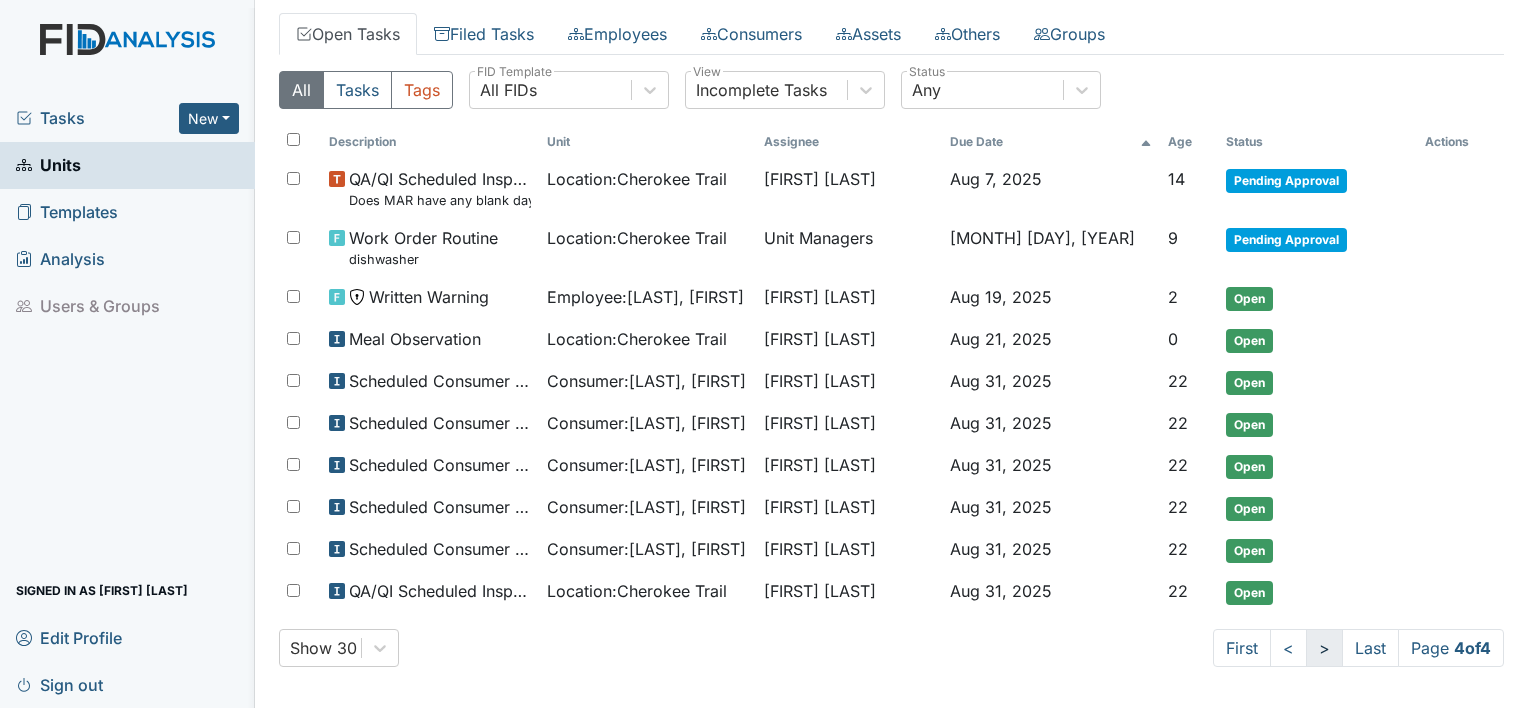 click on ">" at bounding box center (1324, 648) 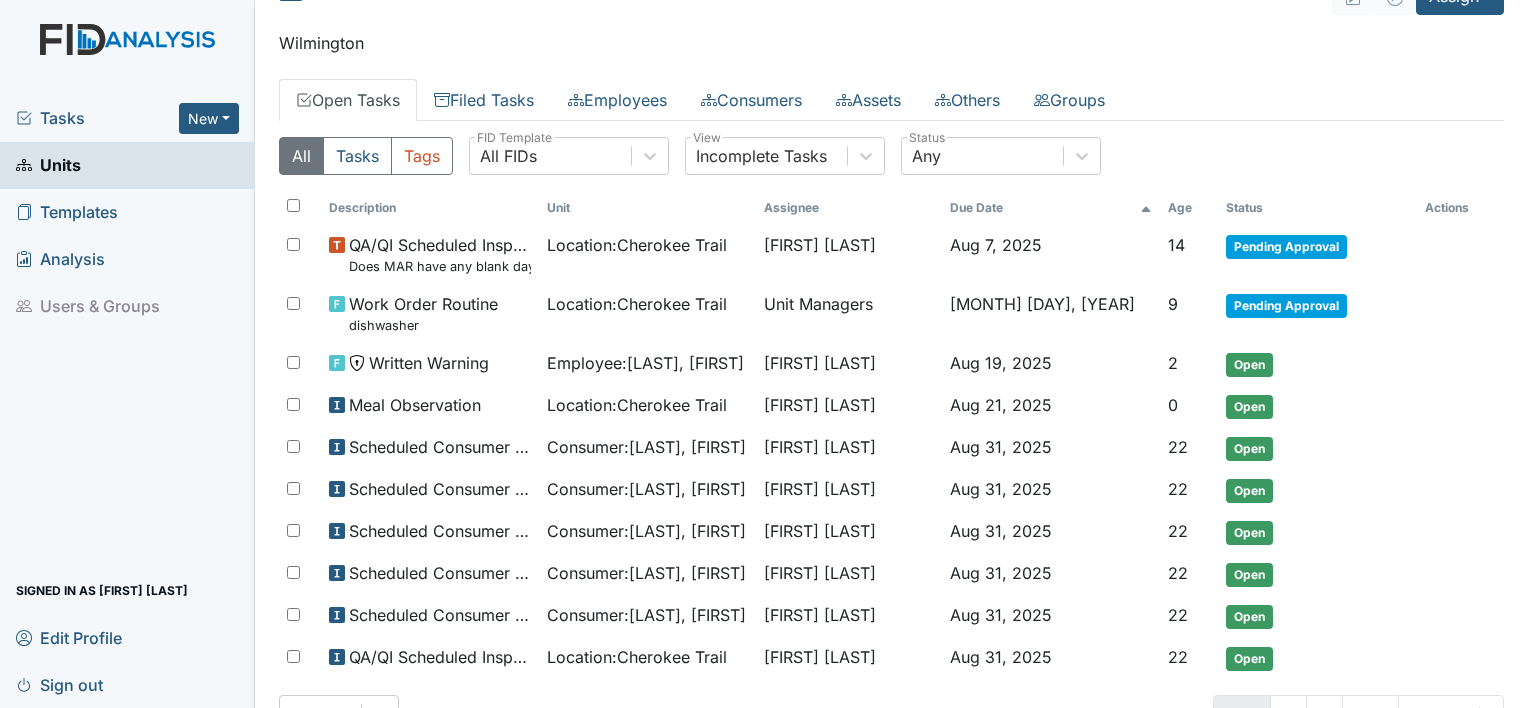 scroll, scrollTop: 0, scrollLeft: 0, axis: both 